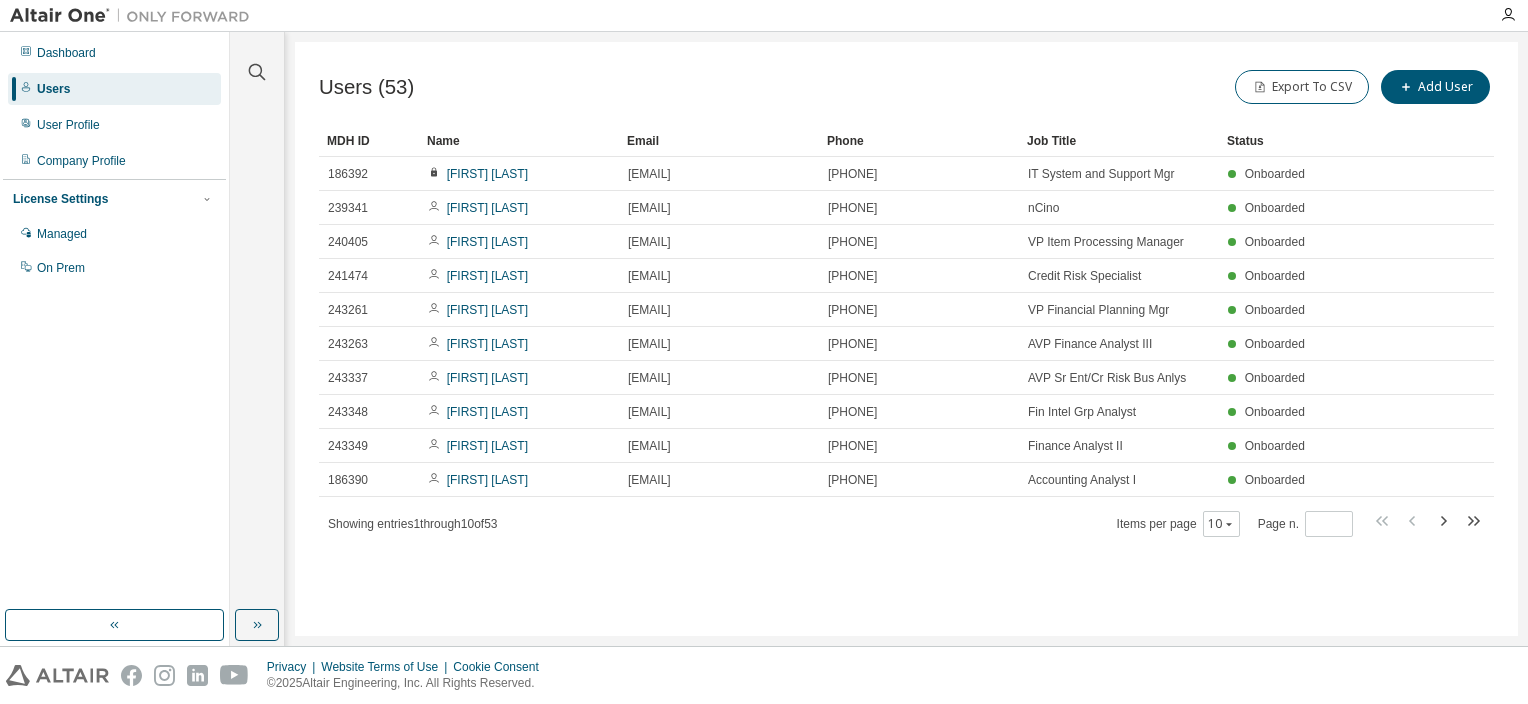 scroll, scrollTop: 0, scrollLeft: 0, axis: both 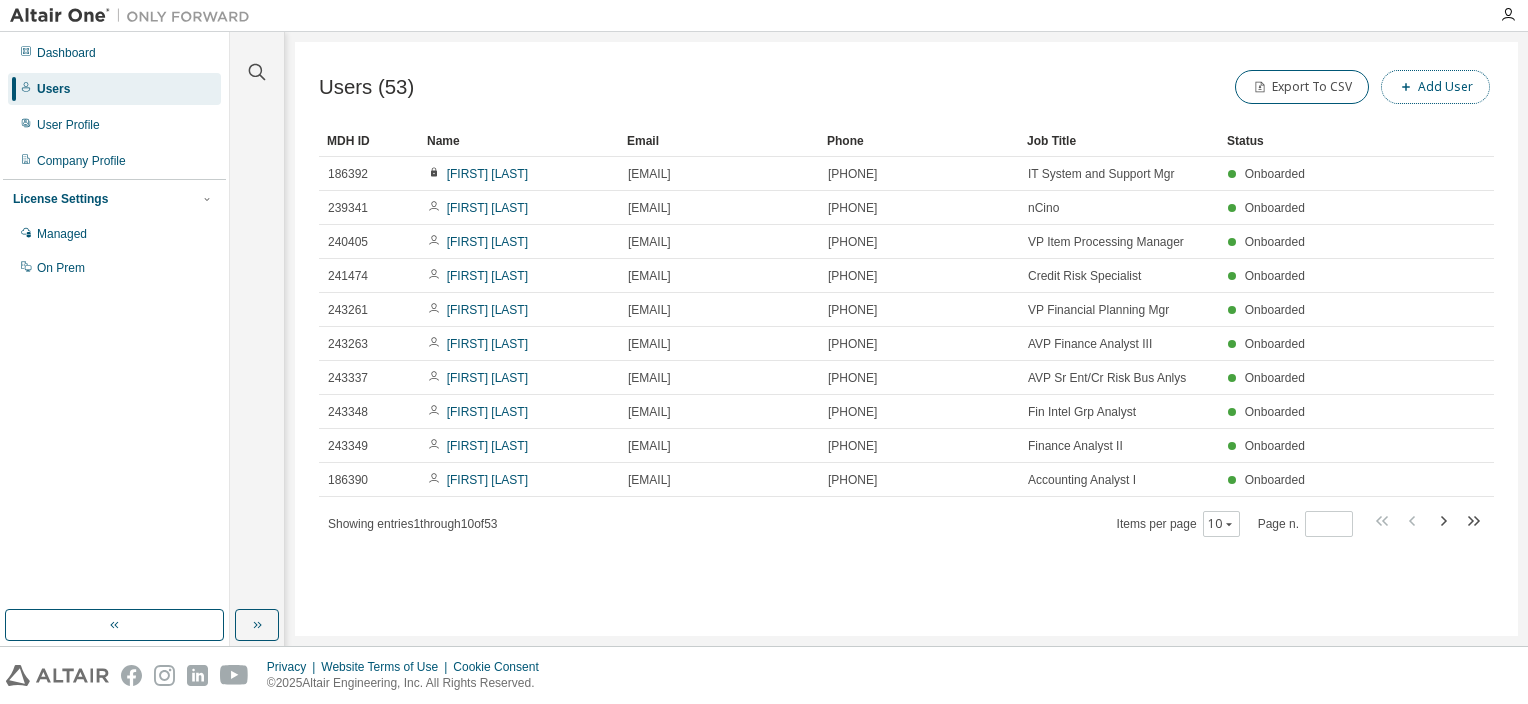 click 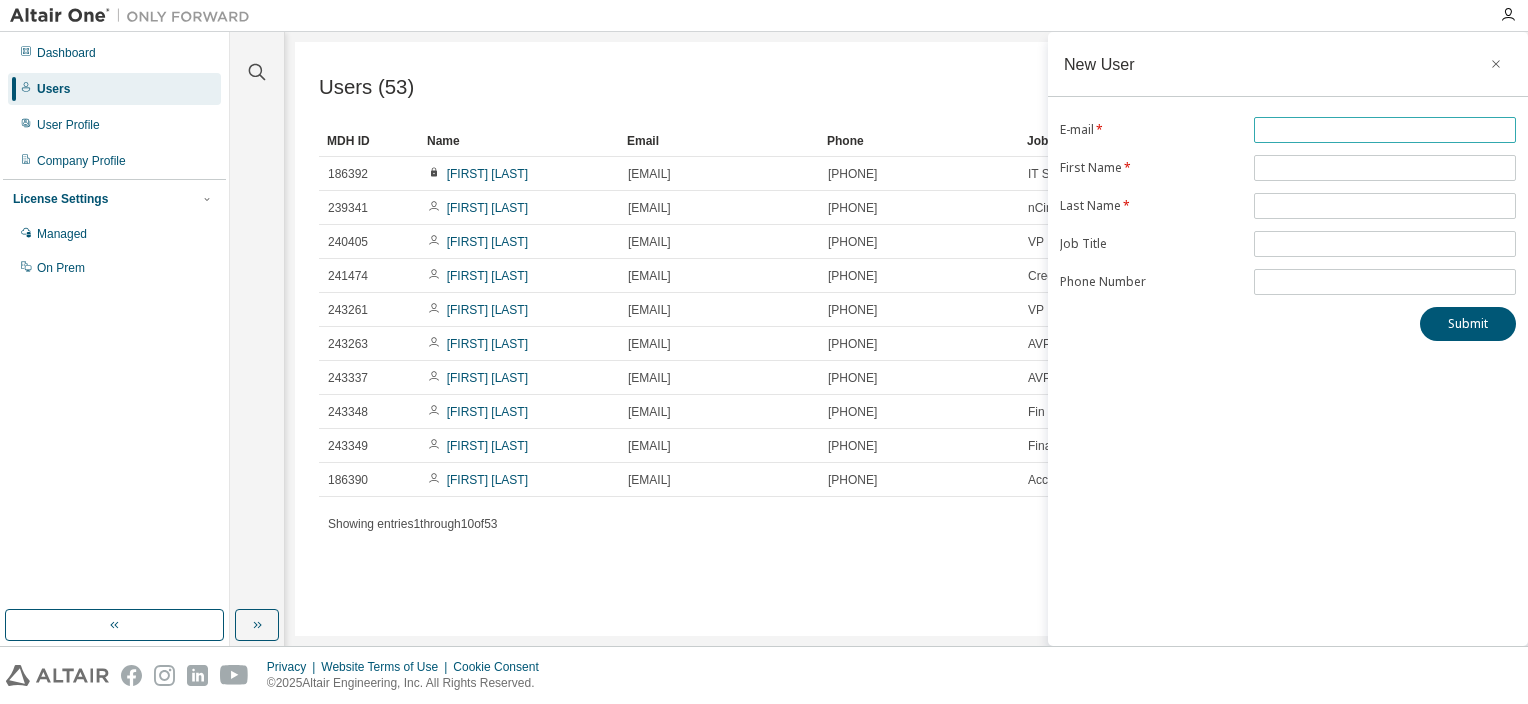 click at bounding box center [1385, 130] 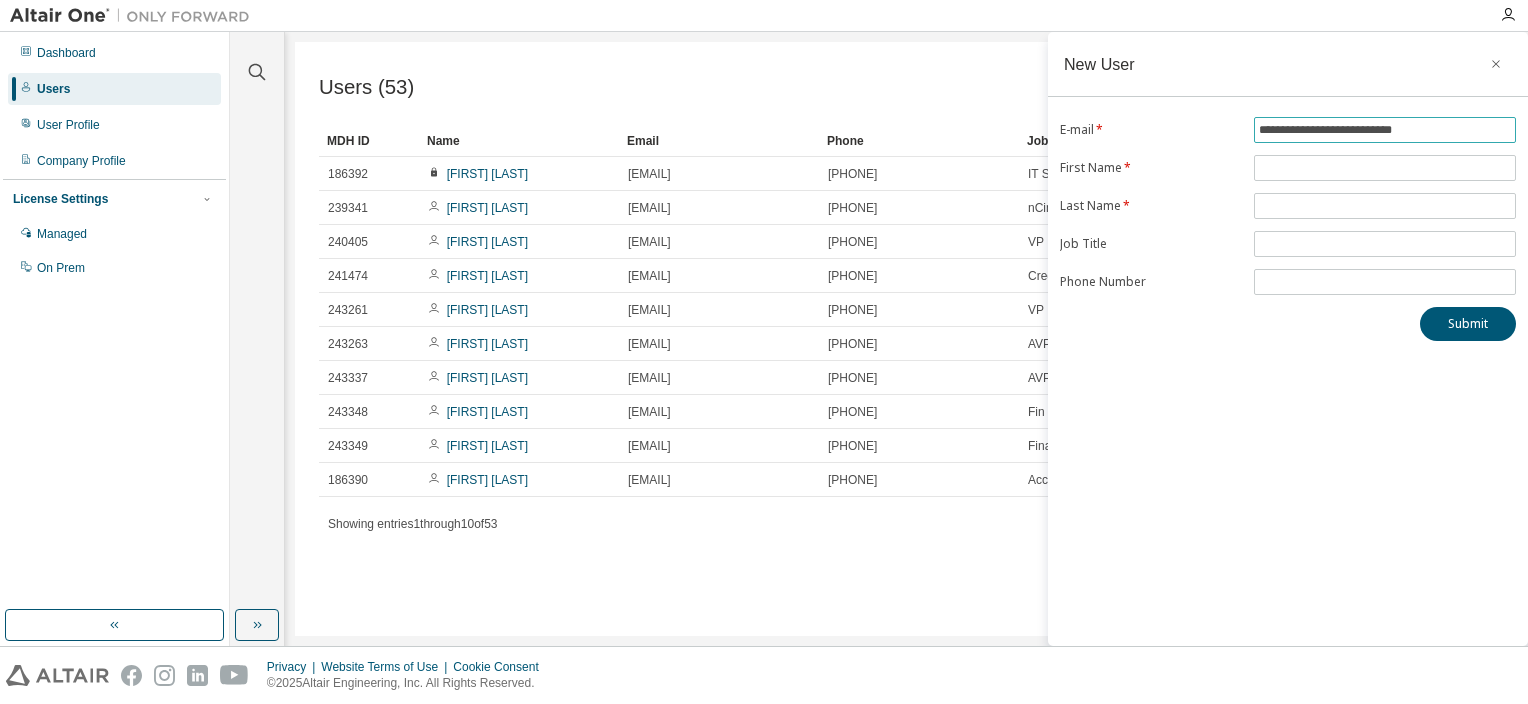 type on "**********" 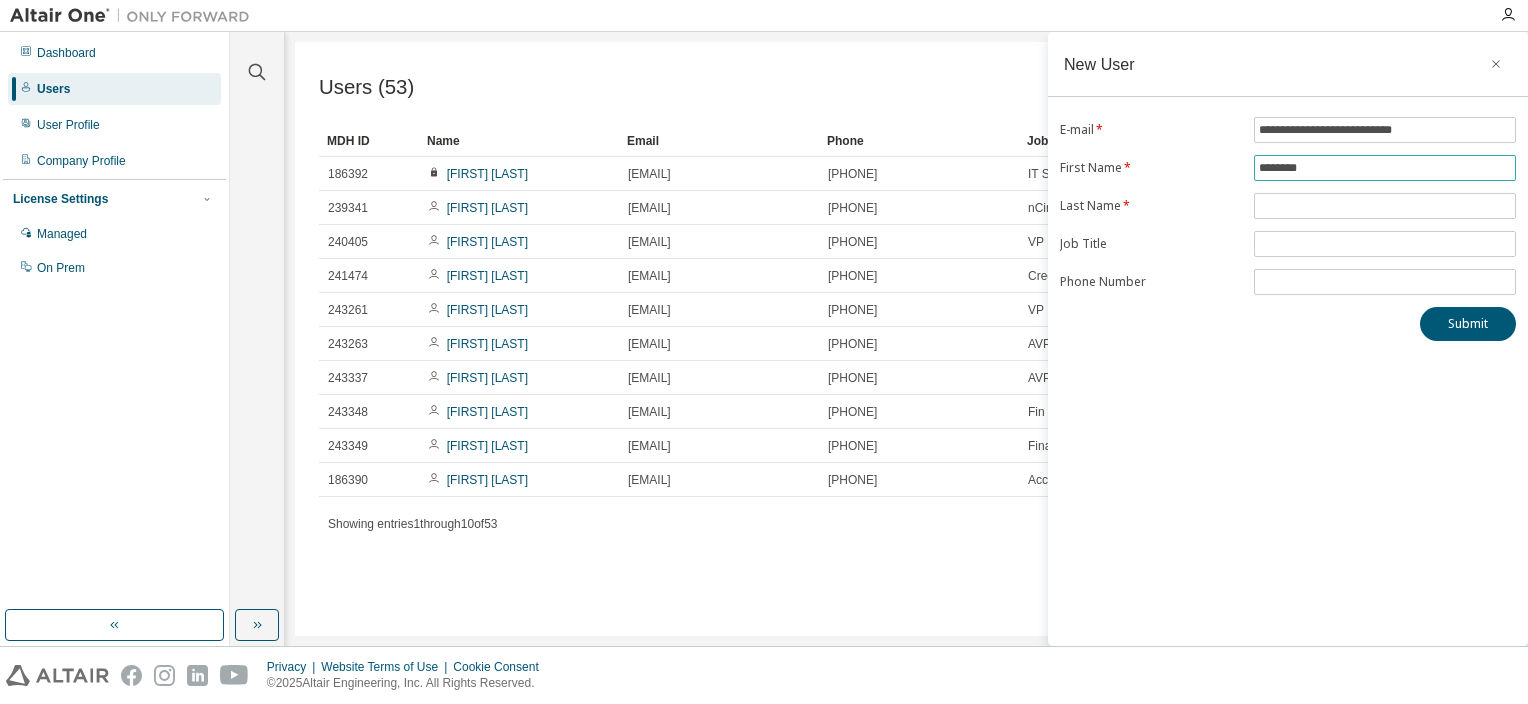type on "********" 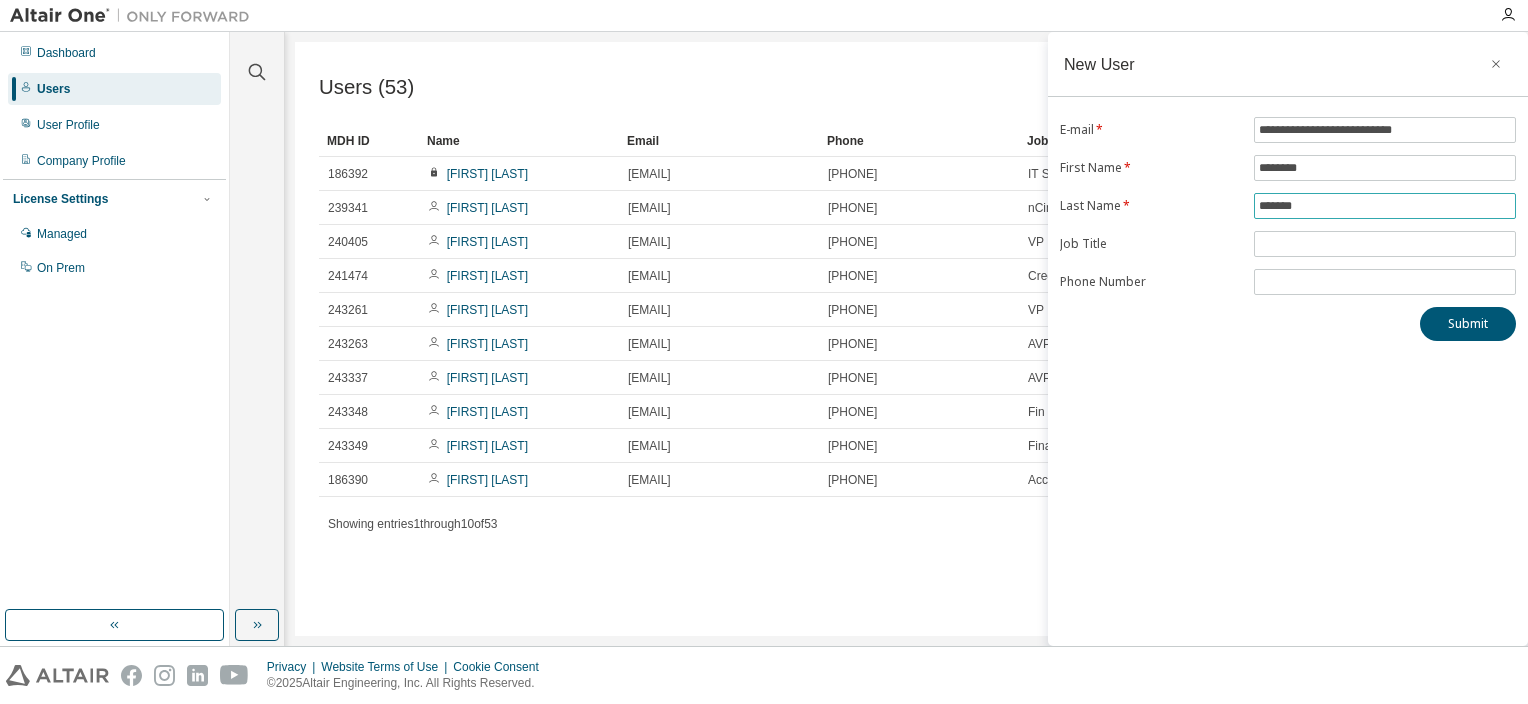 type on "*******" 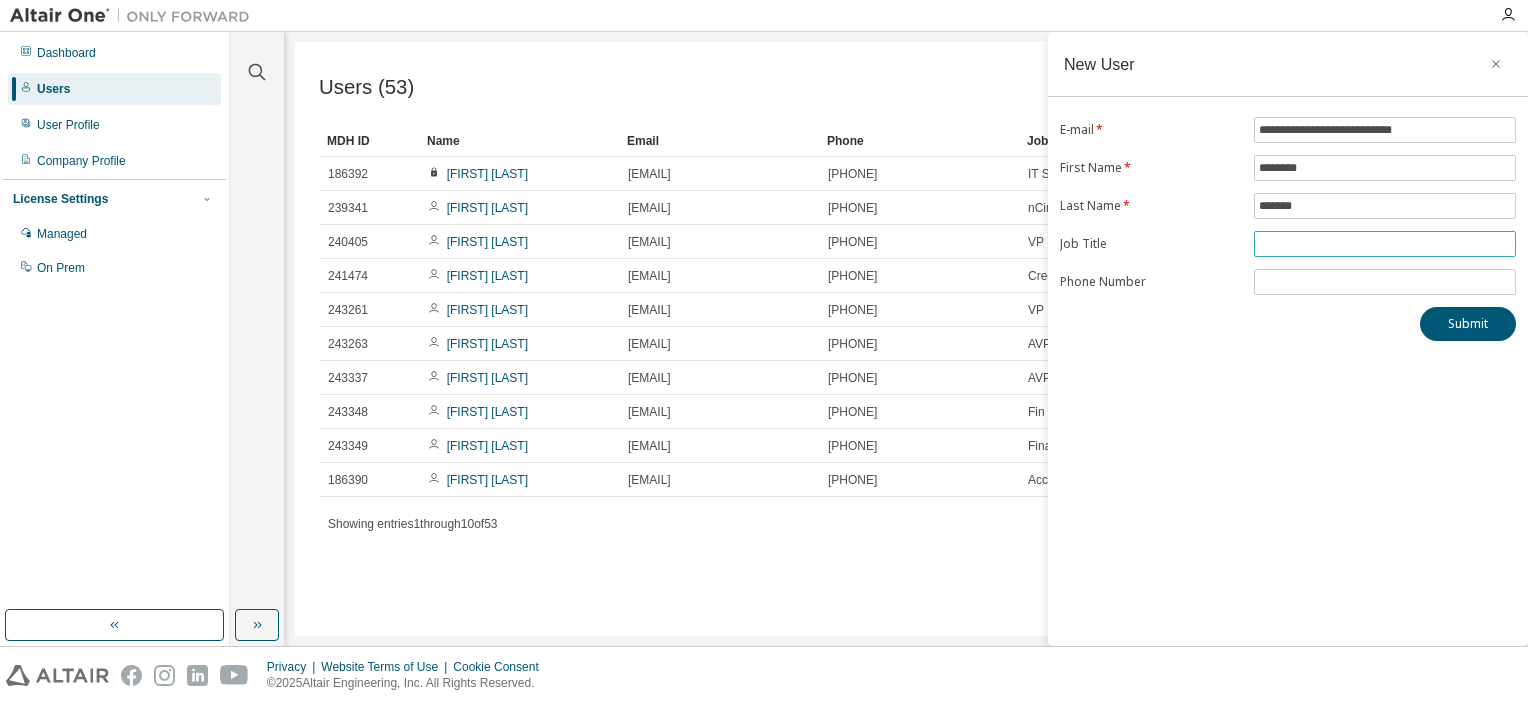 click at bounding box center [1385, 244] 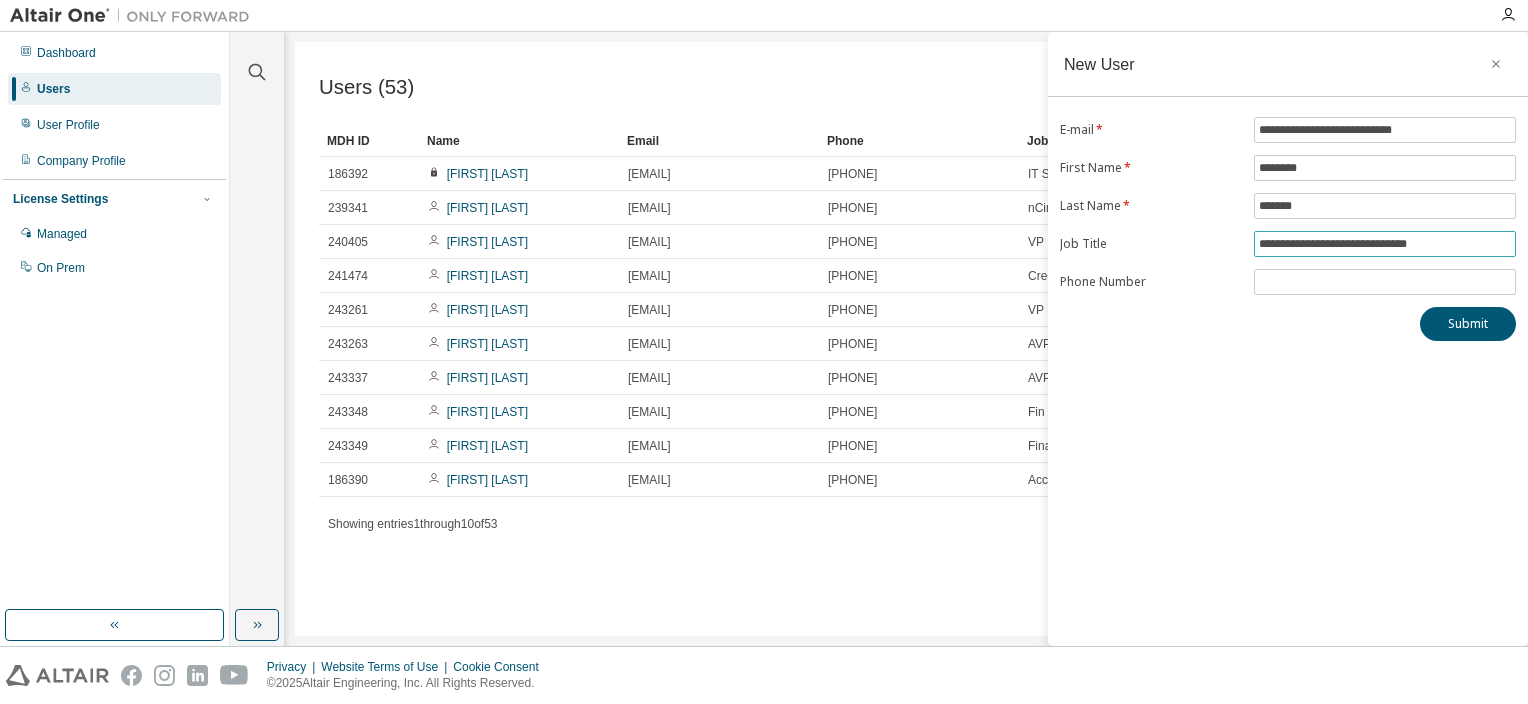 type on "**********" 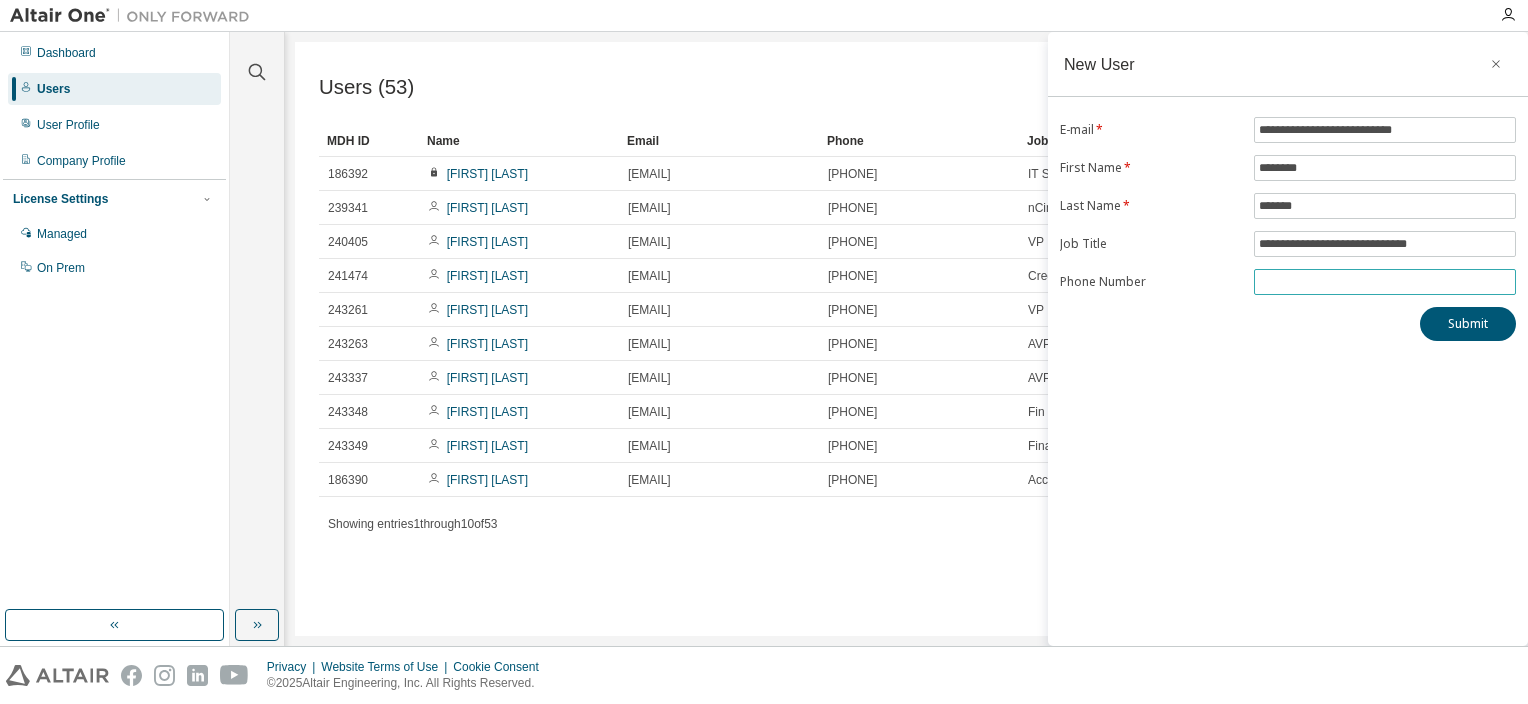 click at bounding box center [1385, 282] 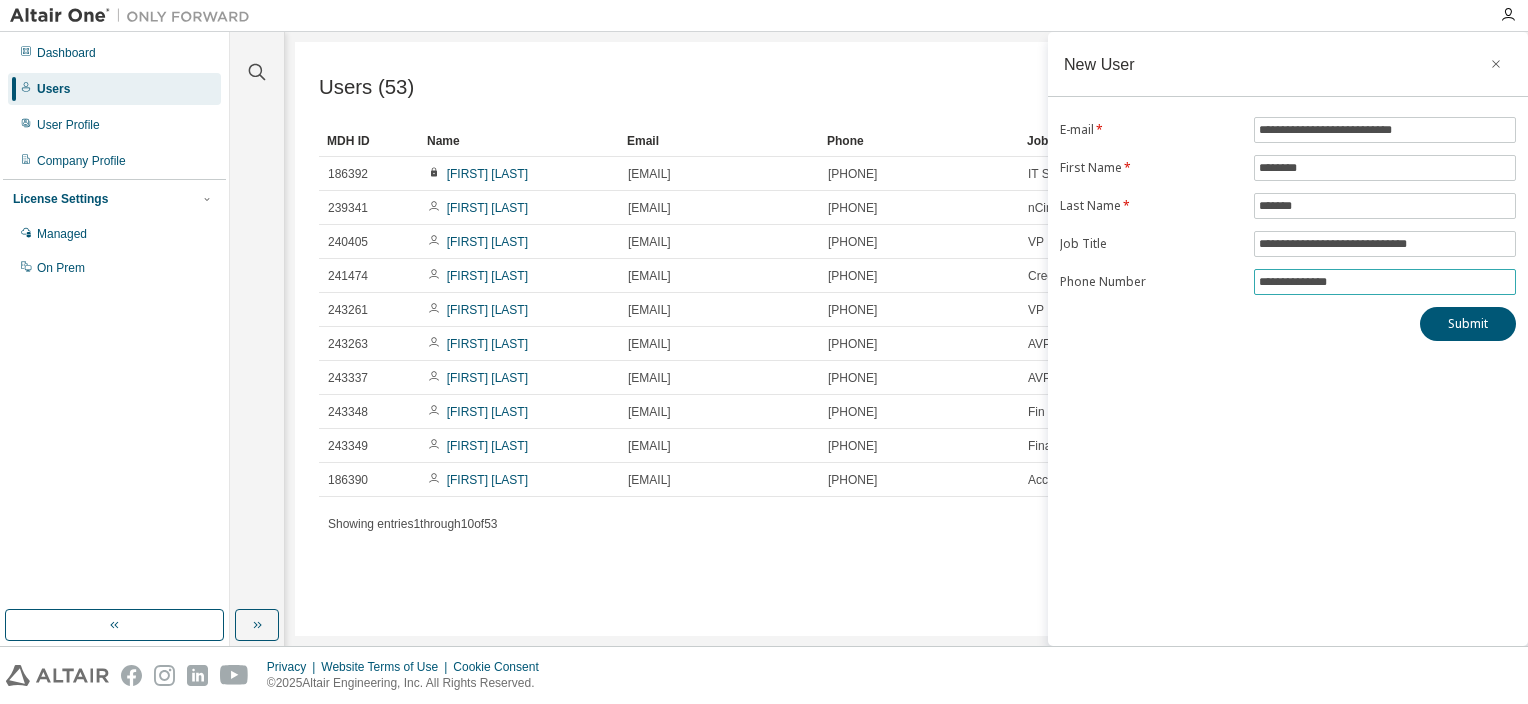 click on "**********" at bounding box center [1385, 282] 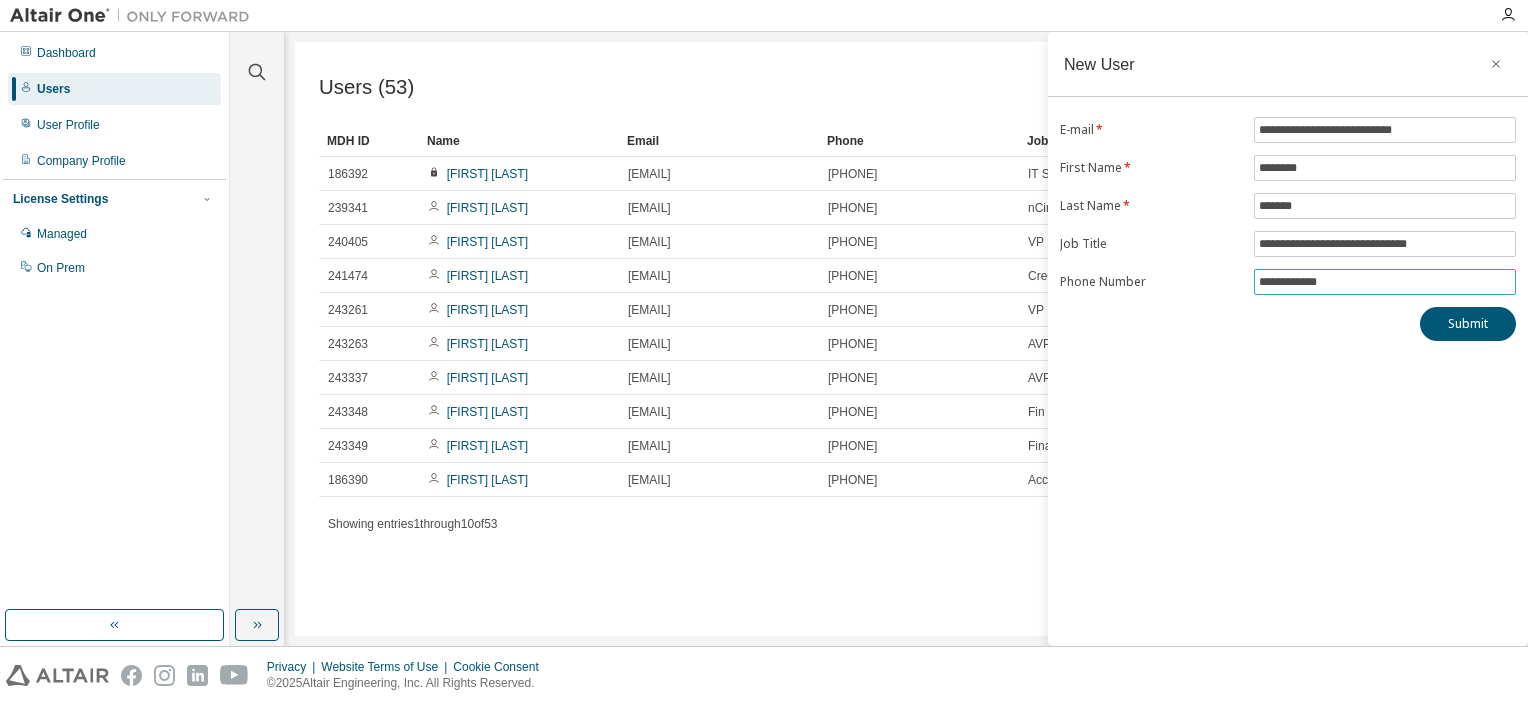 type on "**********" 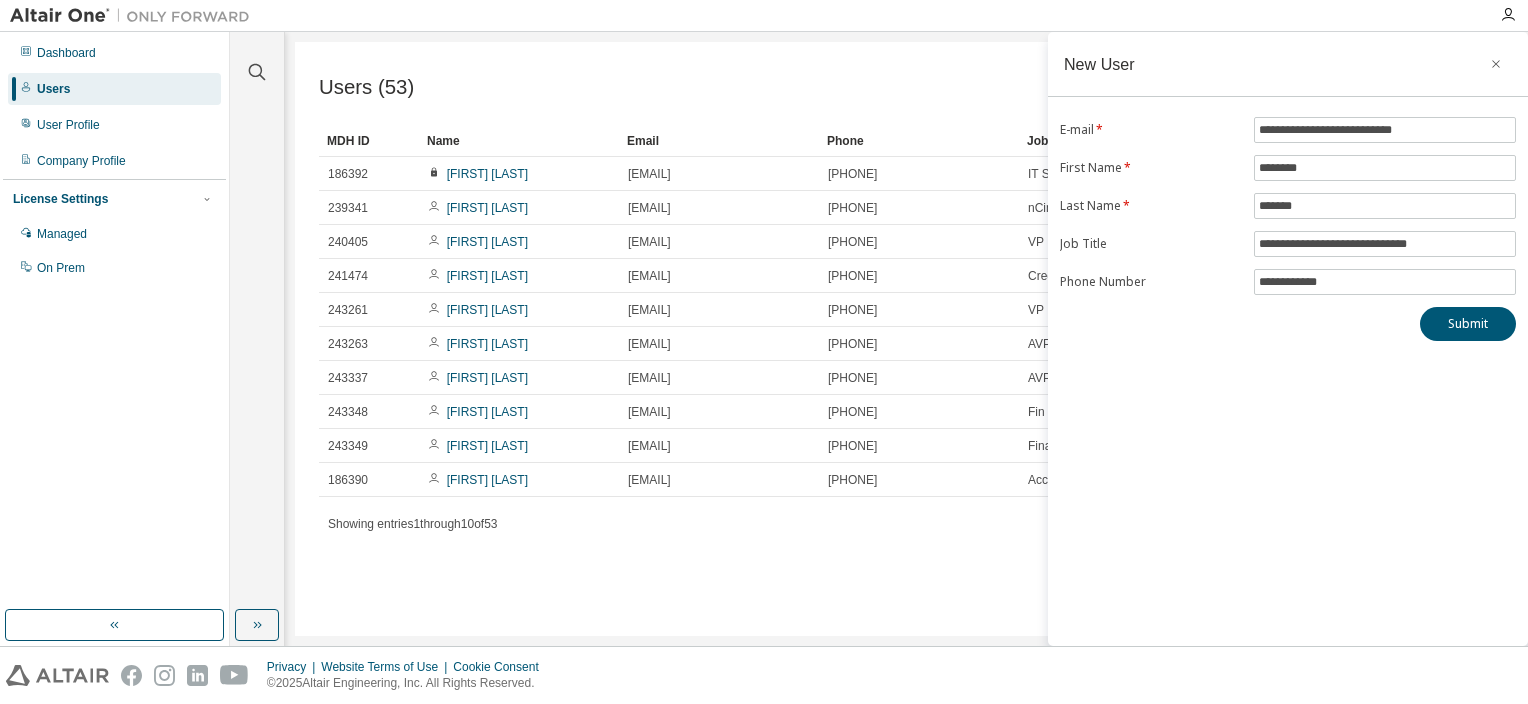 click on "**********" at bounding box center (1288, 339) 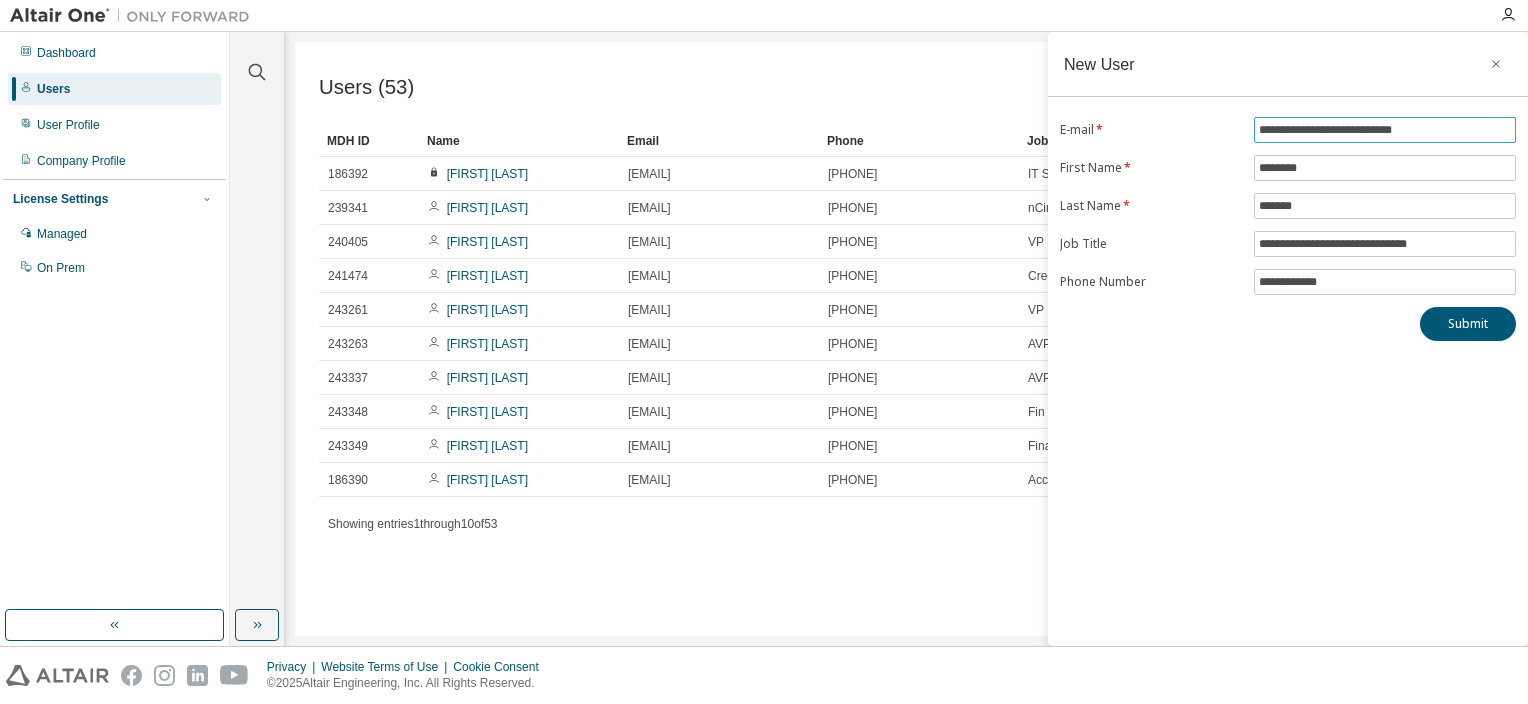 drag, startPoint x: 1464, startPoint y: 132, endPoint x: 1116, endPoint y: 160, distance: 349.12463 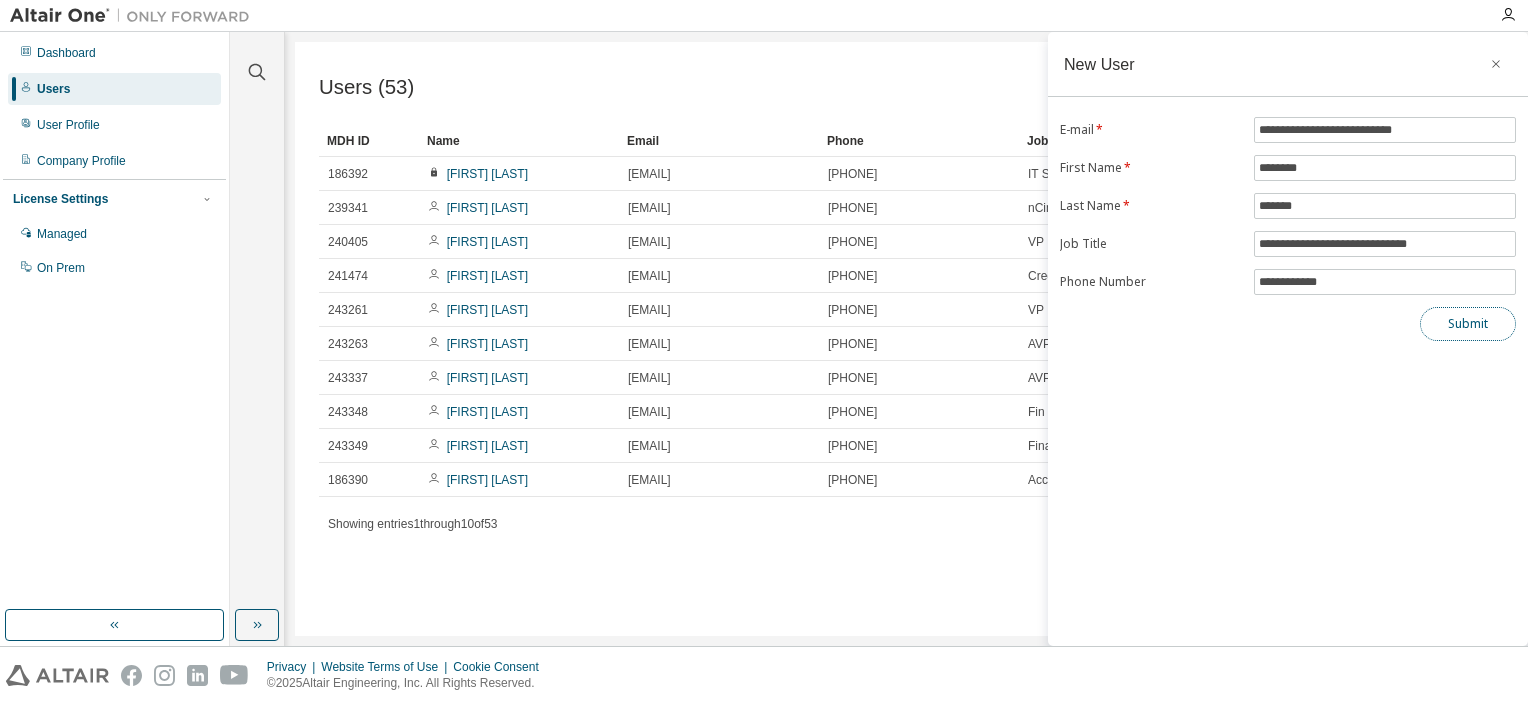 click on "Submit" at bounding box center [1468, 324] 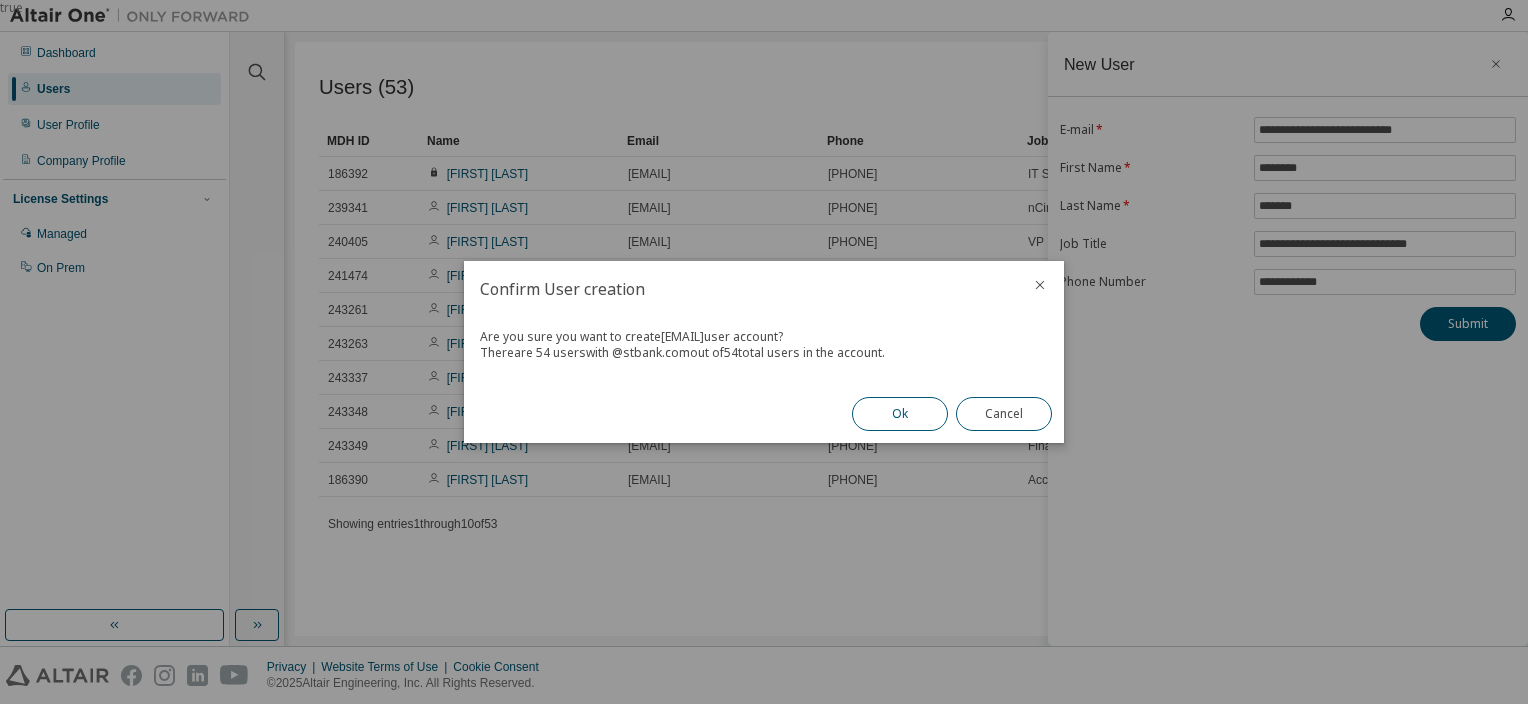 click on "Ok" at bounding box center [900, 414] 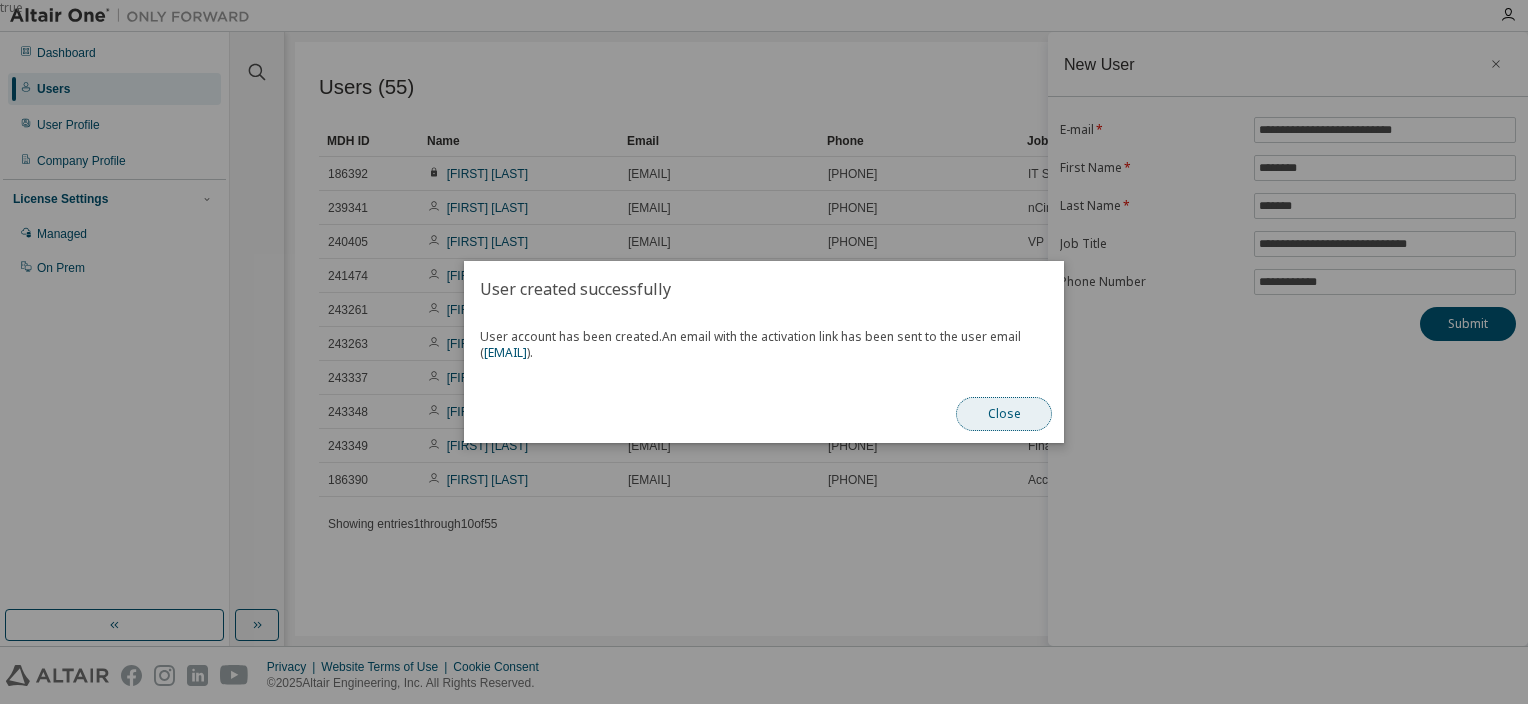 click on "Close" at bounding box center [1004, 414] 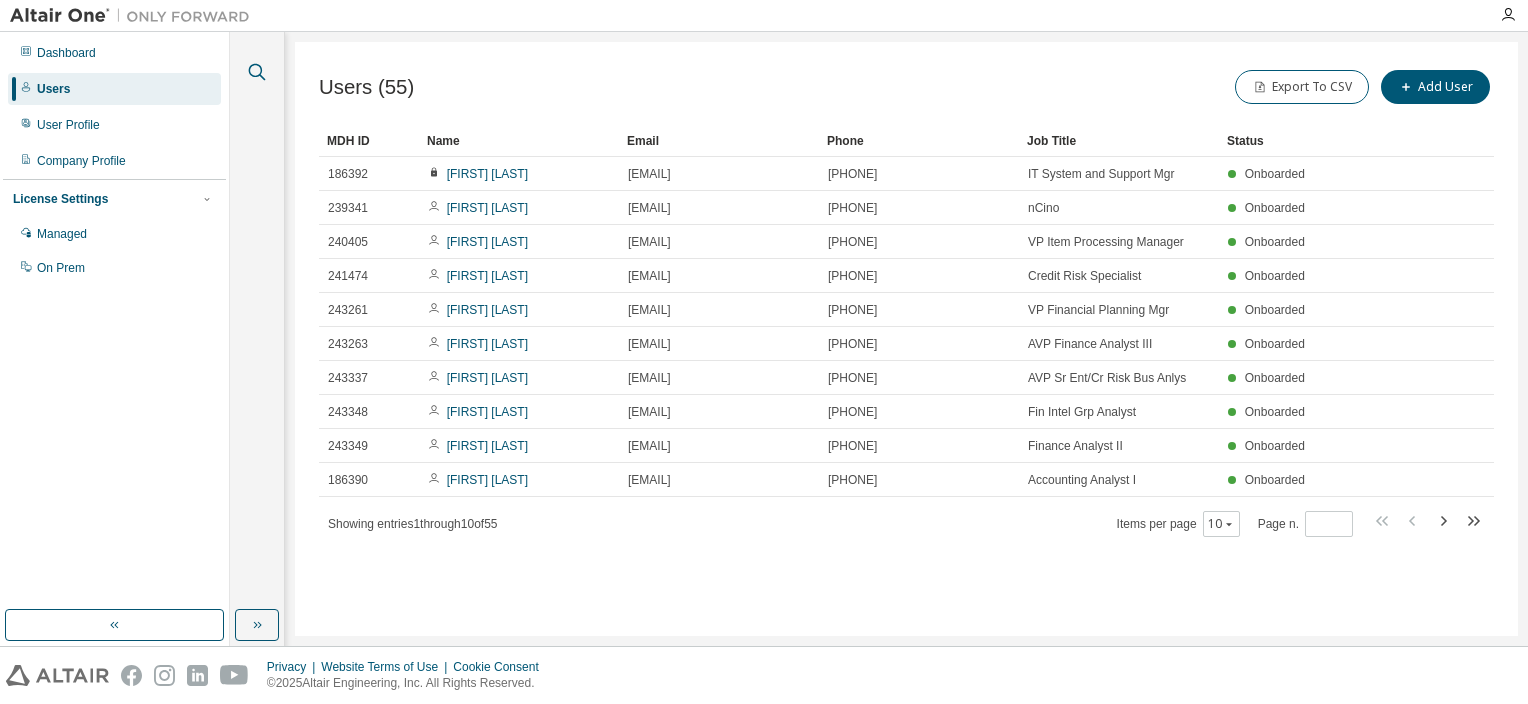 click 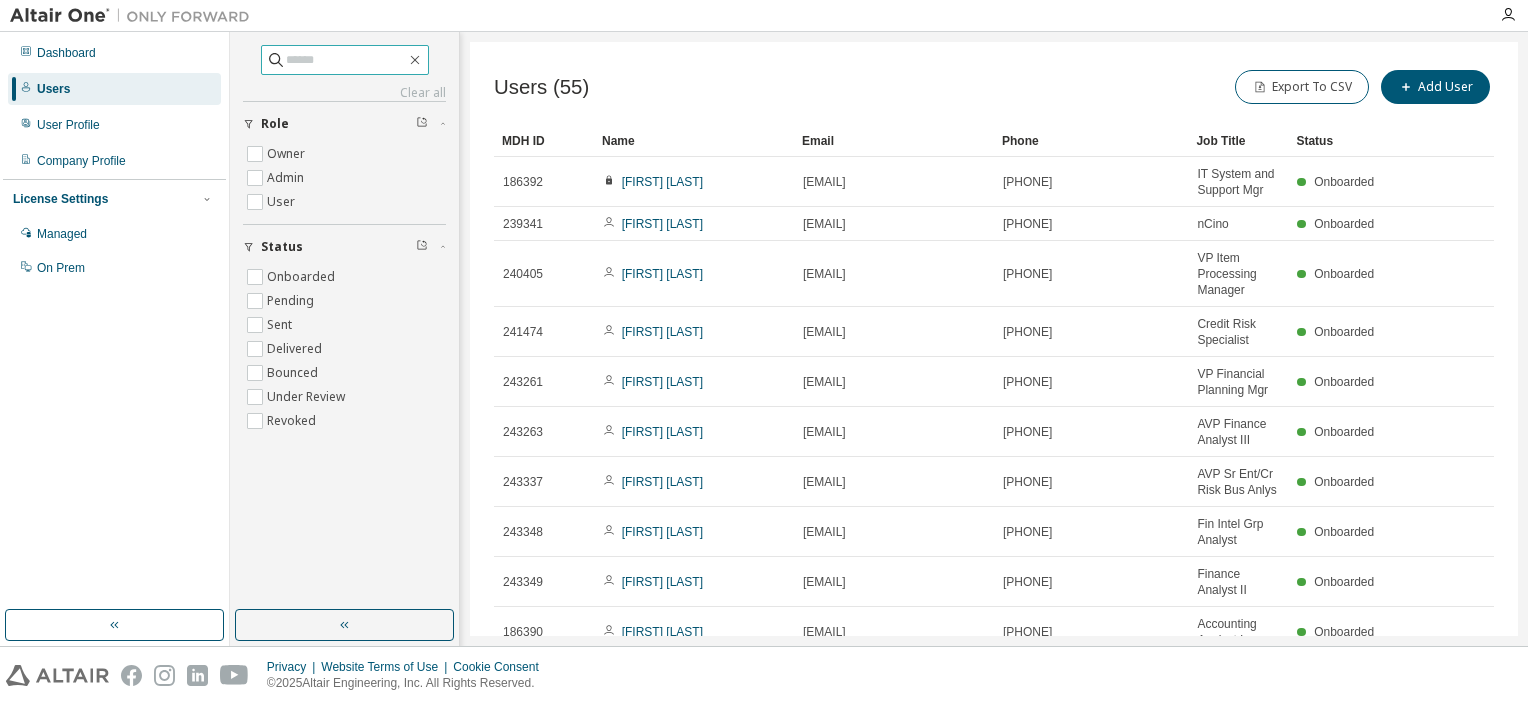 click at bounding box center (345, 60) 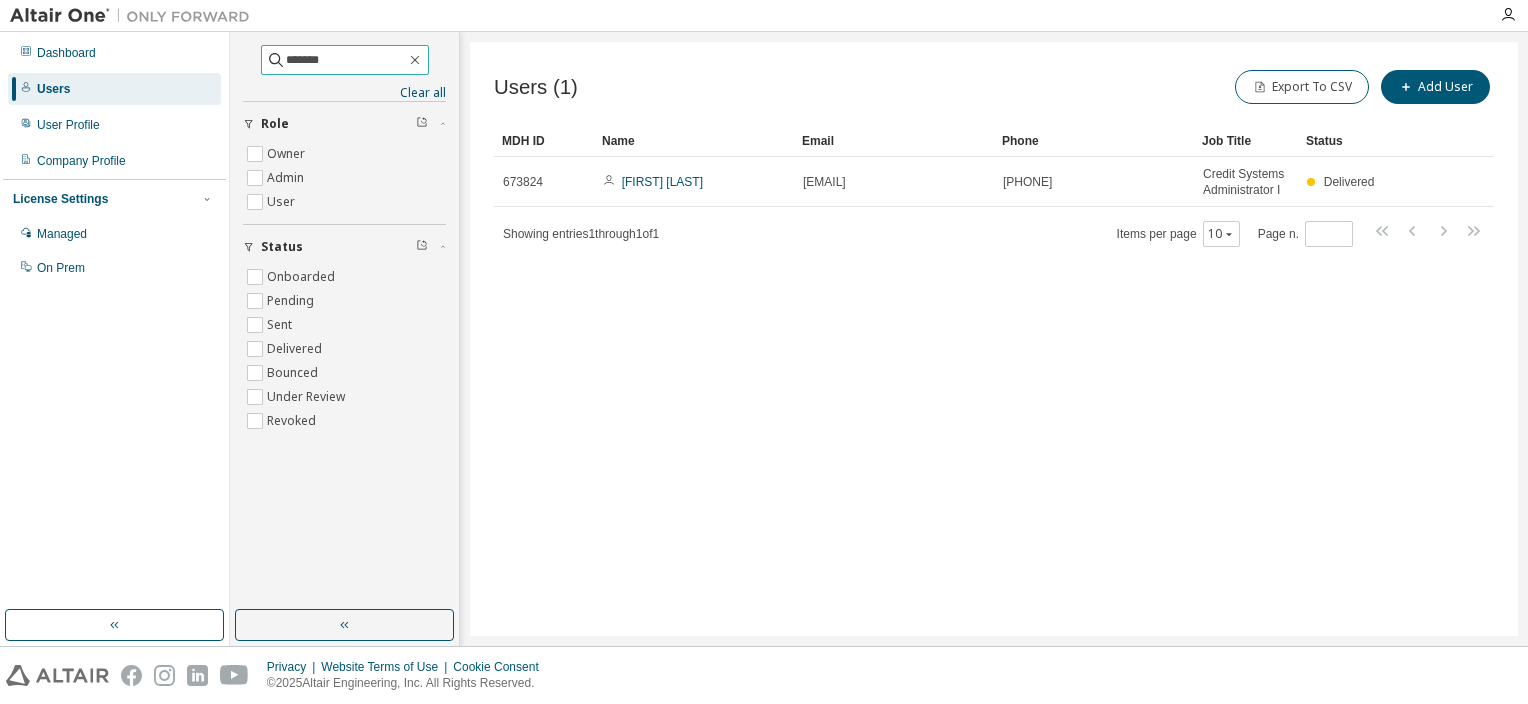 drag, startPoint x: 319, startPoint y: 53, endPoint x: 129, endPoint y: 32, distance: 191.157 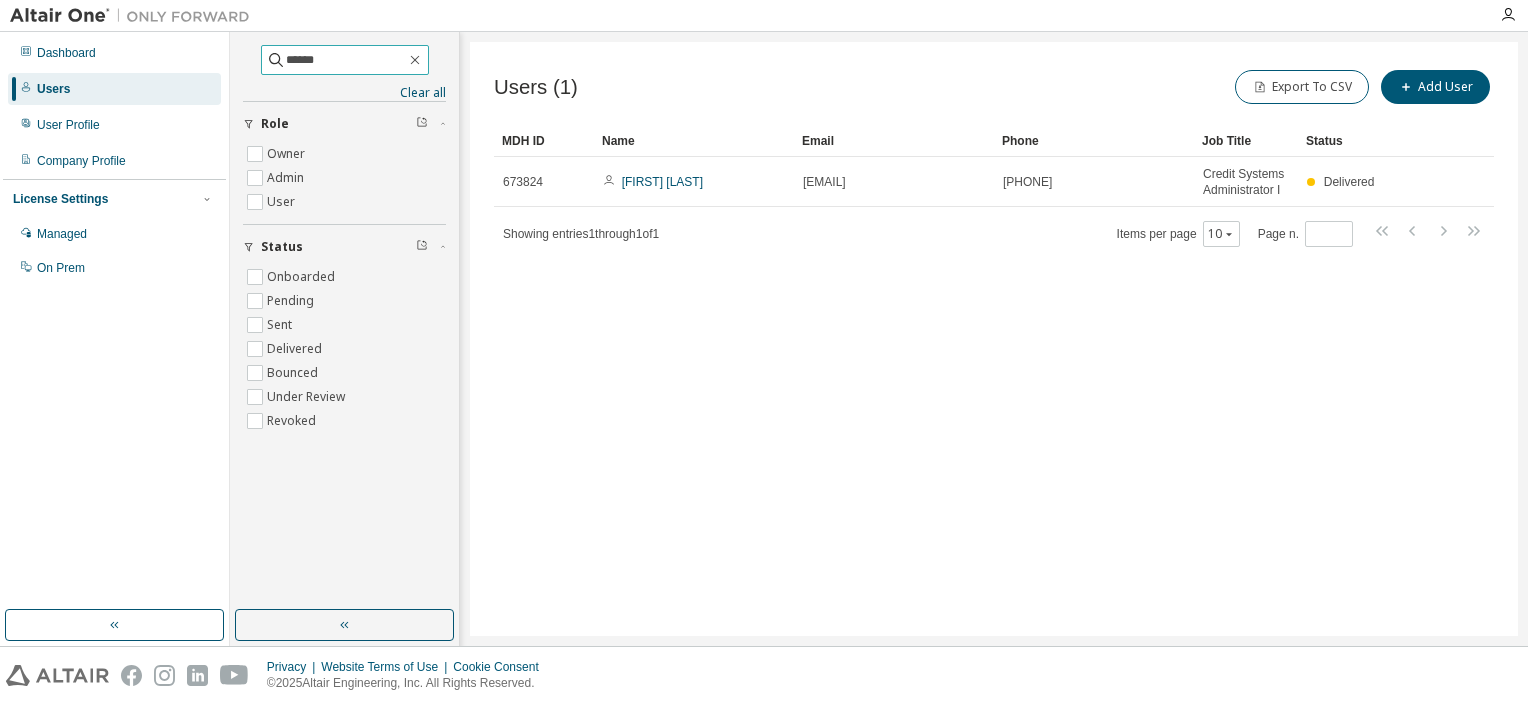 type on "******" 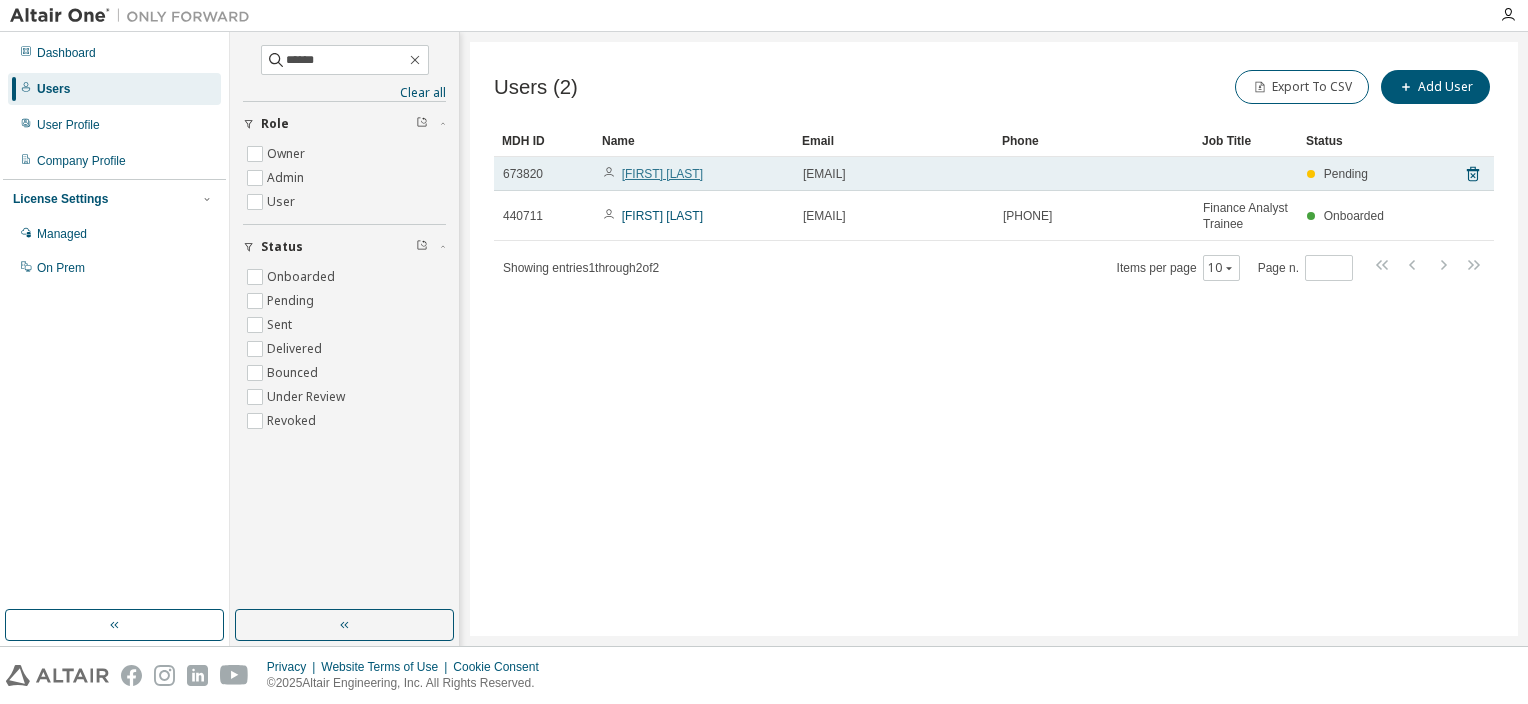 click on "[FIRST] [LAST]" at bounding box center [662, 174] 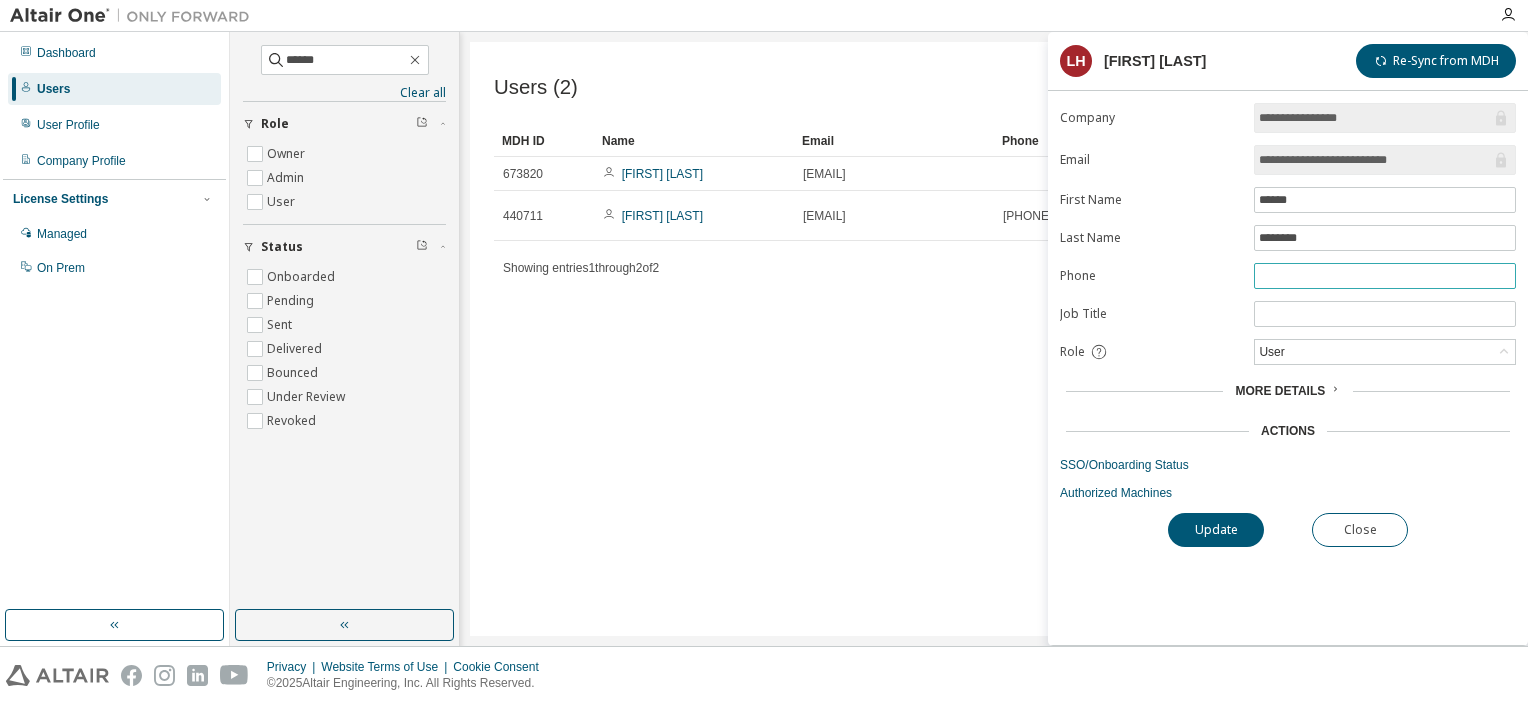 click at bounding box center [1385, 276] 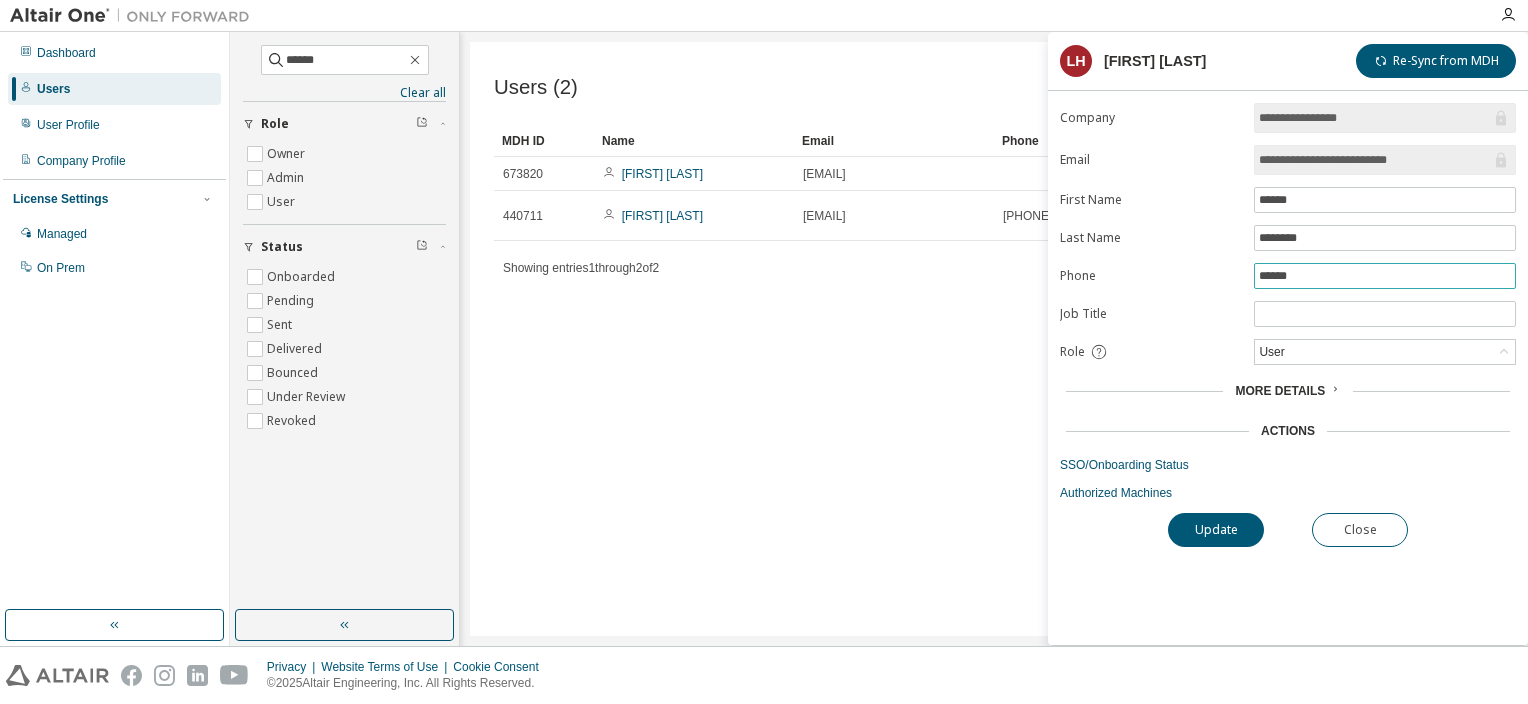 drag, startPoint x: 1308, startPoint y: 270, endPoint x: 1228, endPoint y: 276, distance: 80.224686 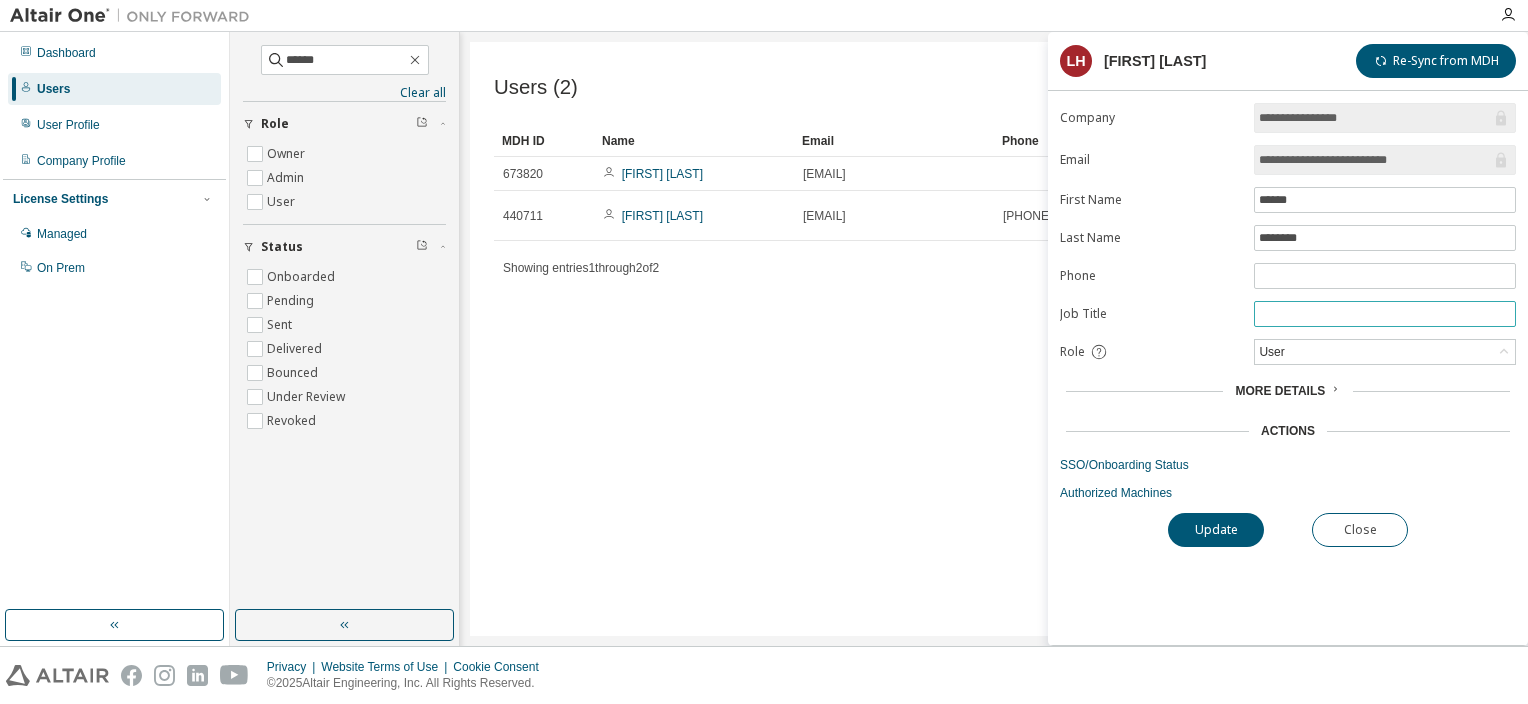 paste on "******" 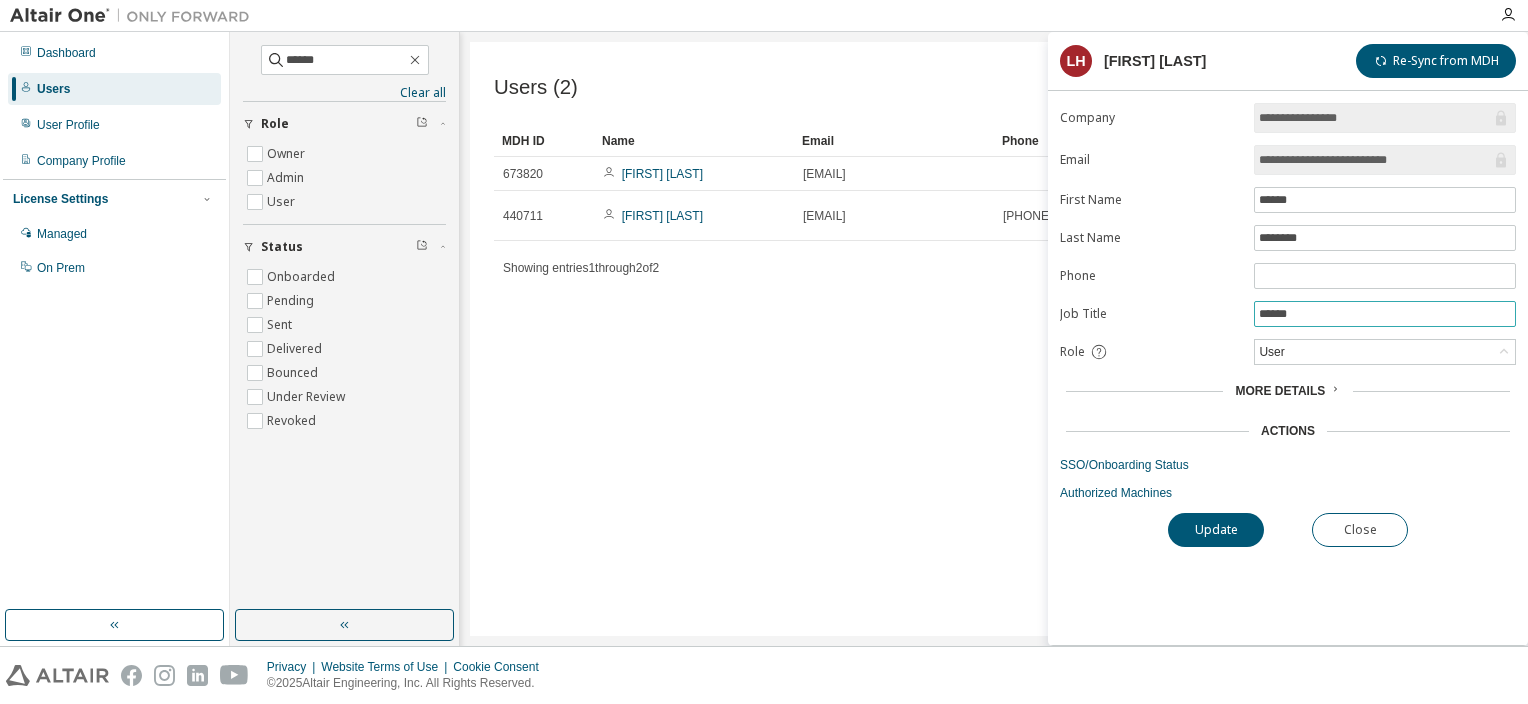 type on "******" 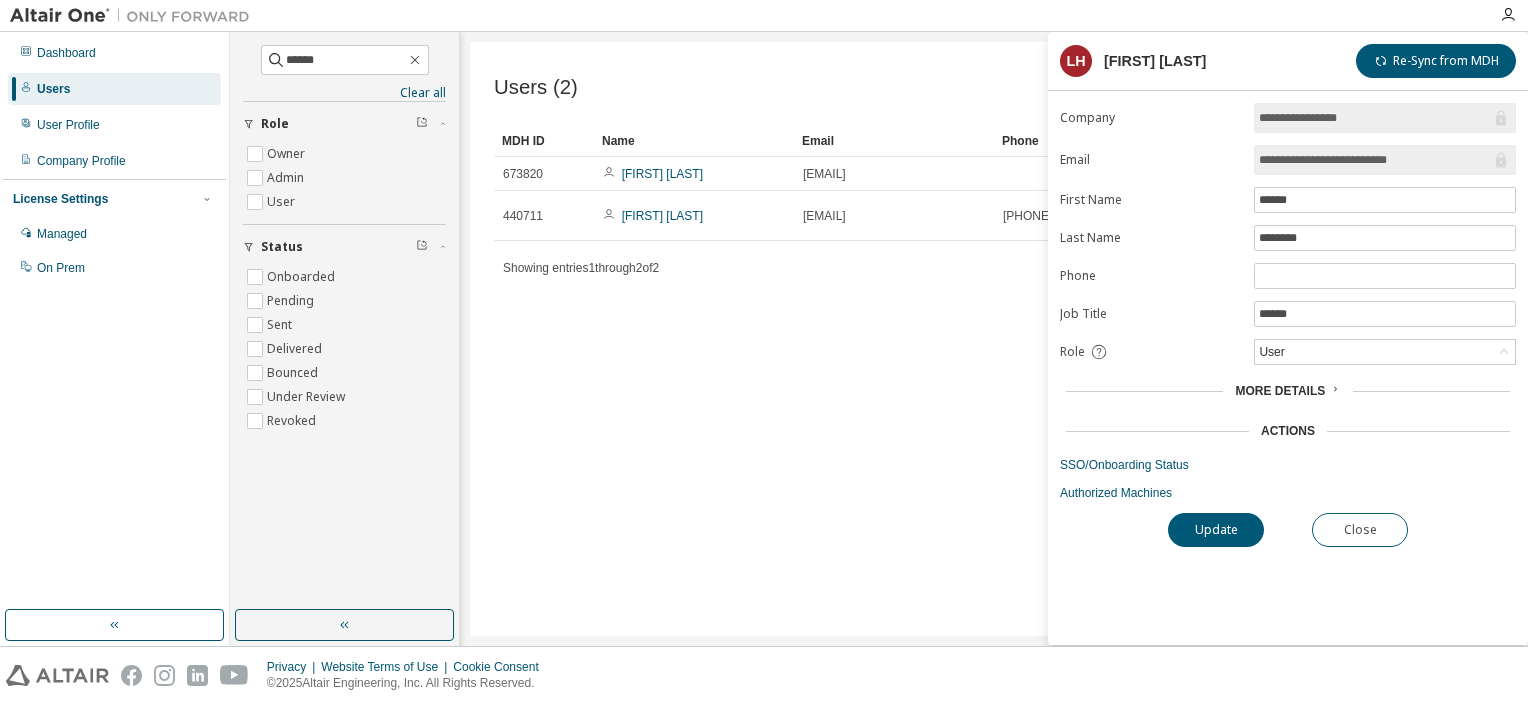 click on "**********" at bounding box center (1288, 302) 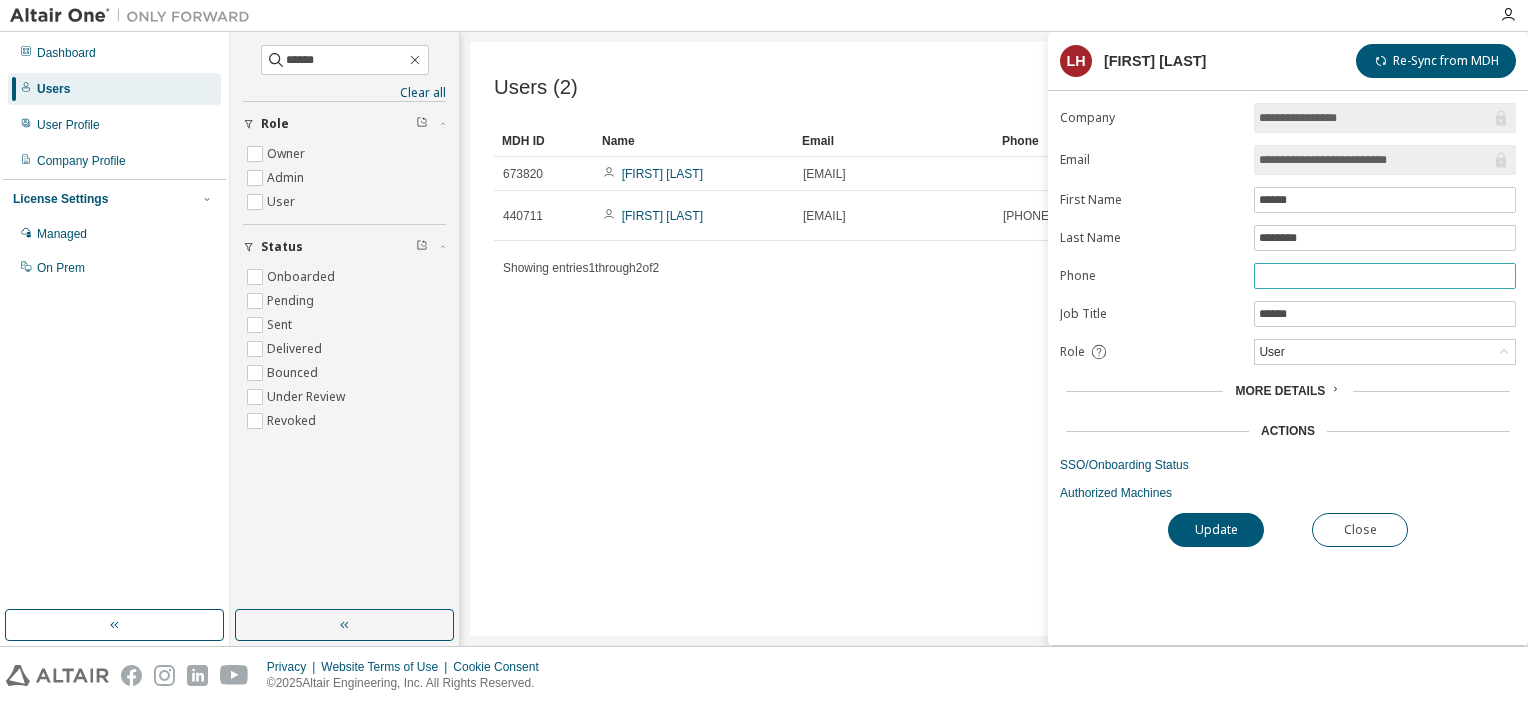 click at bounding box center [1385, 276] 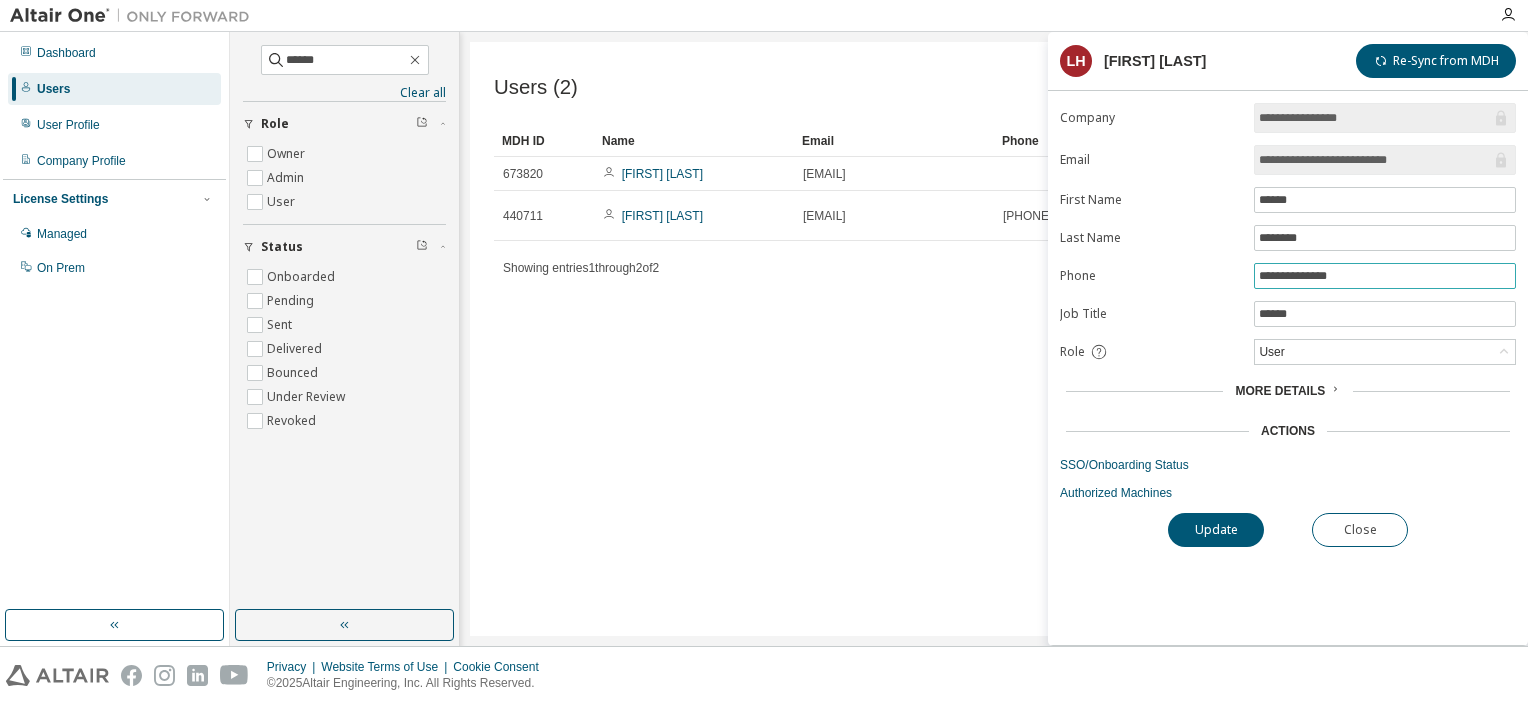type on "**********" 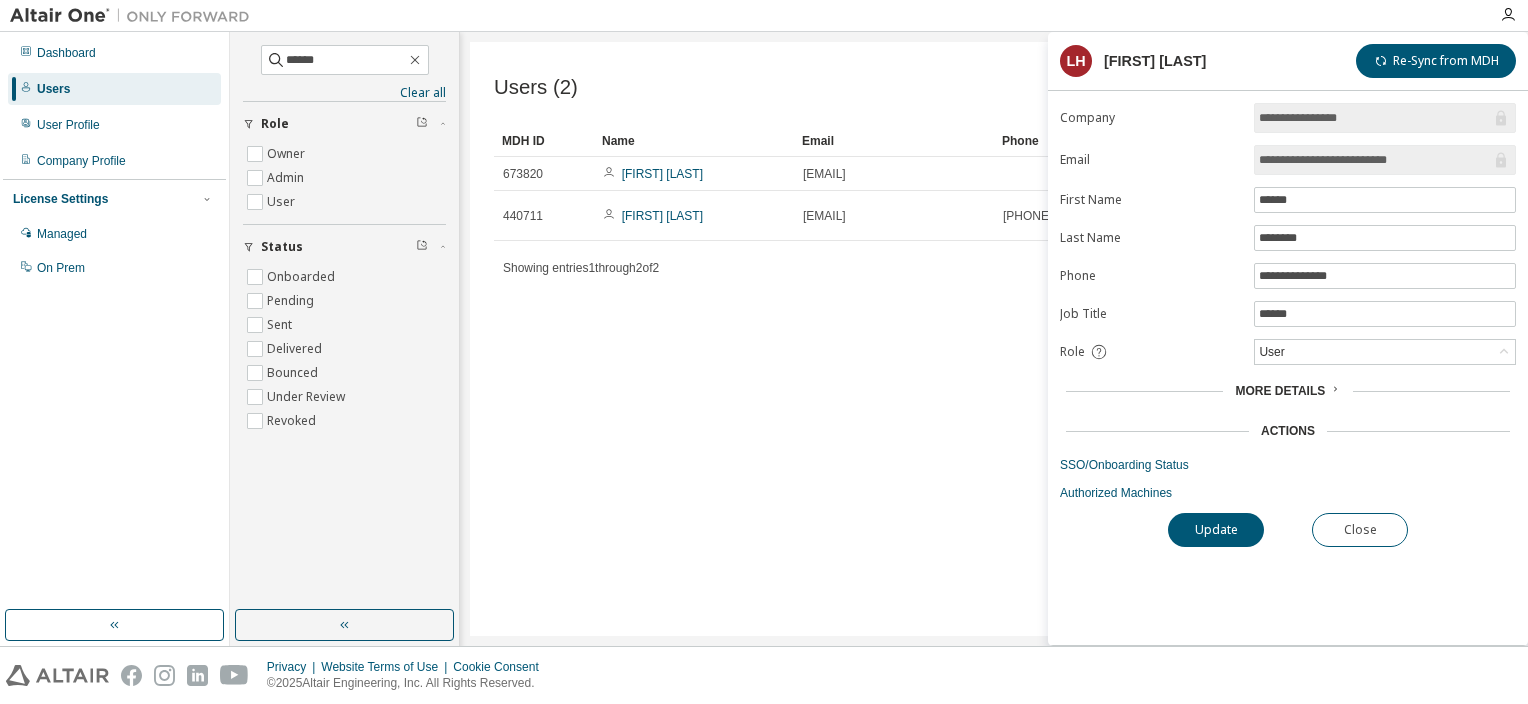 click on "More Details" at bounding box center [1280, 391] 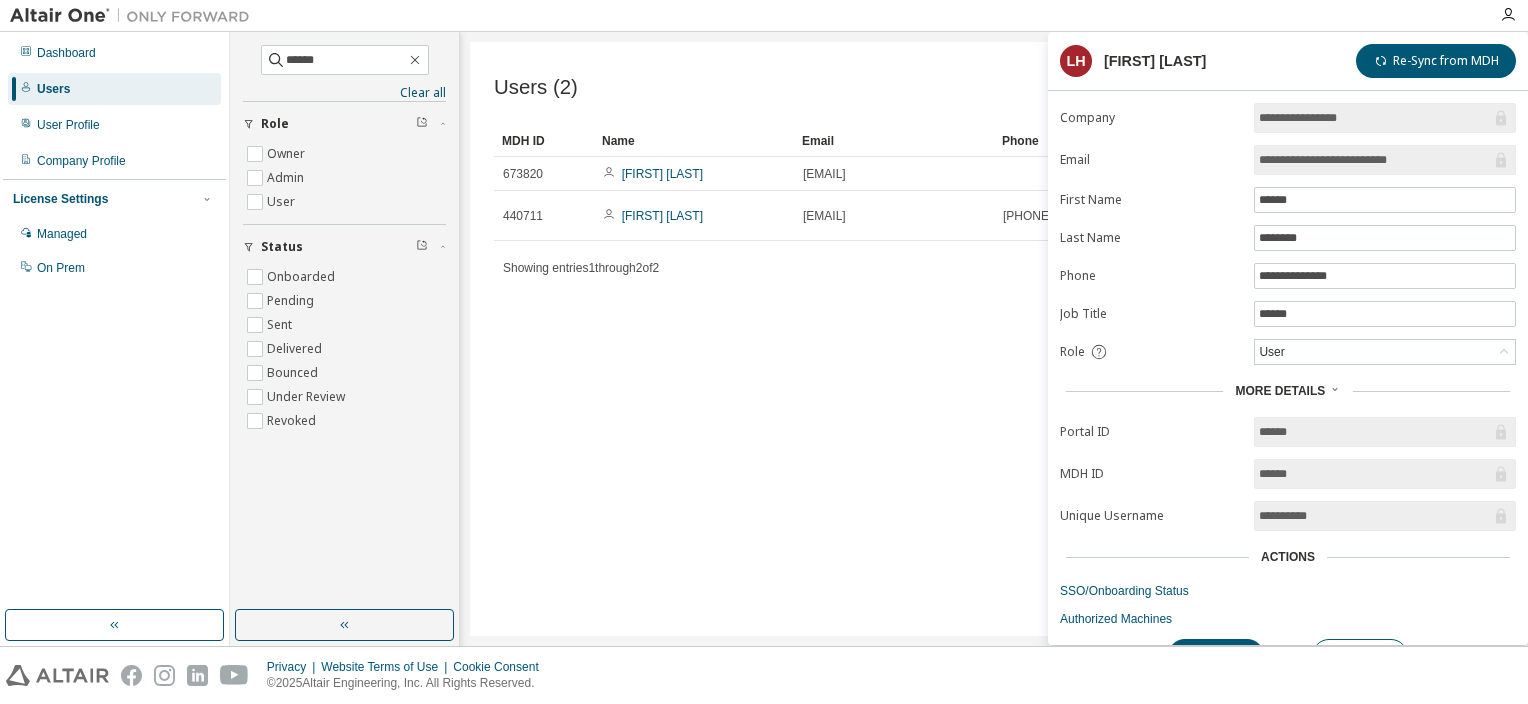 click on "More Details" at bounding box center [1280, 391] 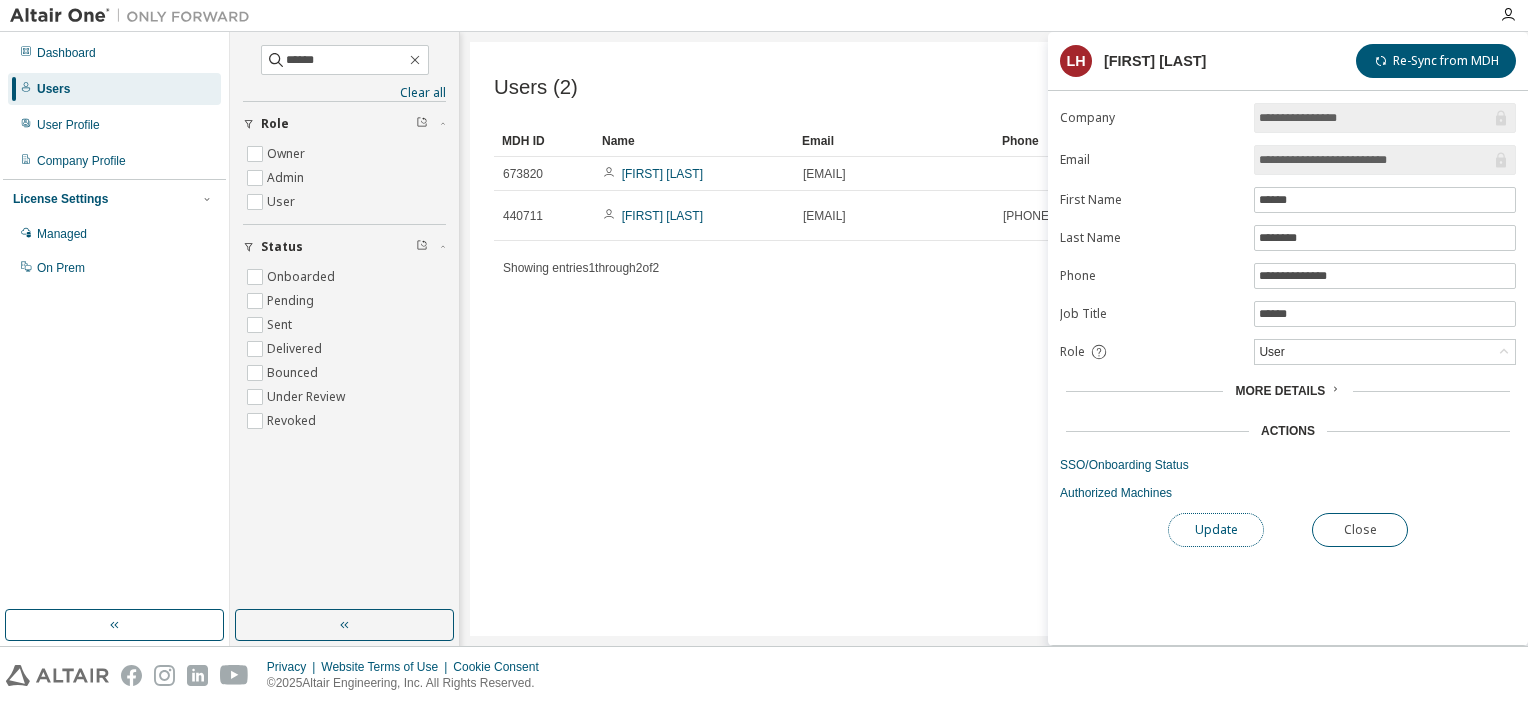 click on "Update" at bounding box center (1216, 530) 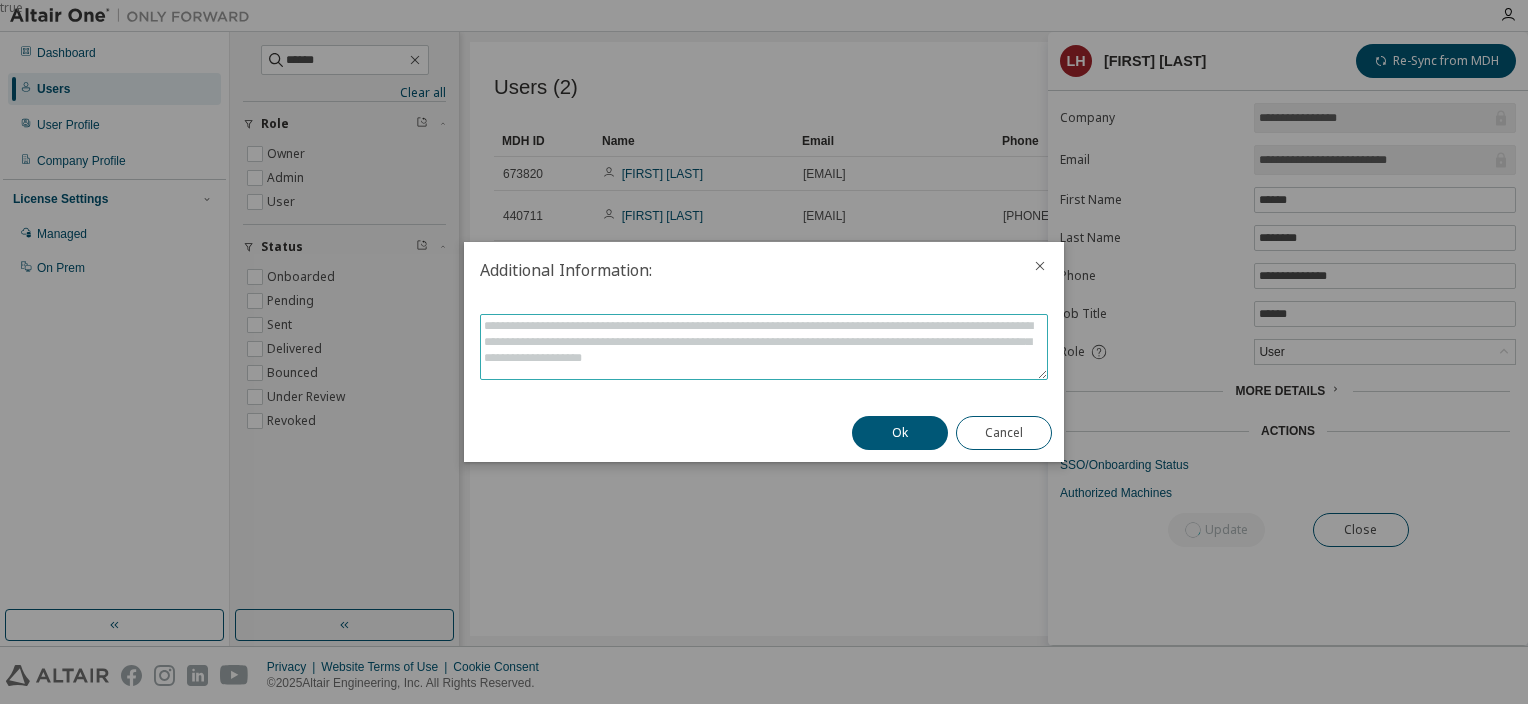 click at bounding box center (764, 347) 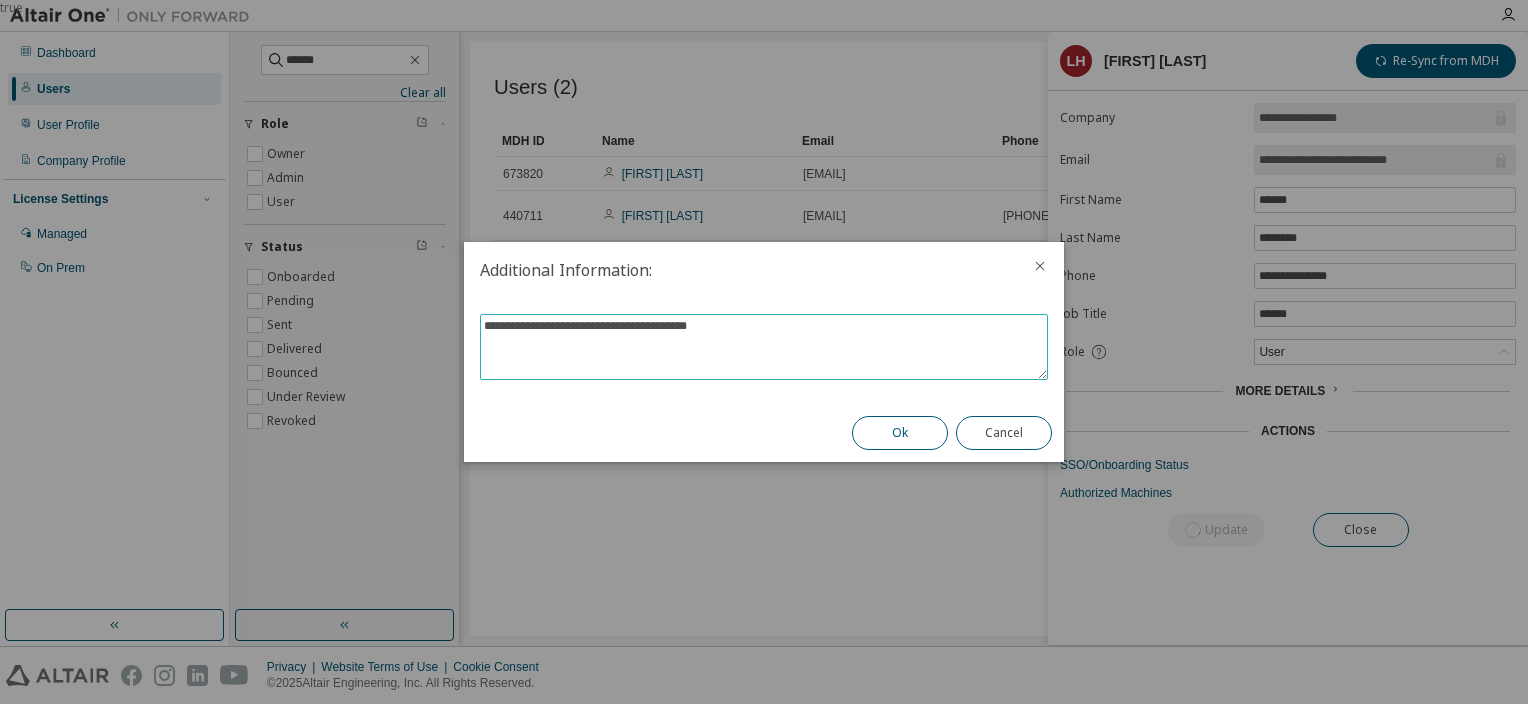 type on "**********" 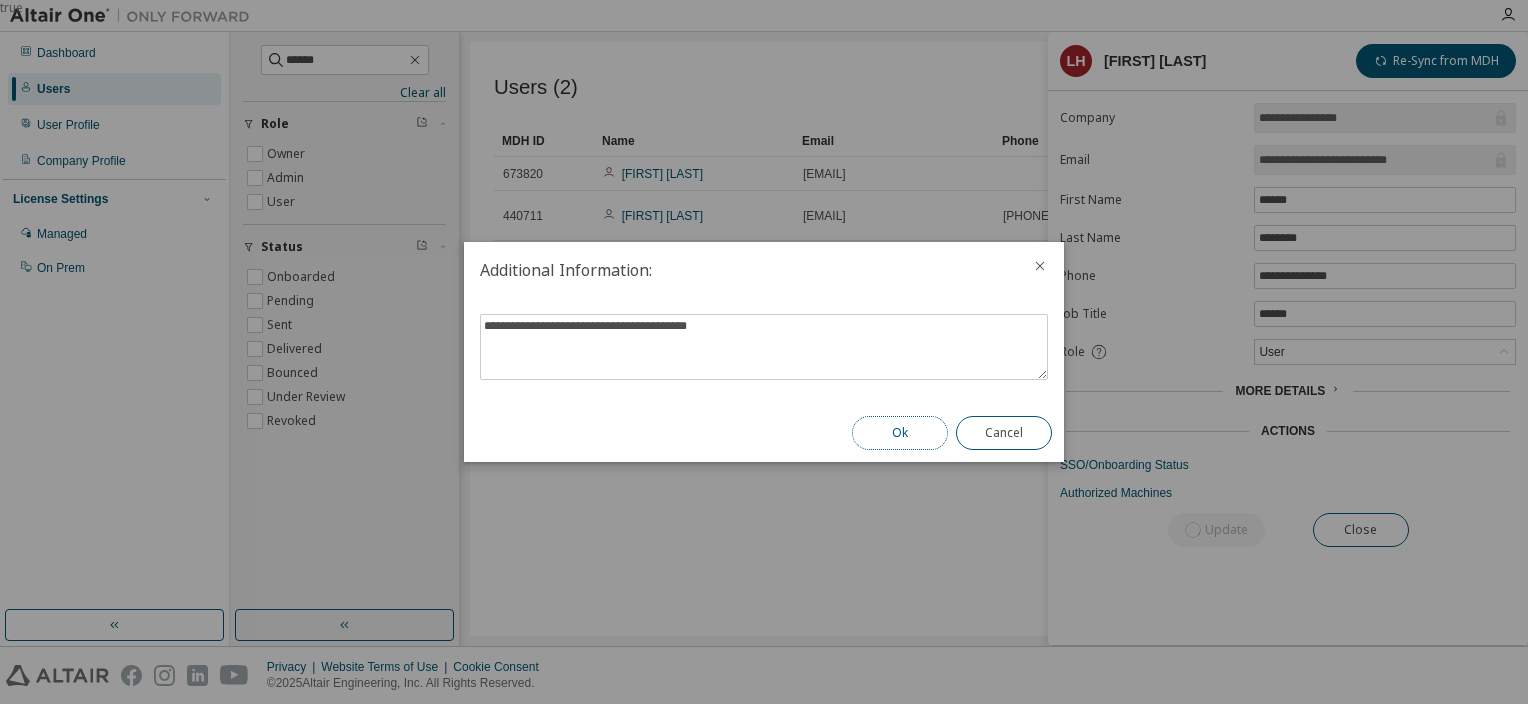 click on "Ok" at bounding box center (900, 433) 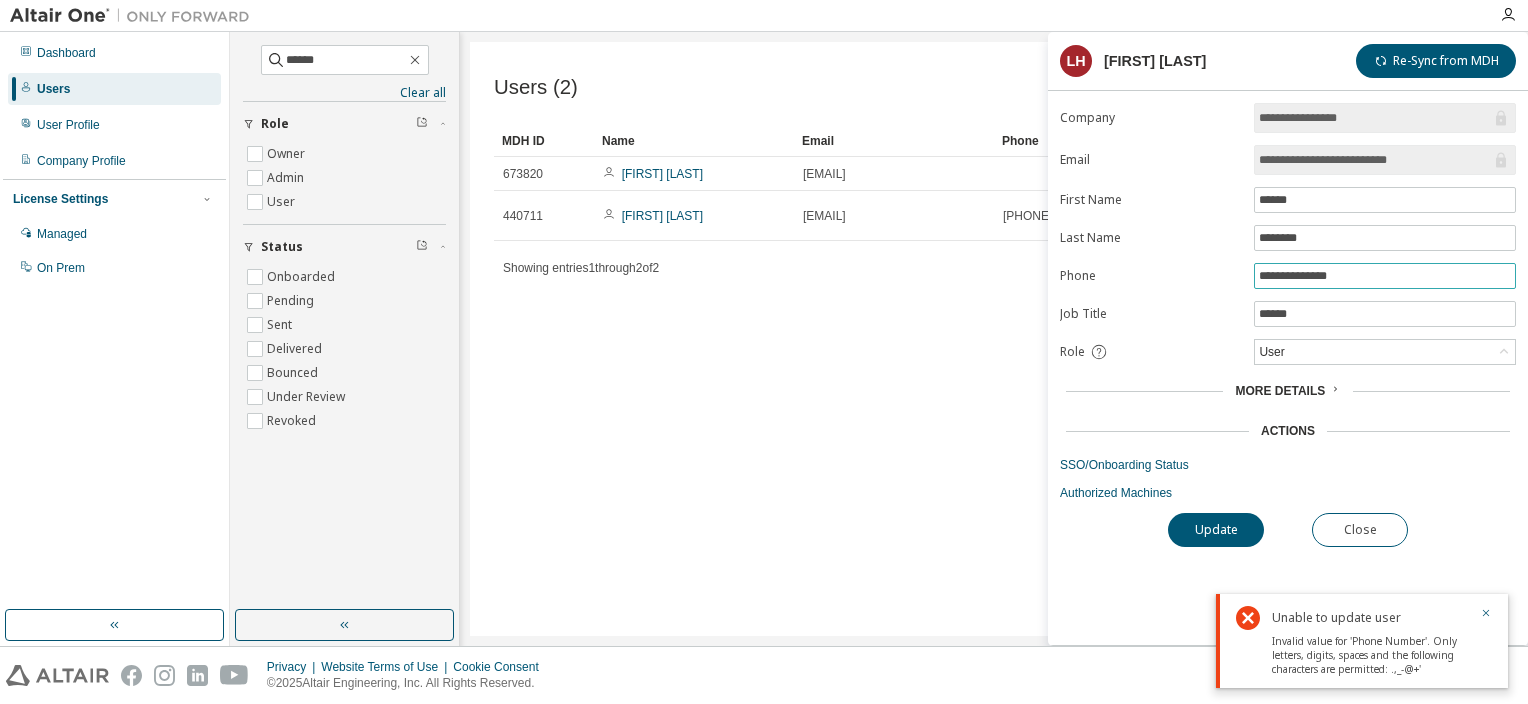 click on "**********" at bounding box center (1385, 276) 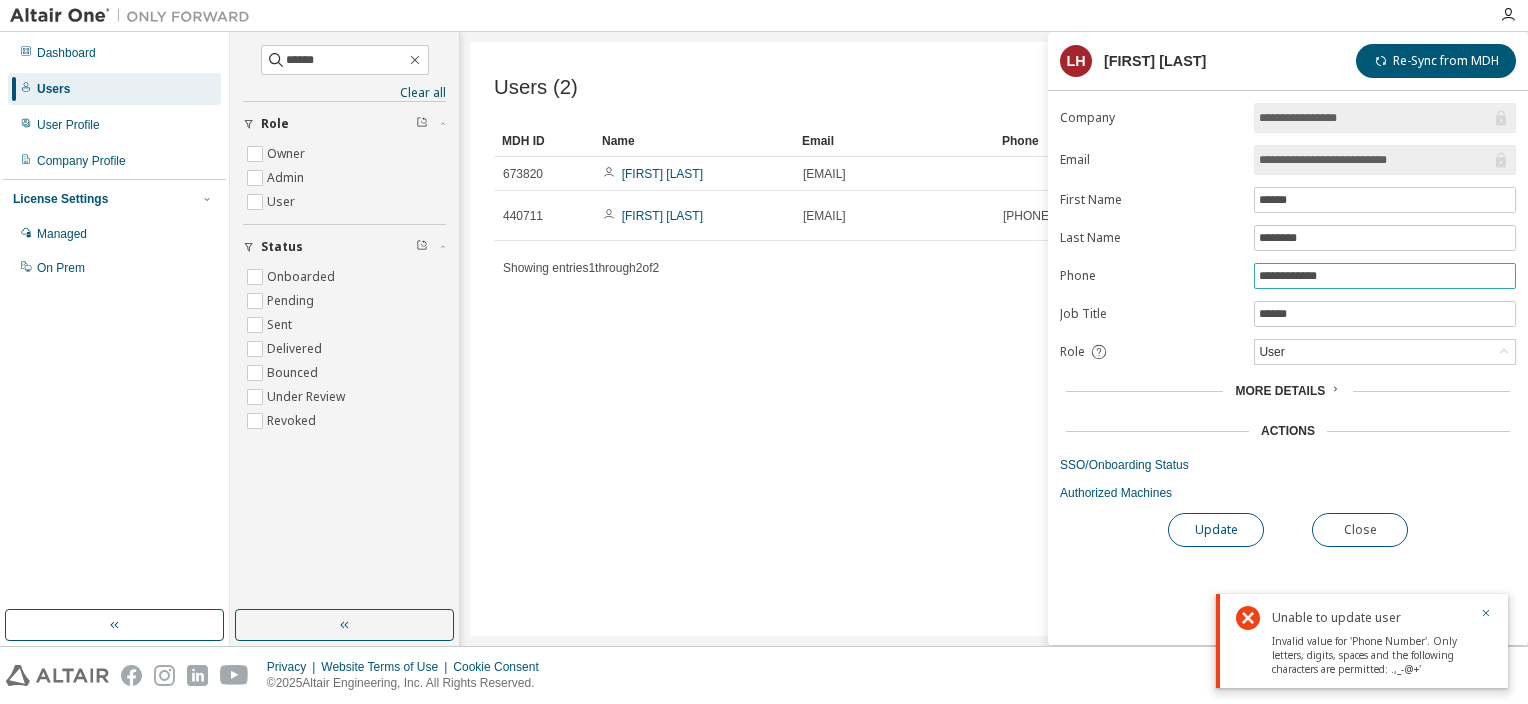type on "**********" 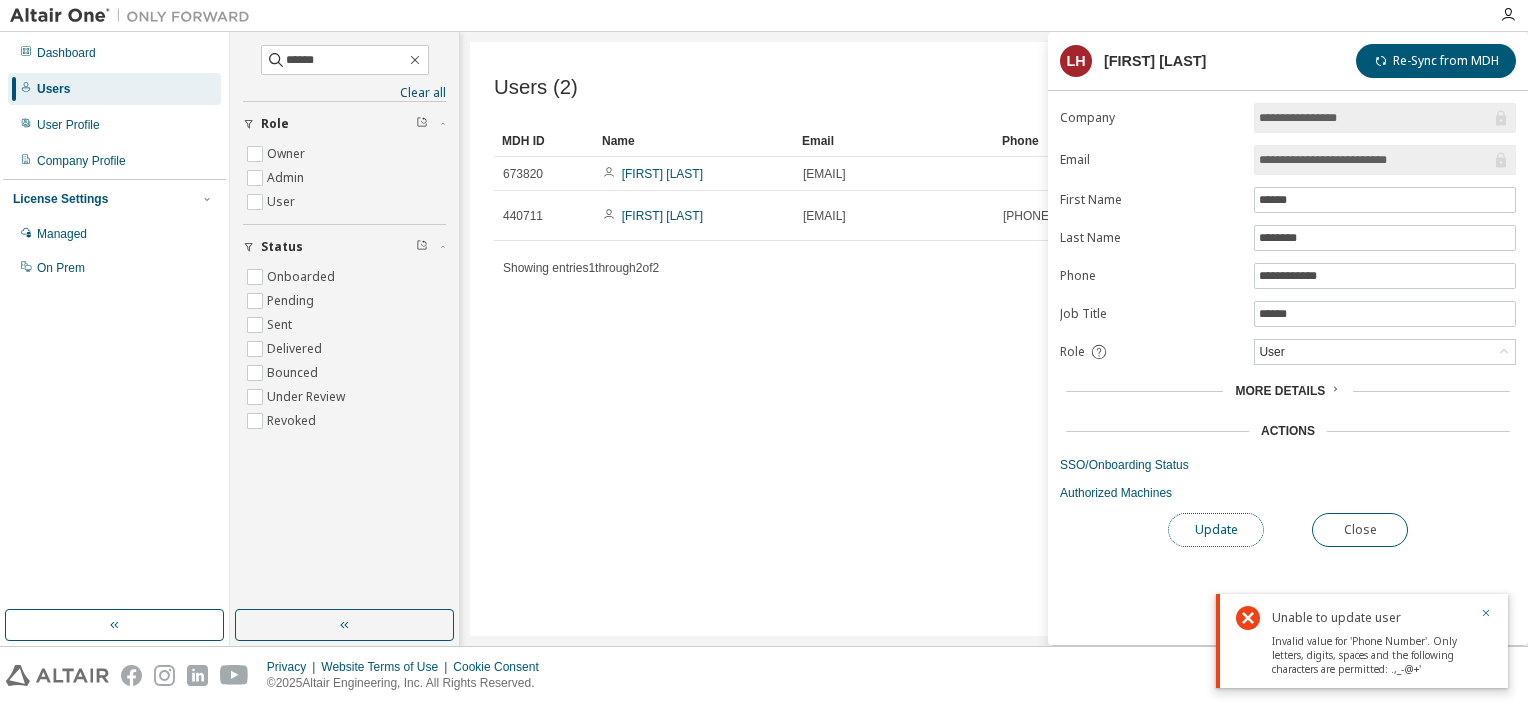 click on "Update" at bounding box center [1216, 530] 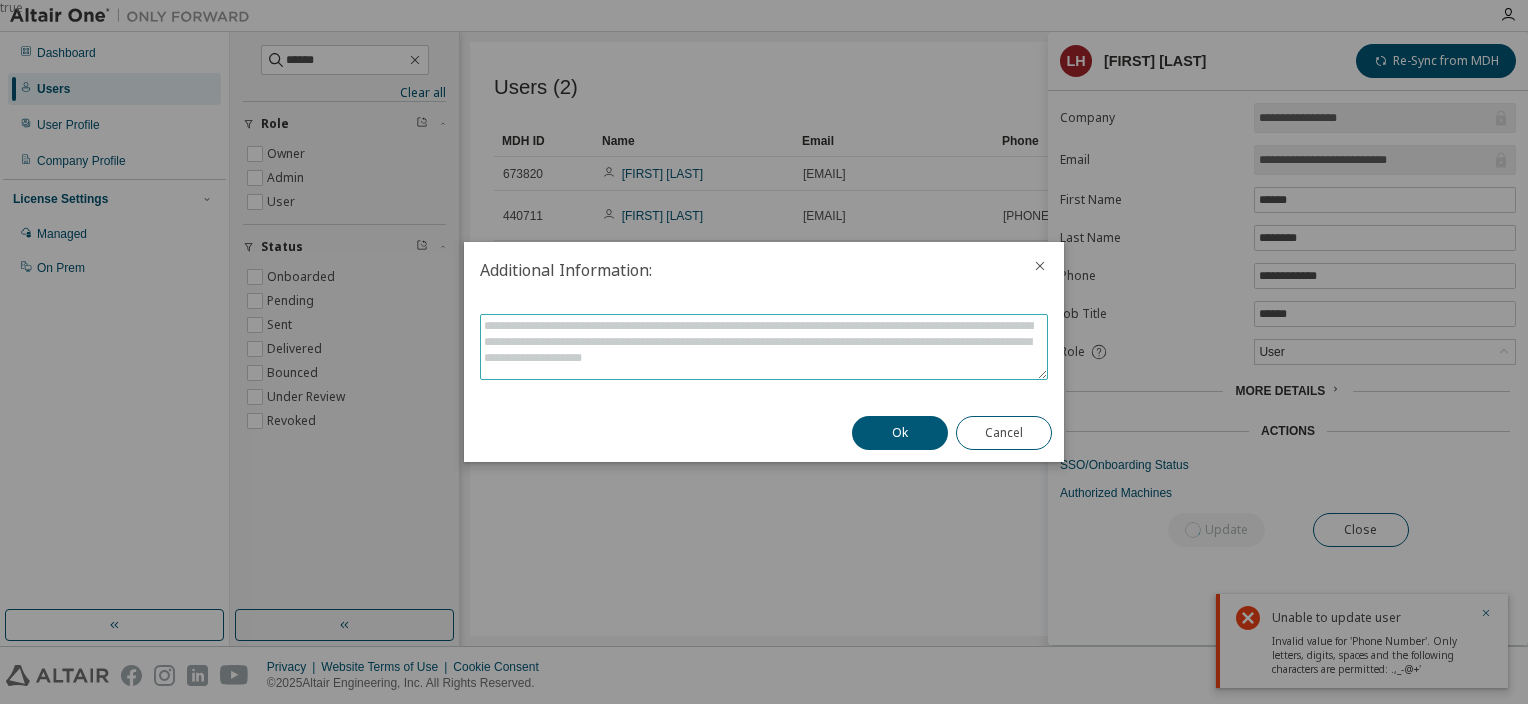 click at bounding box center [764, 347] 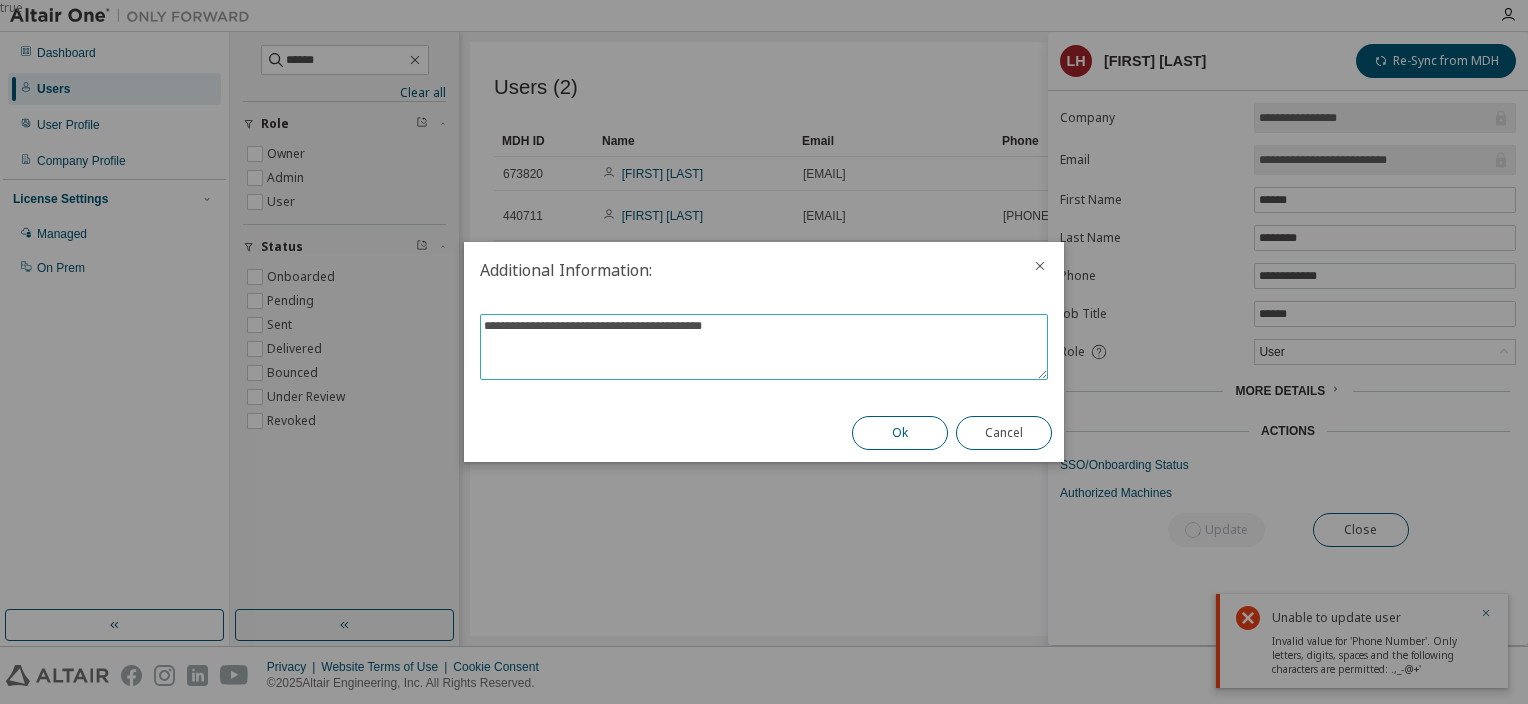 type on "**********" 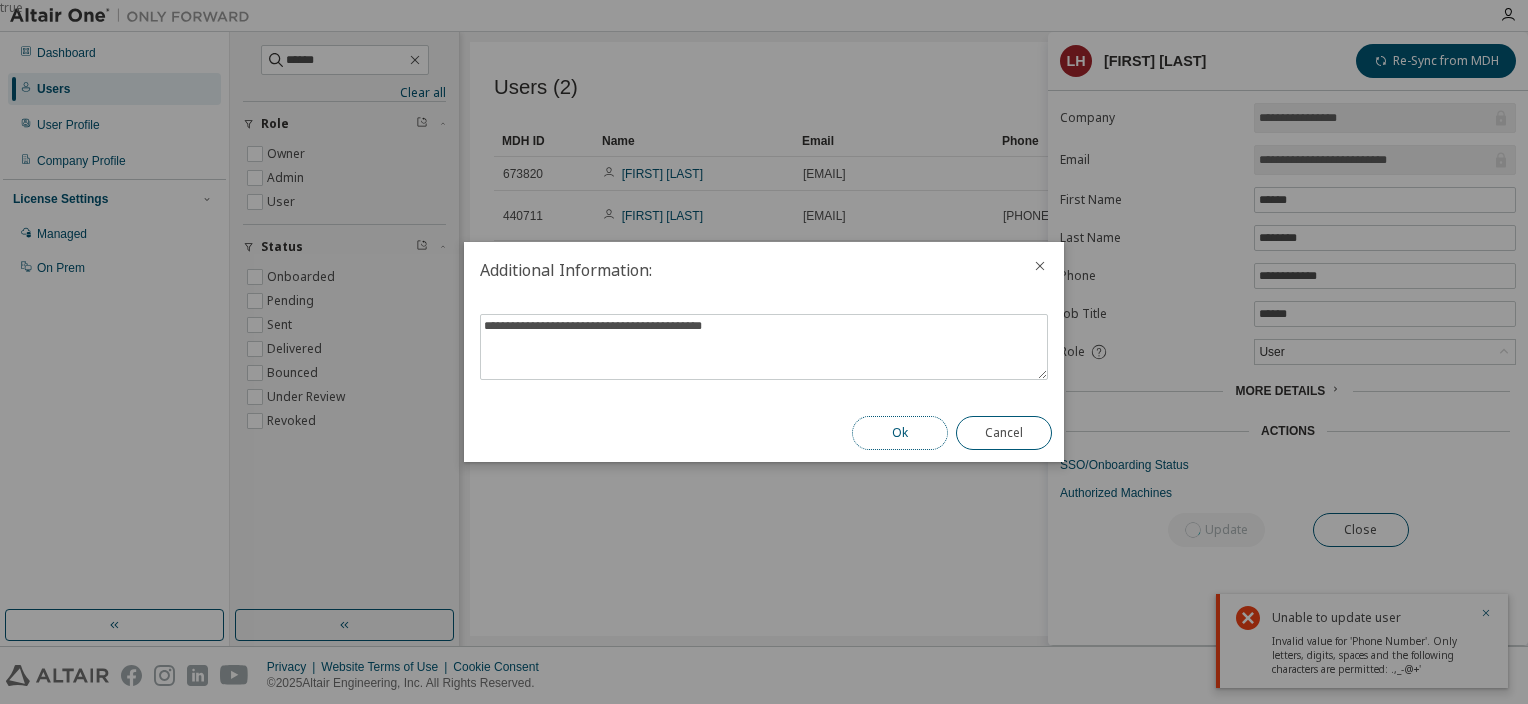 click on "Ok" at bounding box center (900, 433) 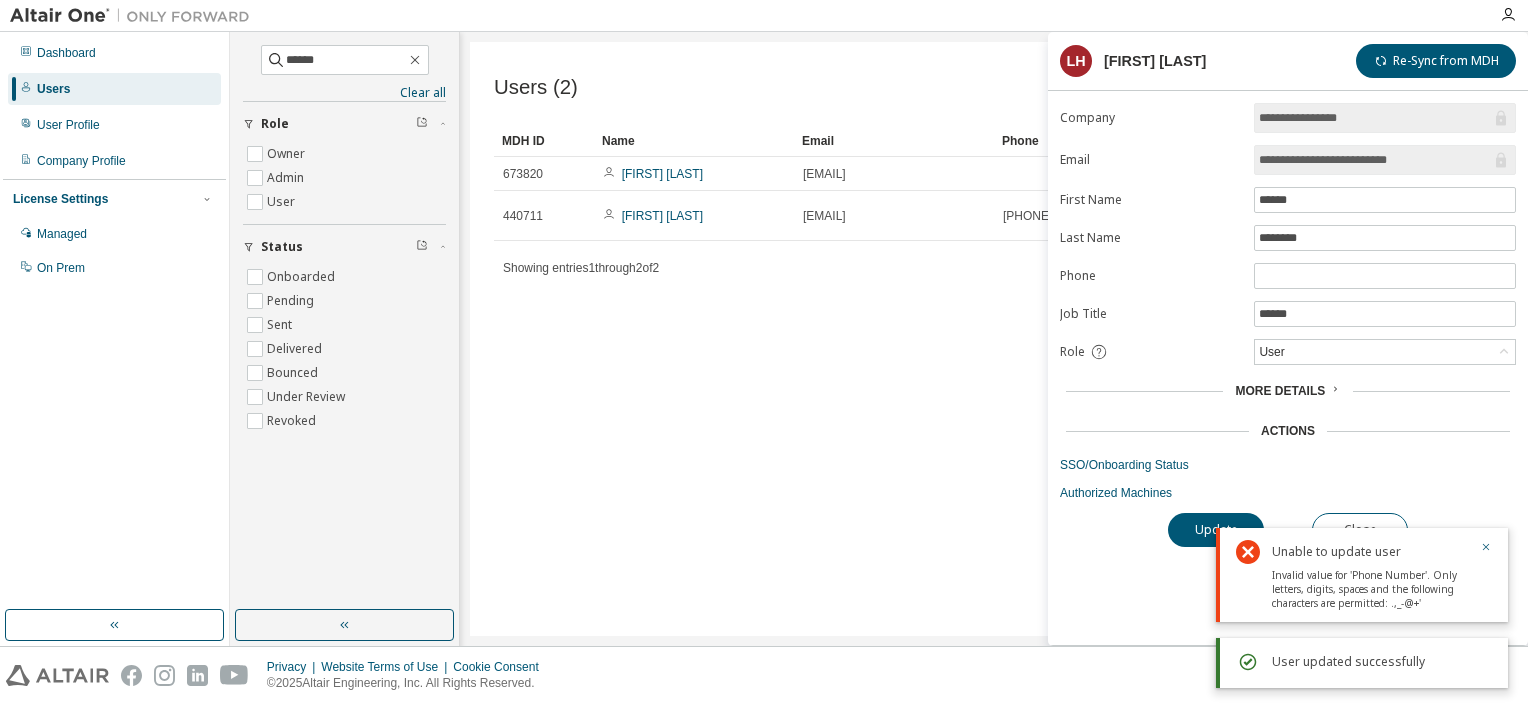 click on "Unable to update user Invalid value for 'Phone Number'. Only letters, digits, spaces and the following characters are permitted: .,_-@+'" at bounding box center [1362, 575] 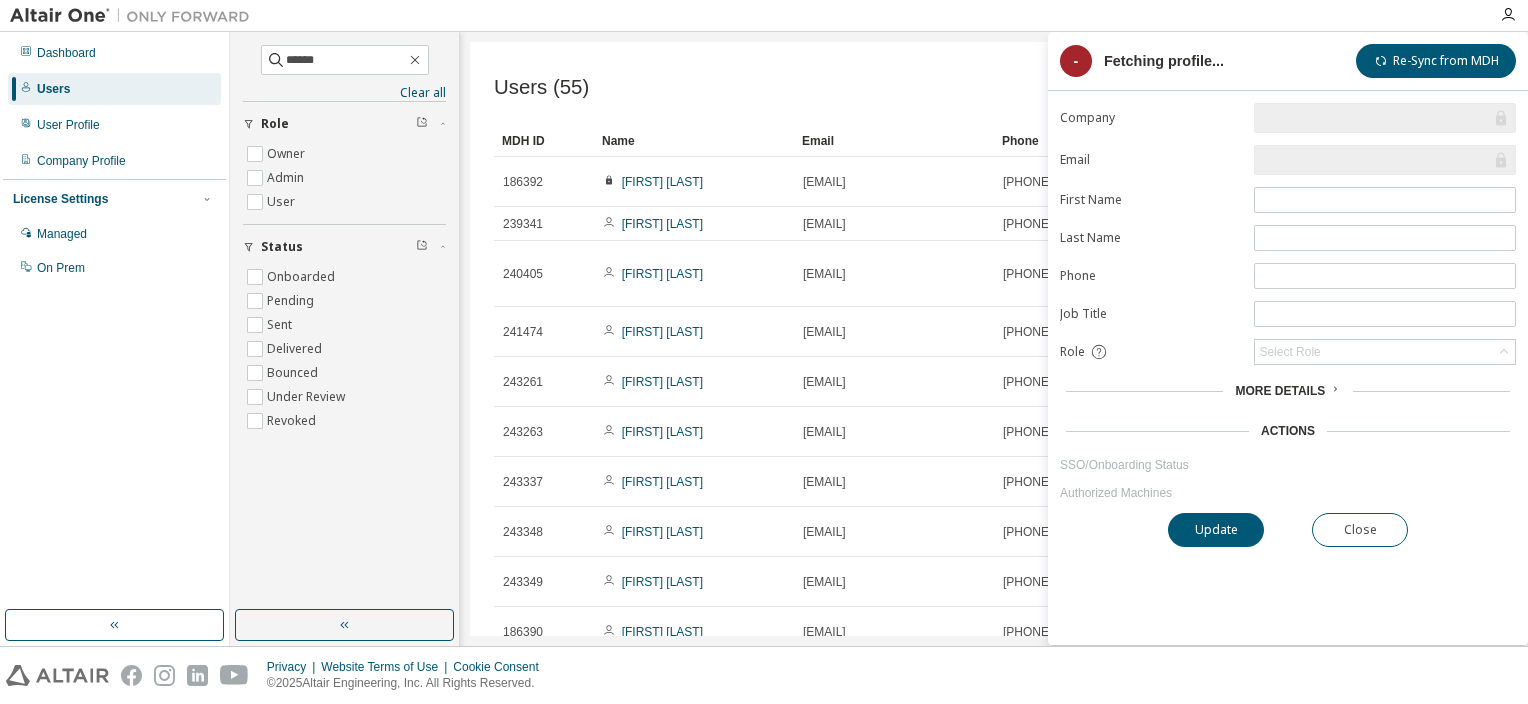 scroll, scrollTop: 0, scrollLeft: 0, axis: both 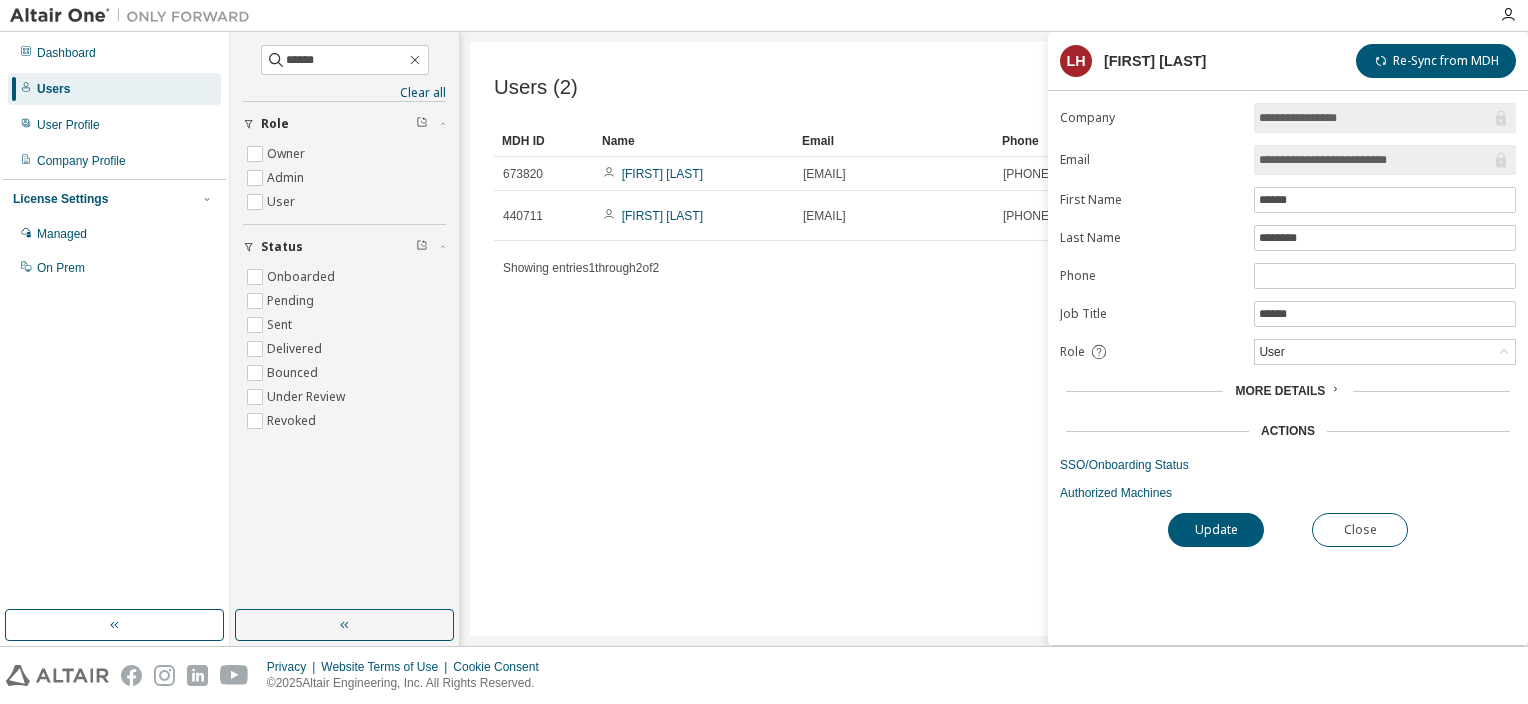 click on "Users (2) Export To CSV Add User" at bounding box center [994, 87] 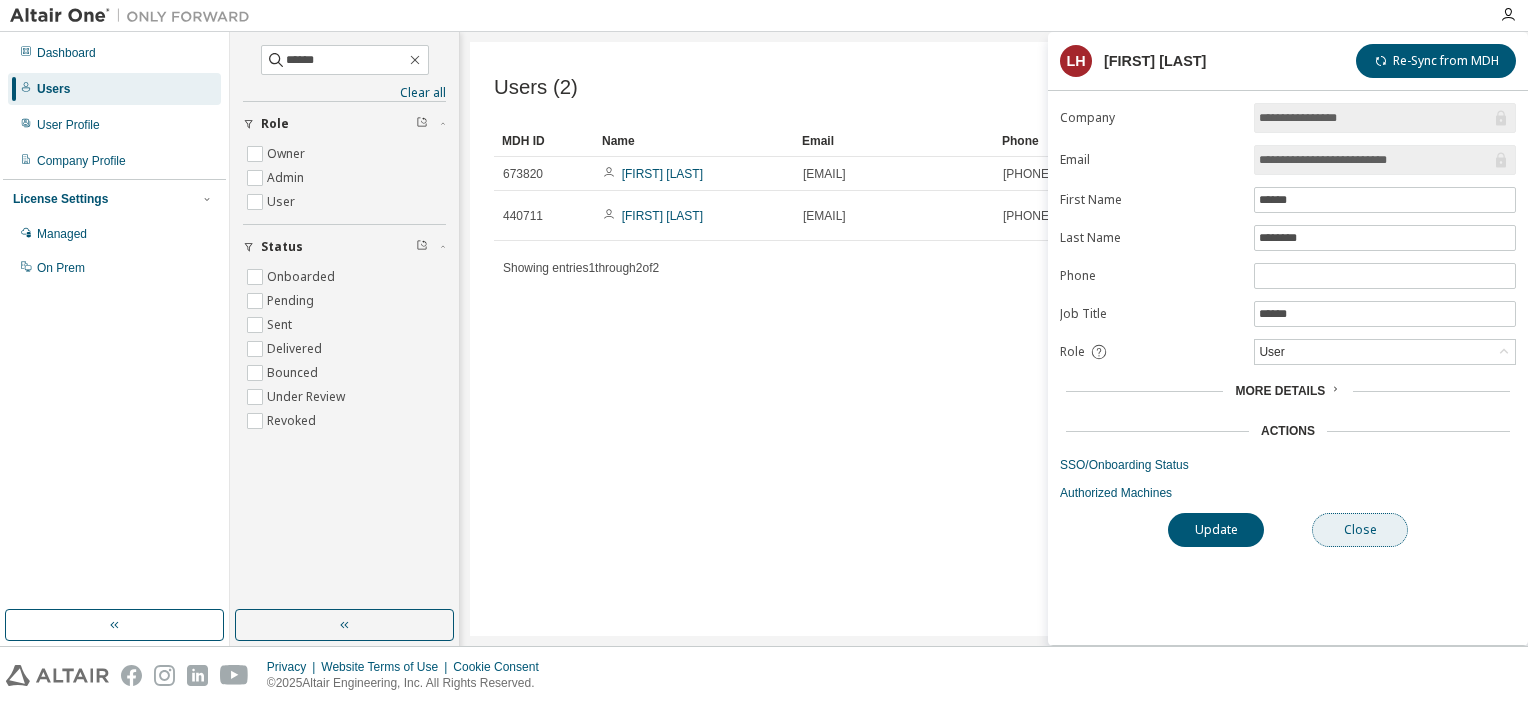 click on "Close" at bounding box center (1360, 530) 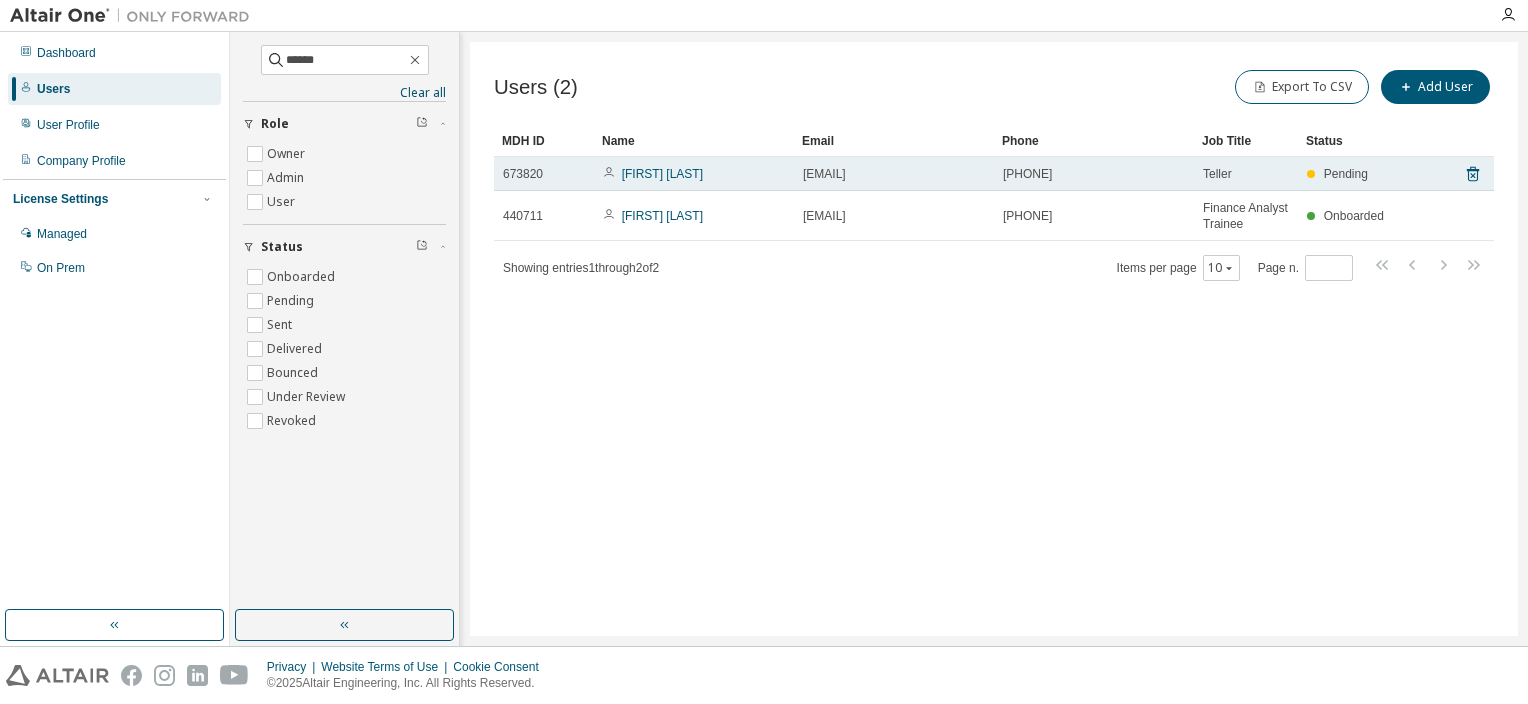 click on "Pending" at bounding box center [1346, 174] 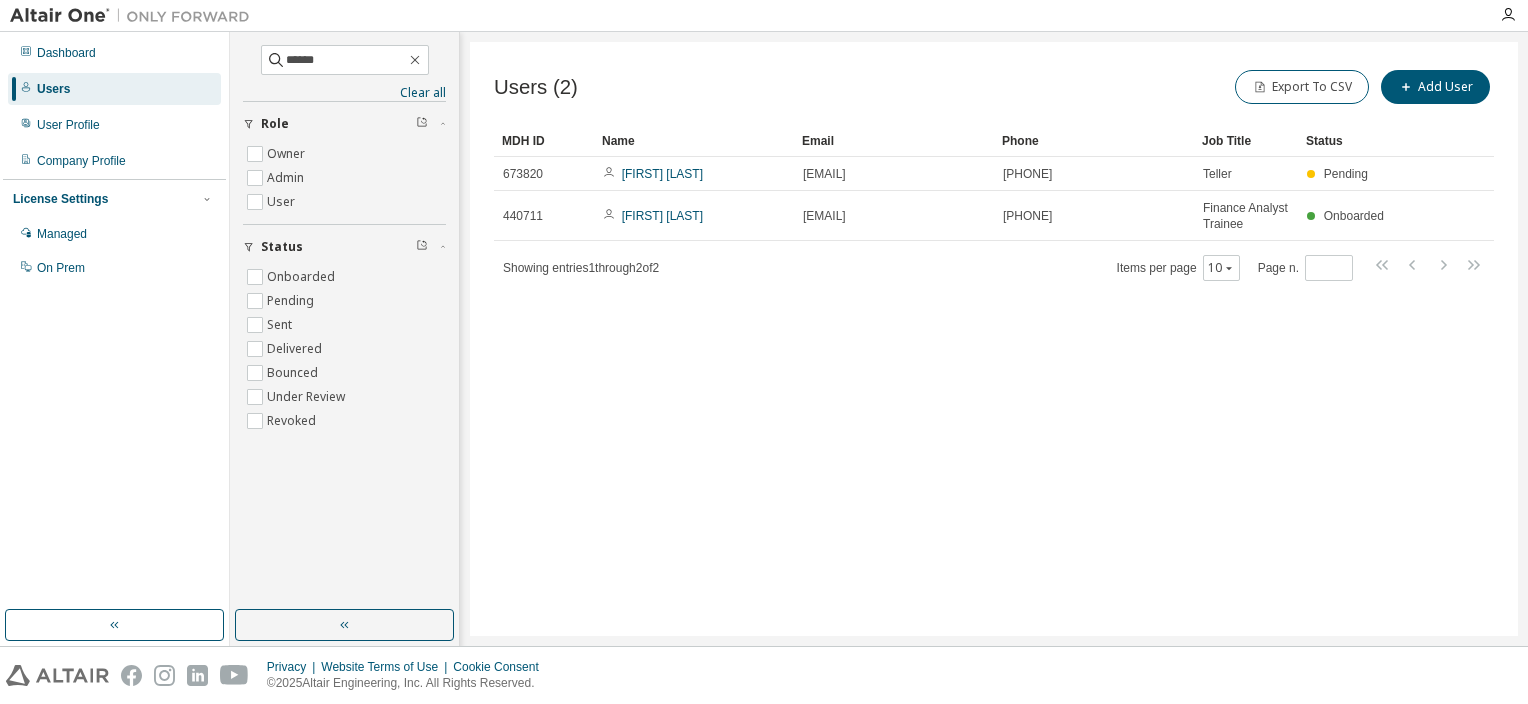 click on "Status" at bounding box center [1348, 141] 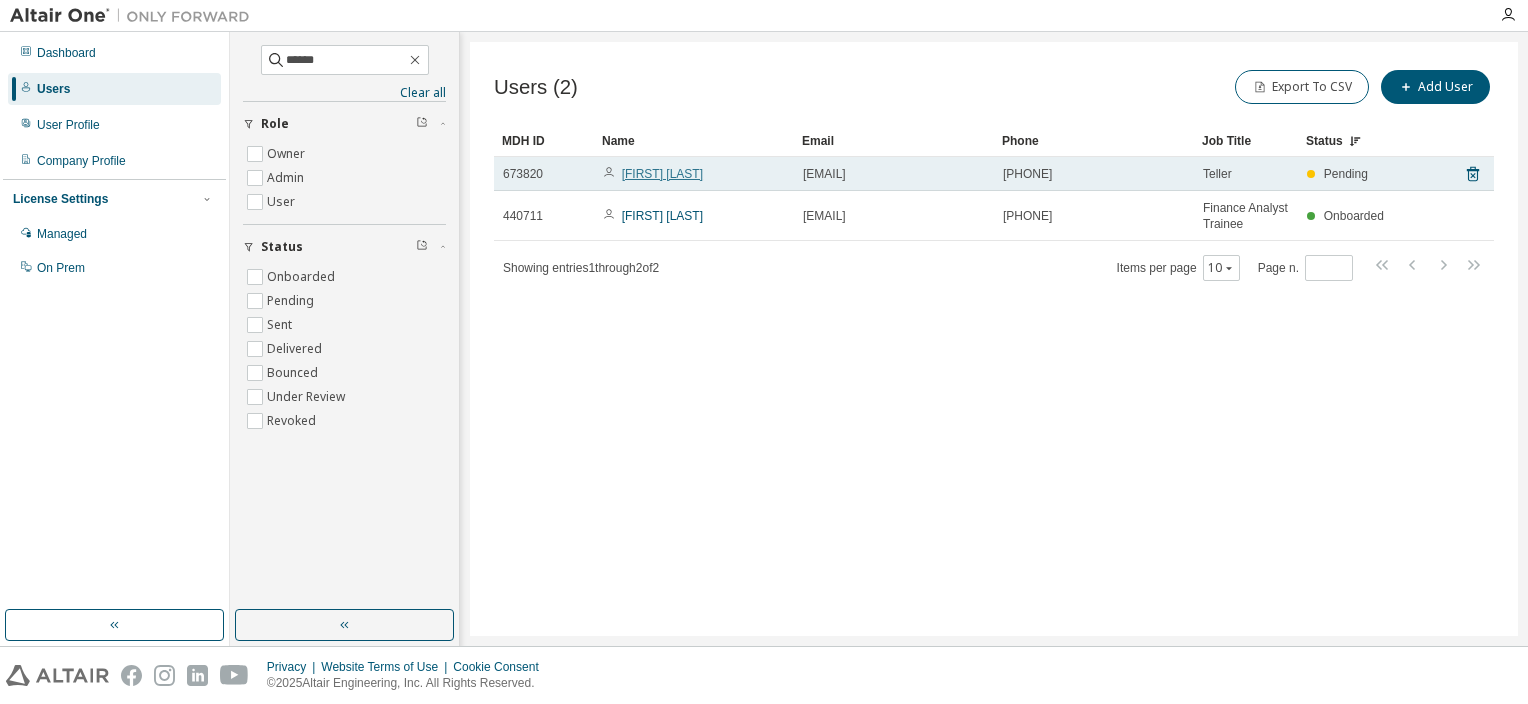 click on "[FIRST] [LAST]" at bounding box center (662, 174) 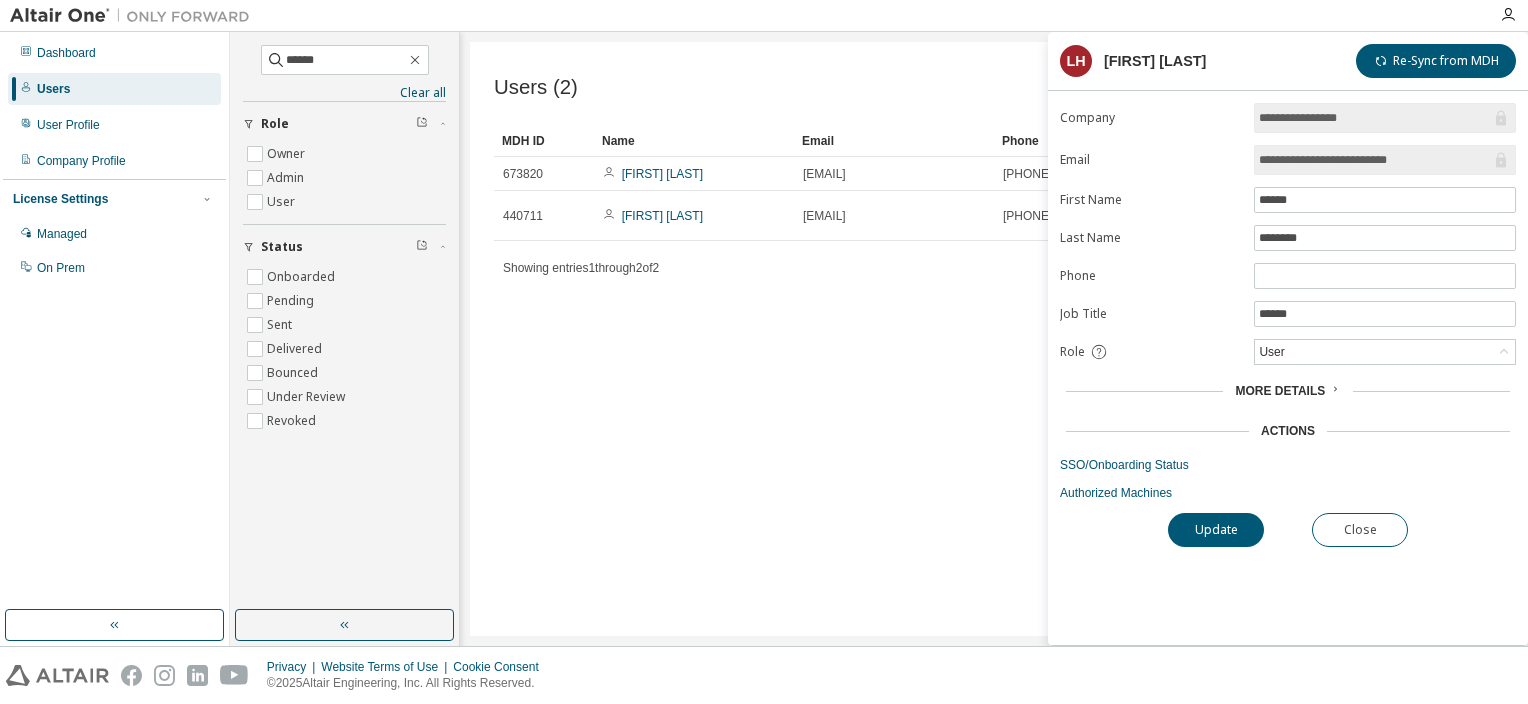 click on "Users (2) Export To CSV Add User Clear Load Save Save As Field Operator Value Select filter Select operand Add criteria Search MDH ID Name Email Phone Job Title Status 673820    Lauren Hartnett Lauren.Hartnett@stbank.com 724-465-4862 Teller Pending 440711    Lauren Berezansky Lauren.Berezansky@stbank.com 7247629792 Finance Analyst Trainee Onboarded Showing entries  1  through  2  of  2 Items per page 10 Page n. *" at bounding box center [994, 339] 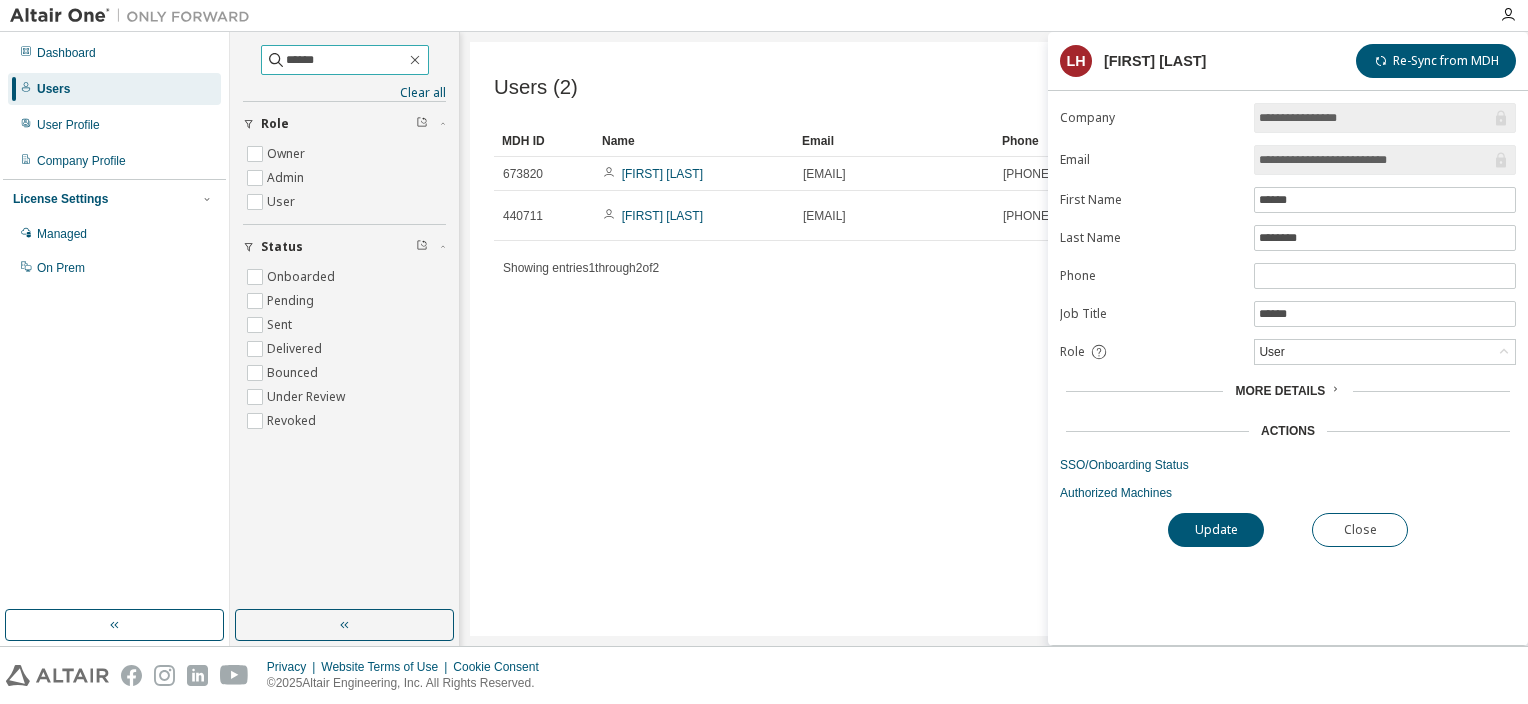 drag, startPoint x: 308, startPoint y: 60, endPoint x: 225, endPoint y: 88, distance: 87.595665 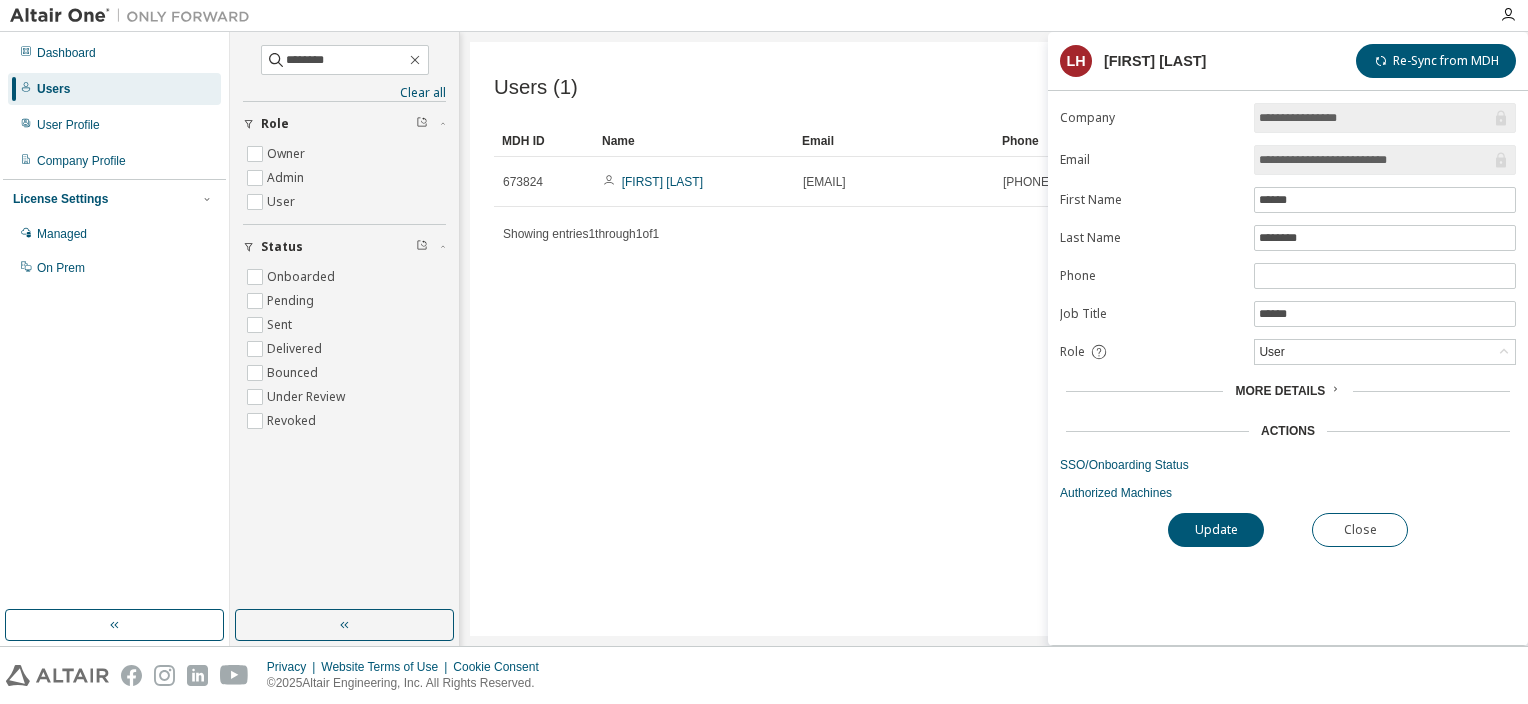 click on "Users (1) Export To CSV Add User Clear Load Save Save As Field Operator Value Select filter Select operand Add criteria Search MDH ID Name Email Phone Job Title Status 673824    Nicholas Norfolk nicholas.norfolk@stbank.com 724-465-3403 Credit Systems Administrator I Delivered Showing entries  1  through  1  of  1 Items per page 10 Page n. *" at bounding box center (994, 339) 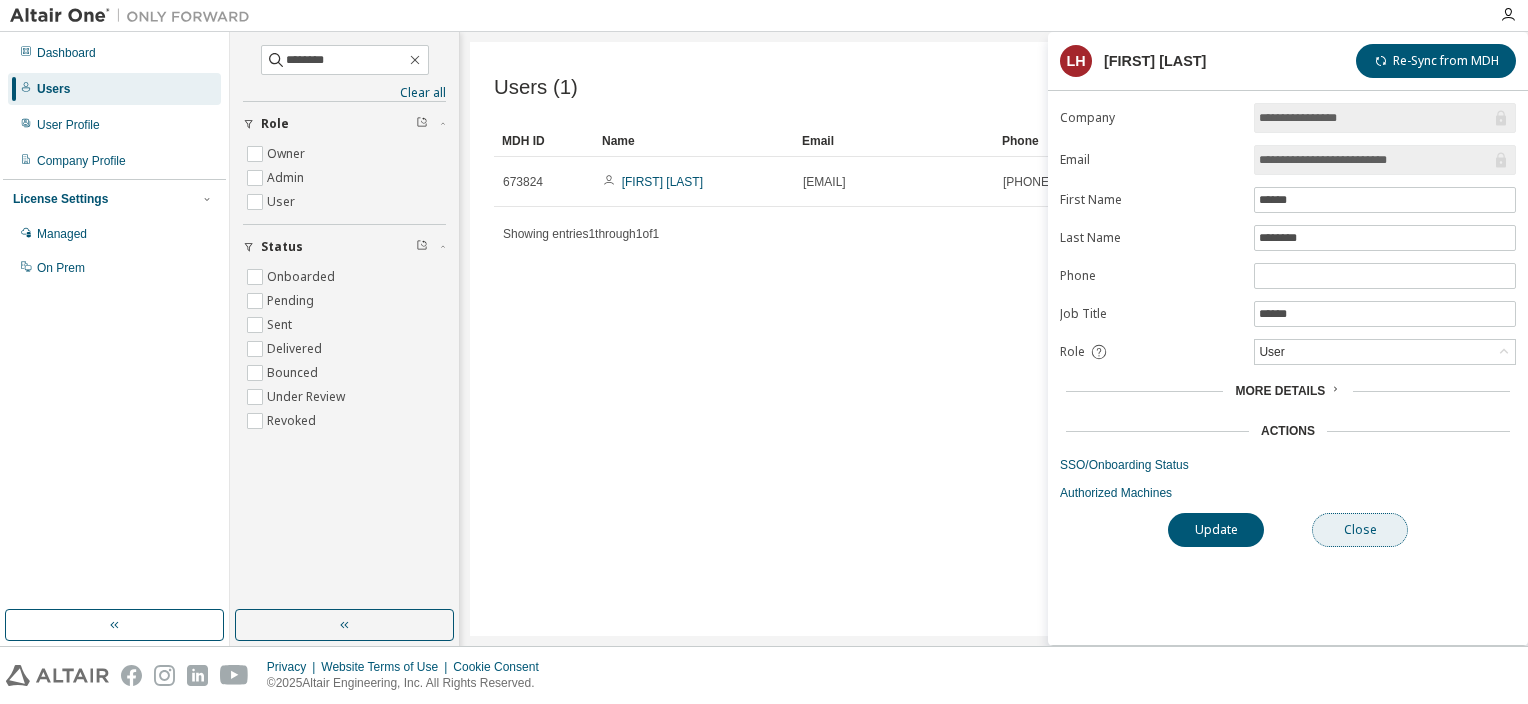 click on "Close" at bounding box center [1360, 530] 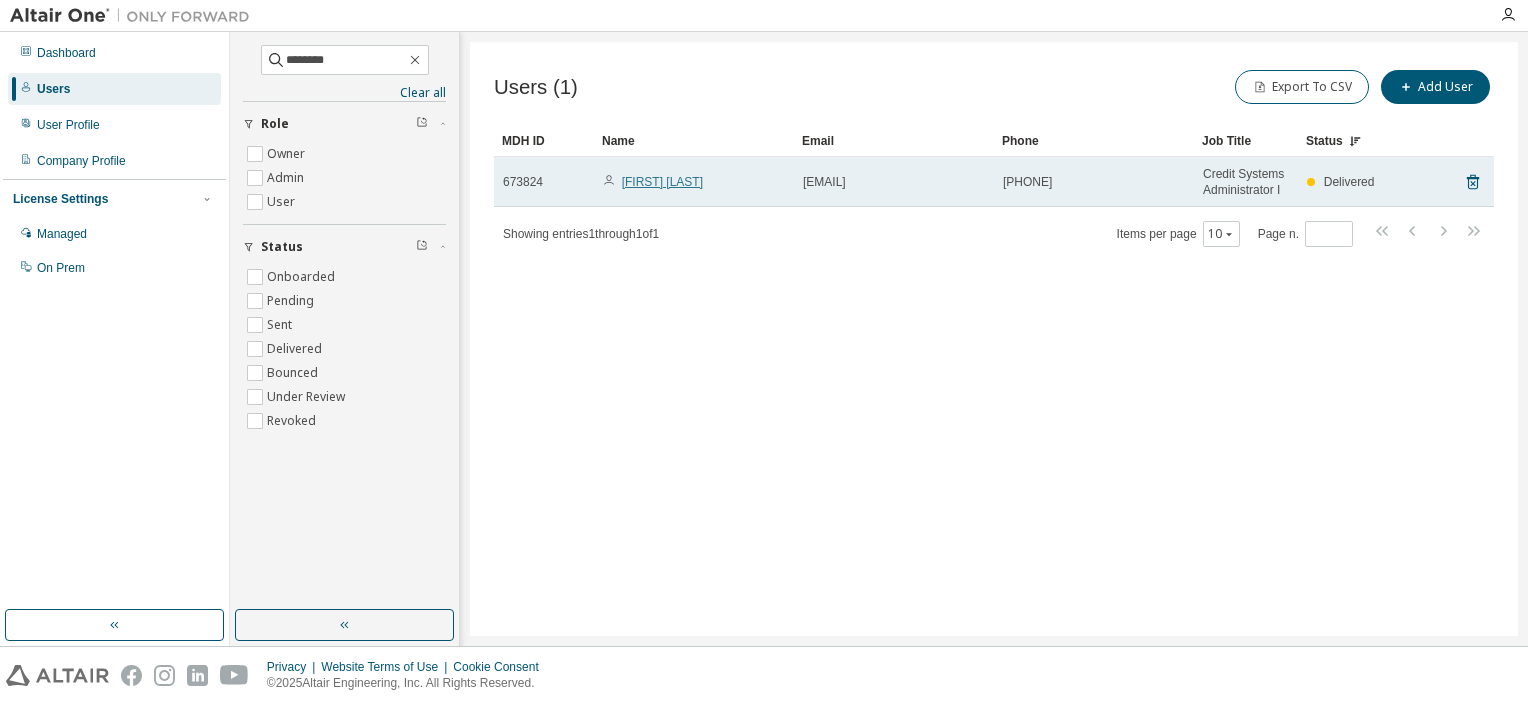 click on "[FIRST] [LAST]" at bounding box center [662, 182] 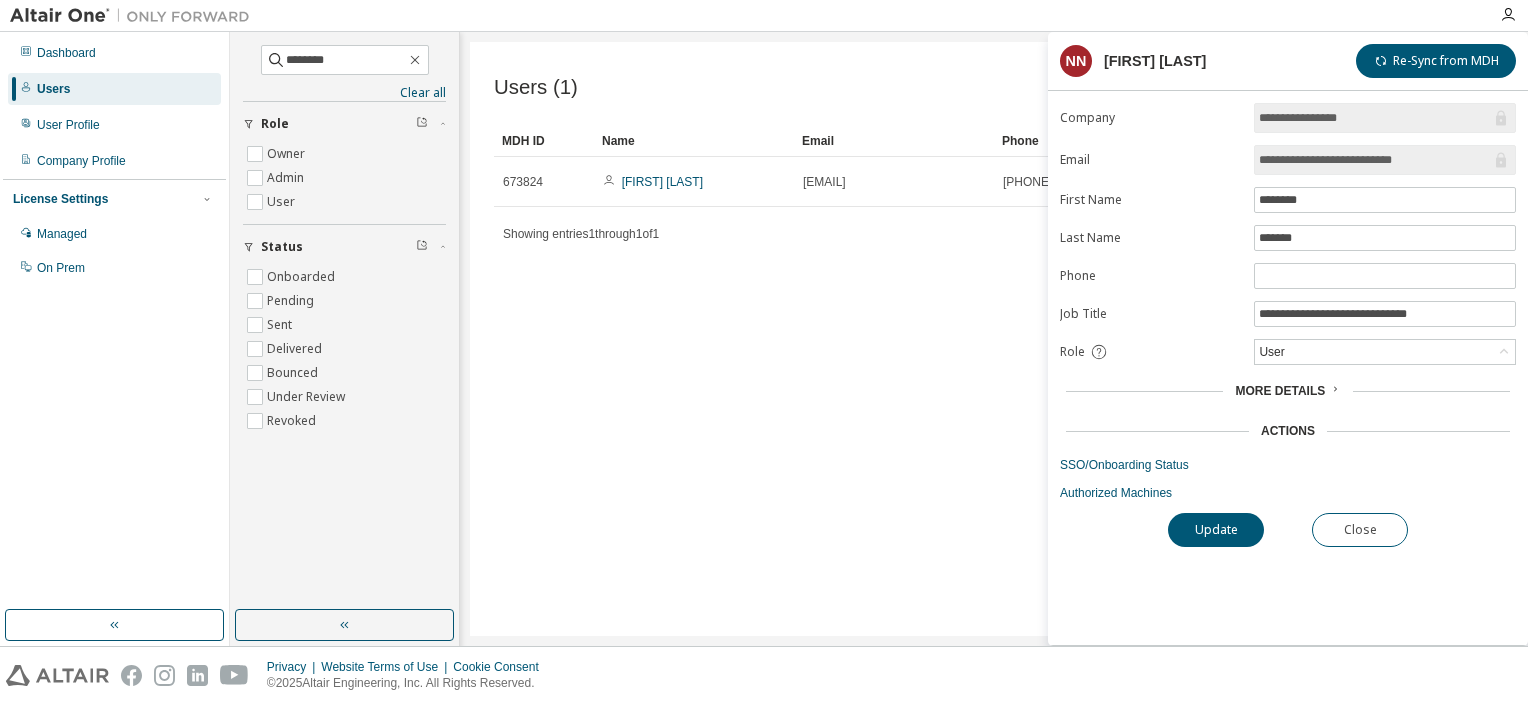 click on "More Details" at bounding box center [1288, 391] 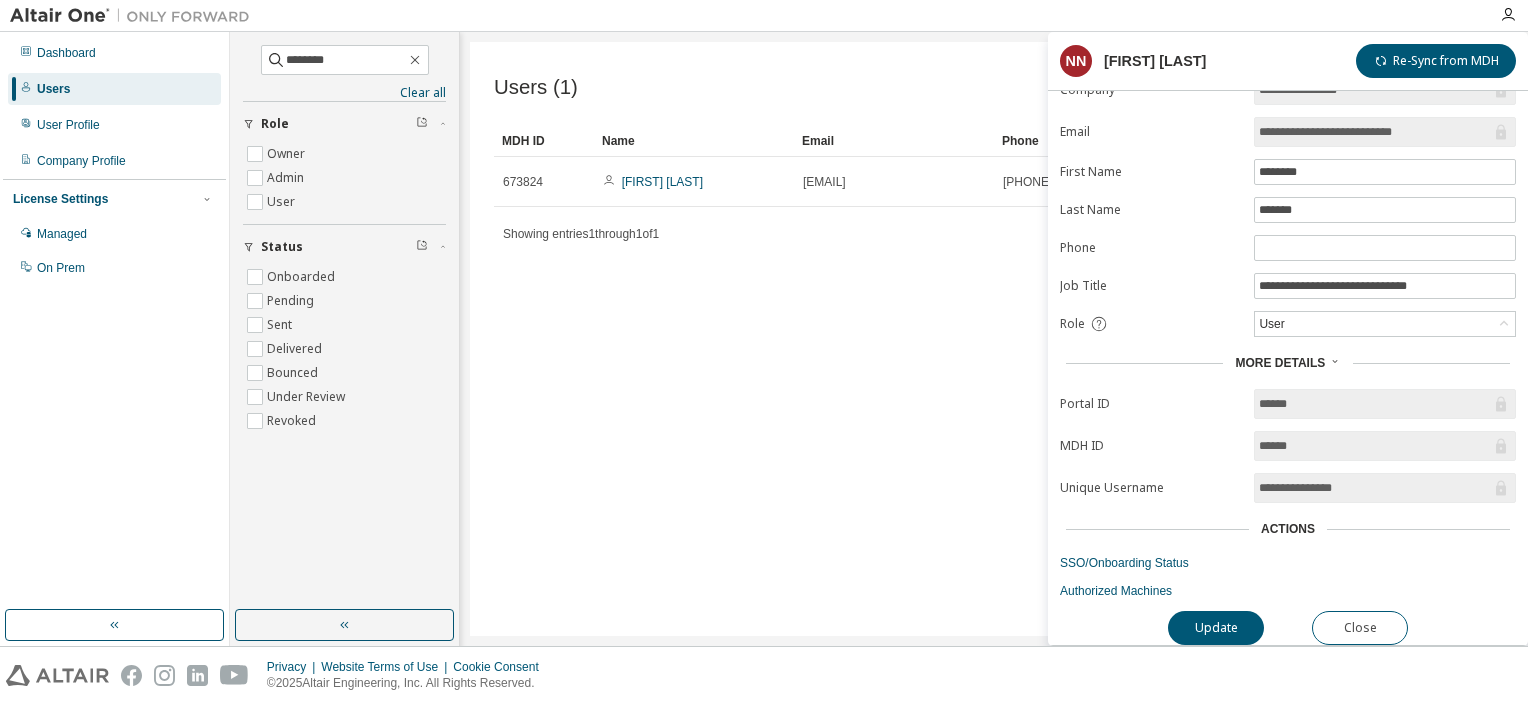 scroll, scrollTop: 31, scrollLeft: 0, axis: vertical 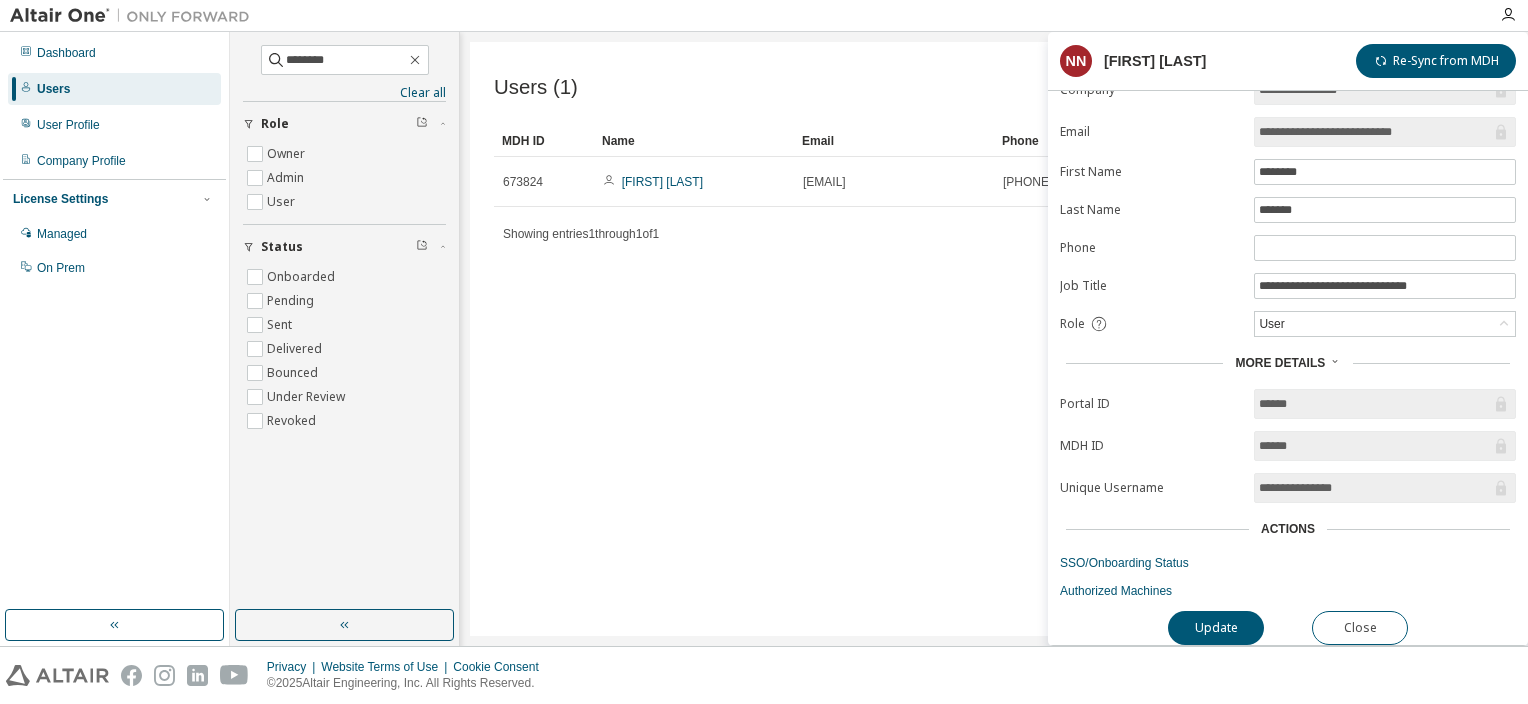 click on "Users (1) Export To CSV Add User Clear Load Save Save As Field Operator Value Select filter Select operand Add criteria Search MDH ID Name Email Phone Job Title Status 673824    Nicholas Norfolk nicholas.norfolk@stbank.com 724-465-3403 Credit Systems Administrator I Delivered Showing entries  1  through  1  of  1 Items per page 10 Page n. *" at bounding box center [994, 339] 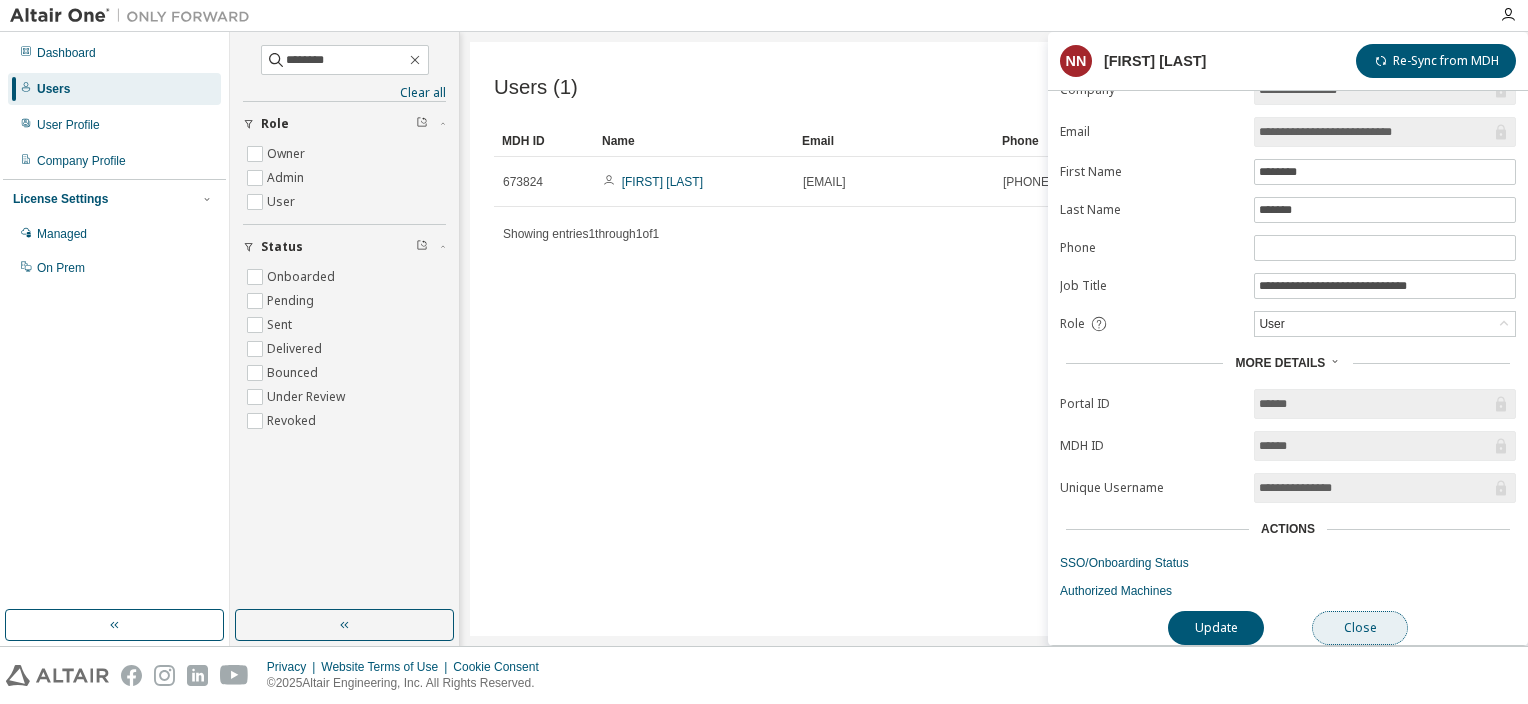 click on "Close" at bounding box center (1360, 628) 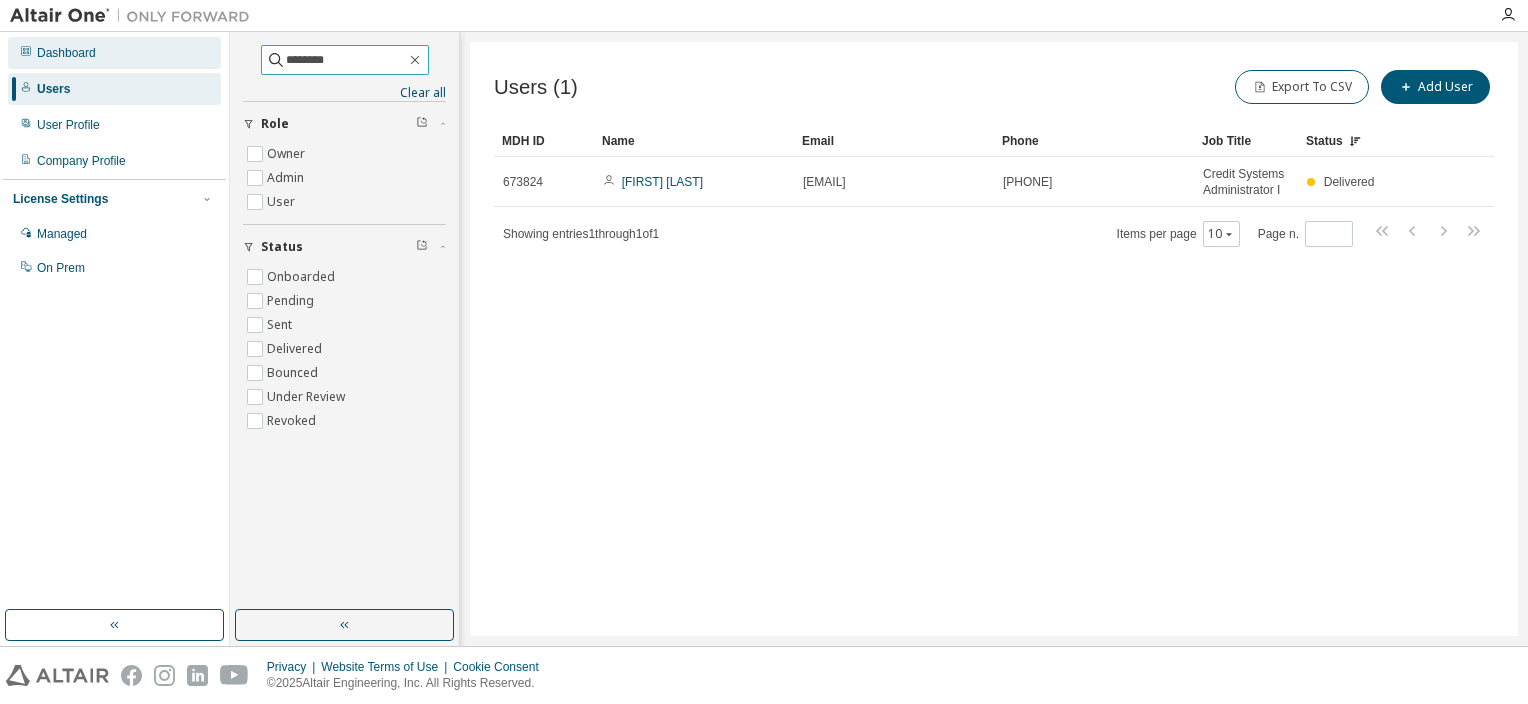 drag, startPoint x: 316, startPoint y: 65, endPoint x: 205, endPoint y: 51, distance: 111.8794 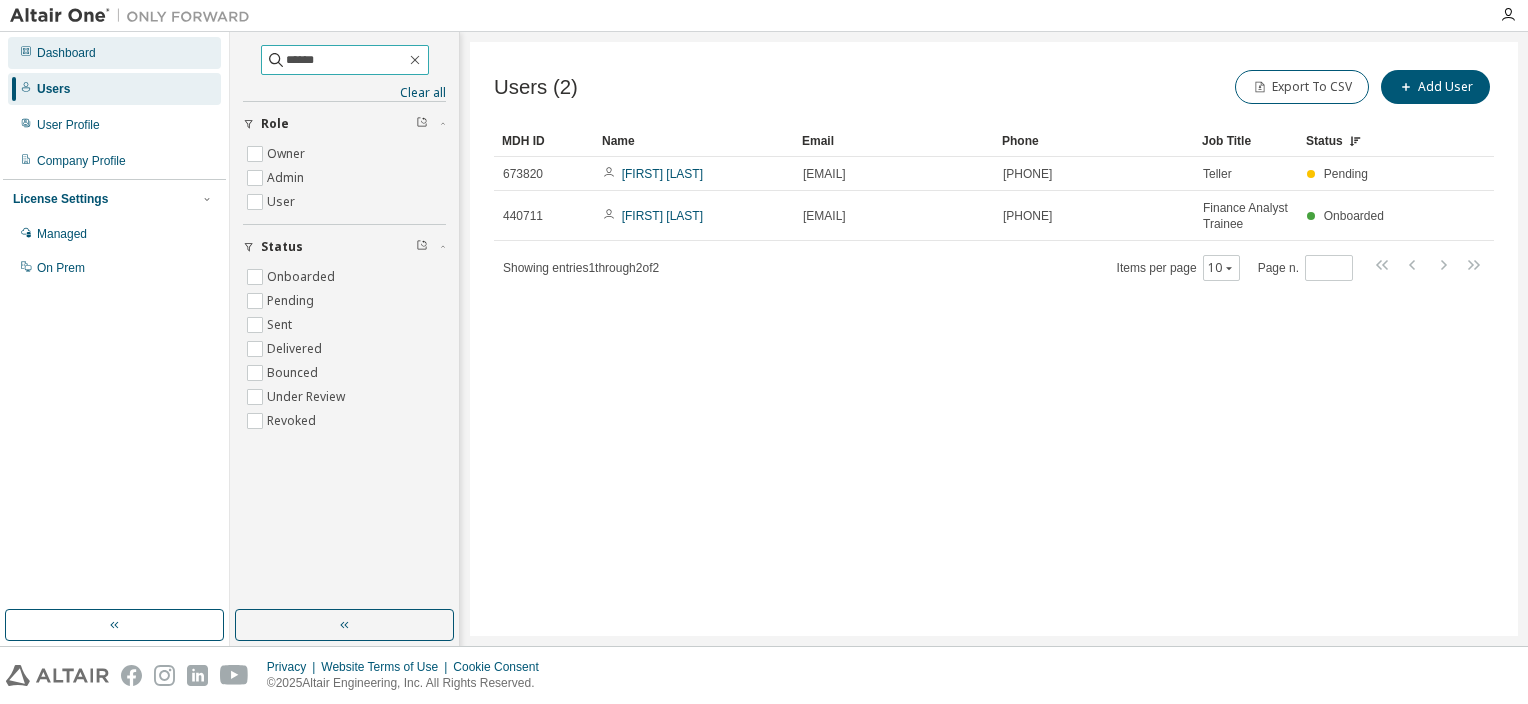 drag, startPoint x: 298, startPoint y: 53, endPoint x: 191, endPoint y: 55, distance: 107.01869 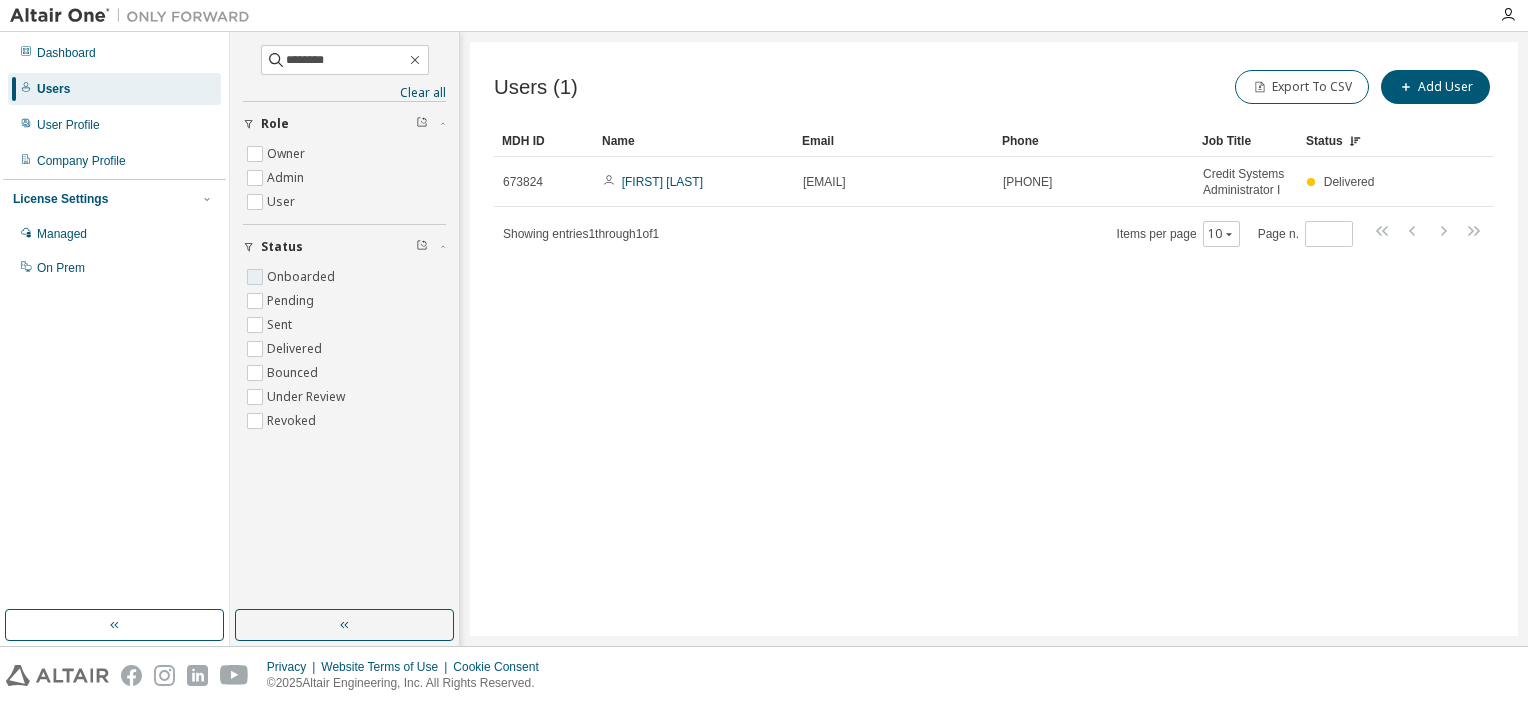click on "Onboarded" at bounding box center (303, 277) 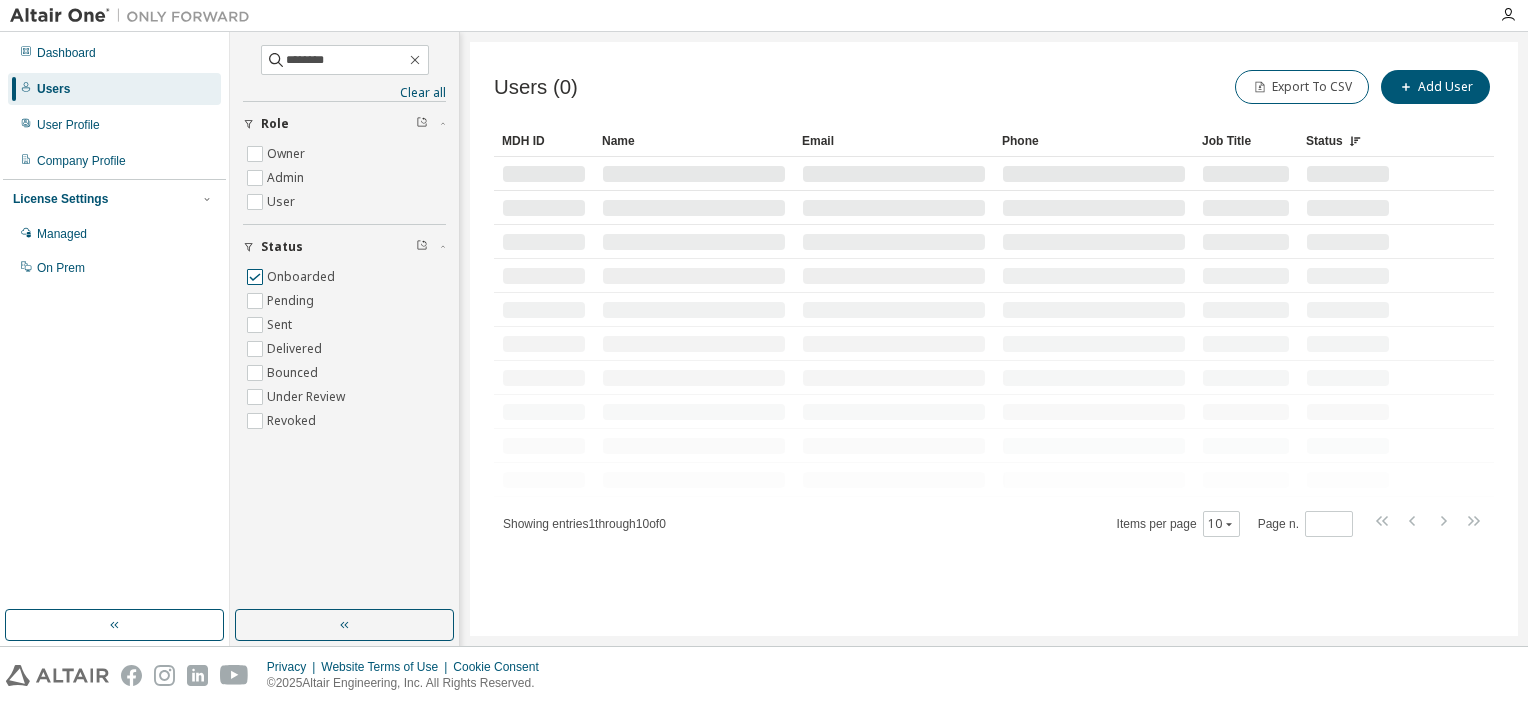 click on "Onboarded" at bounding box center [303, 277] 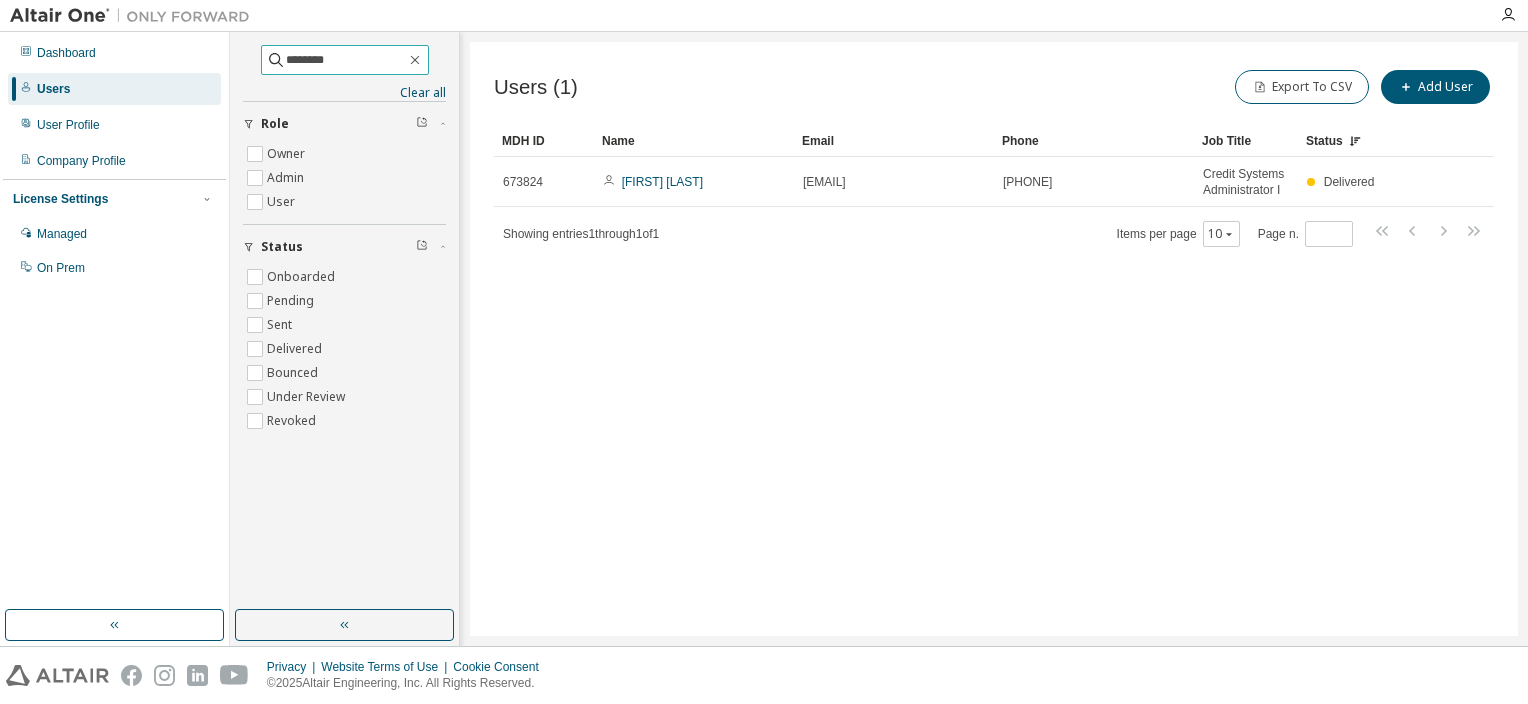 drag, startPoint x: 351, startPoint y: 64, endPoint x: 236, endPoint y: 70, distance: 115.15642 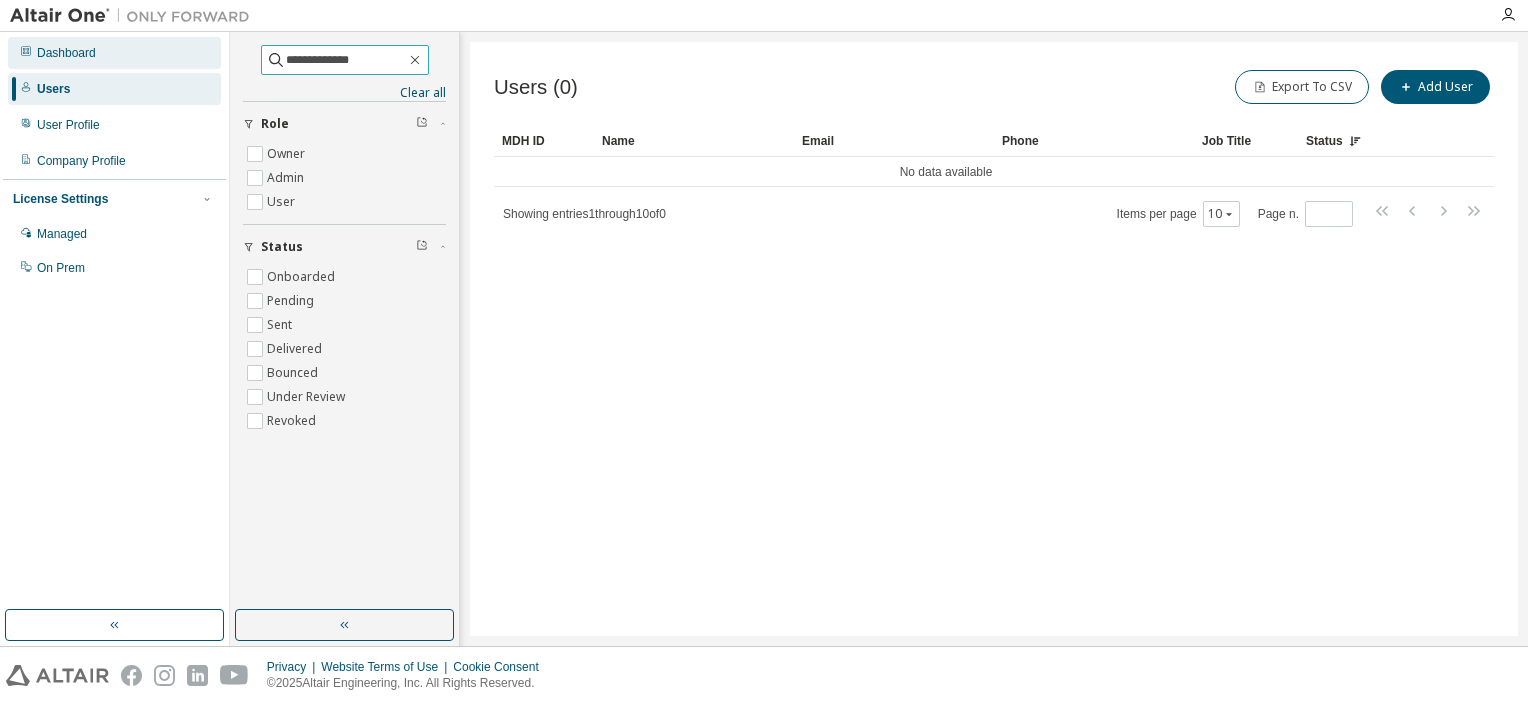 drag, startPoint x: 377, startPoint y: 57, endPoint x: 194, endPoint y: 55, distance: 183.01093 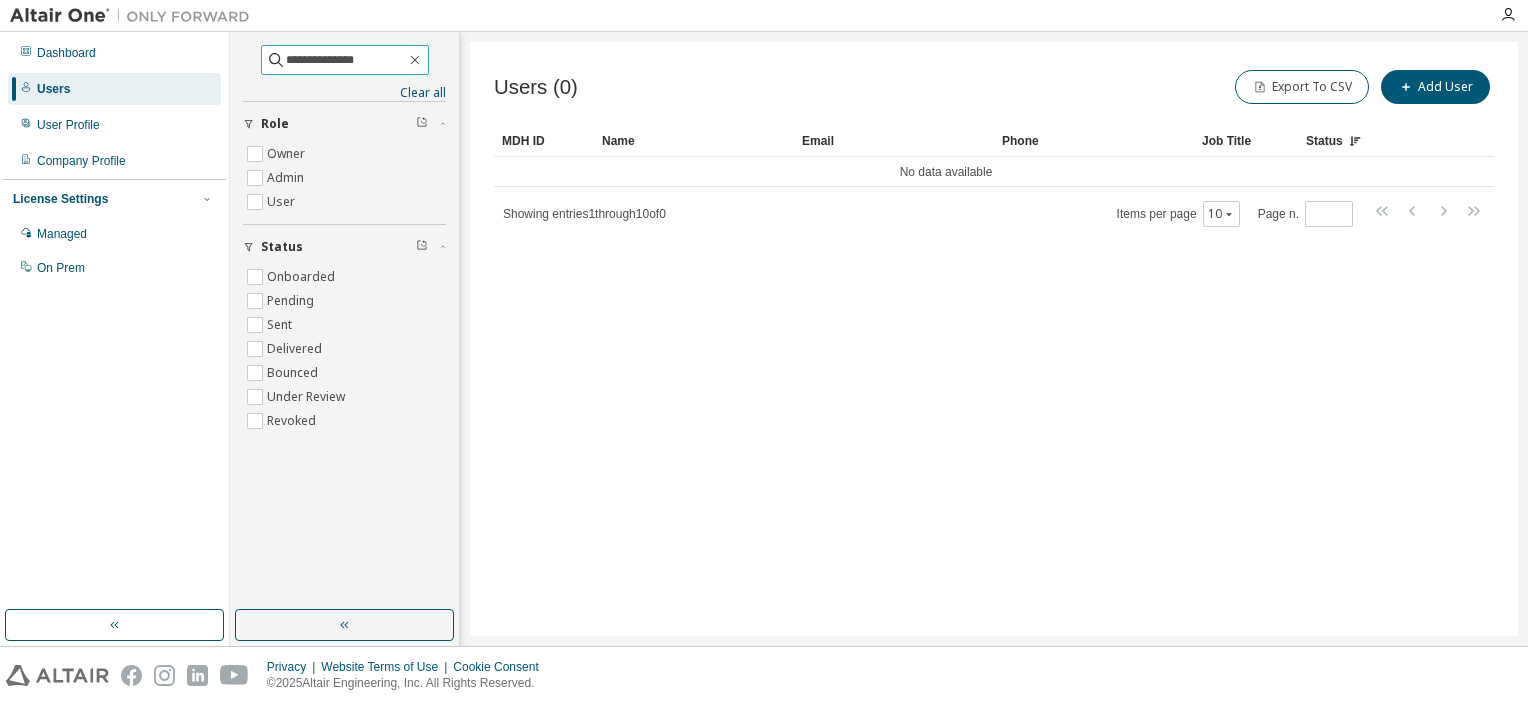 drag, startPoint x: 392, startPoint y: 66, endPoint x: 214, endPoint y: 77, distance: 178.33957 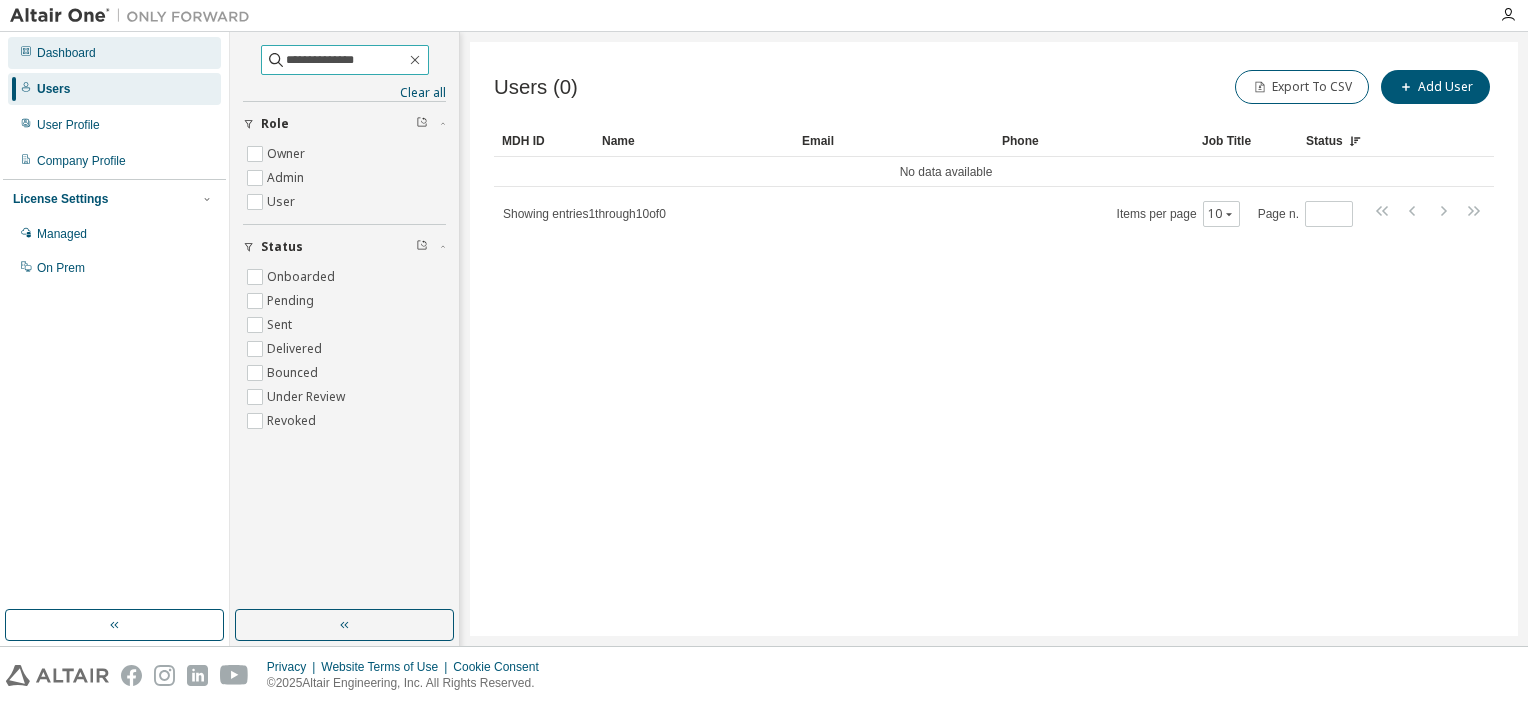 drag, startPoint x: 372, startPoint y: 66, endPoint x: 173, endPoint y: 55, distance: 199.30379 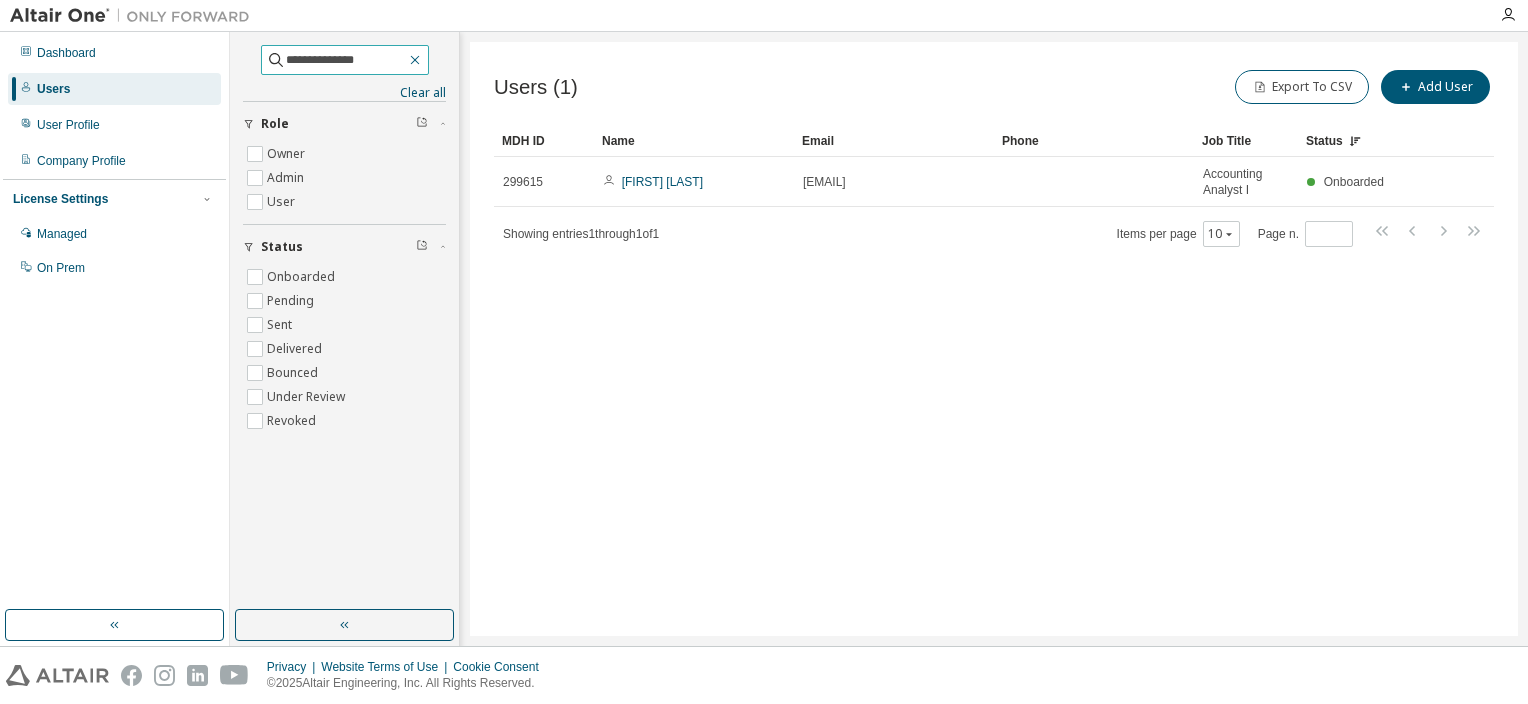 click 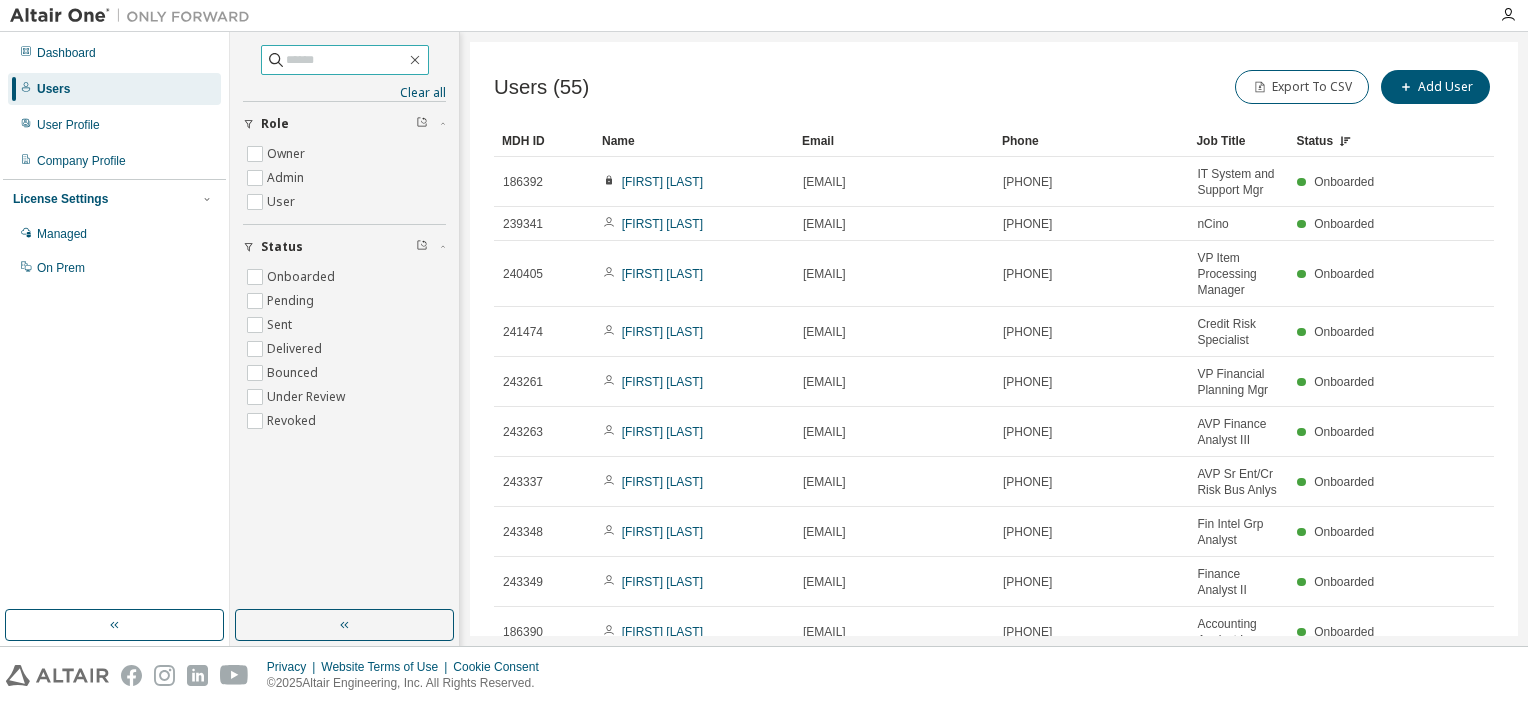 click at bounding box center (346, 60) 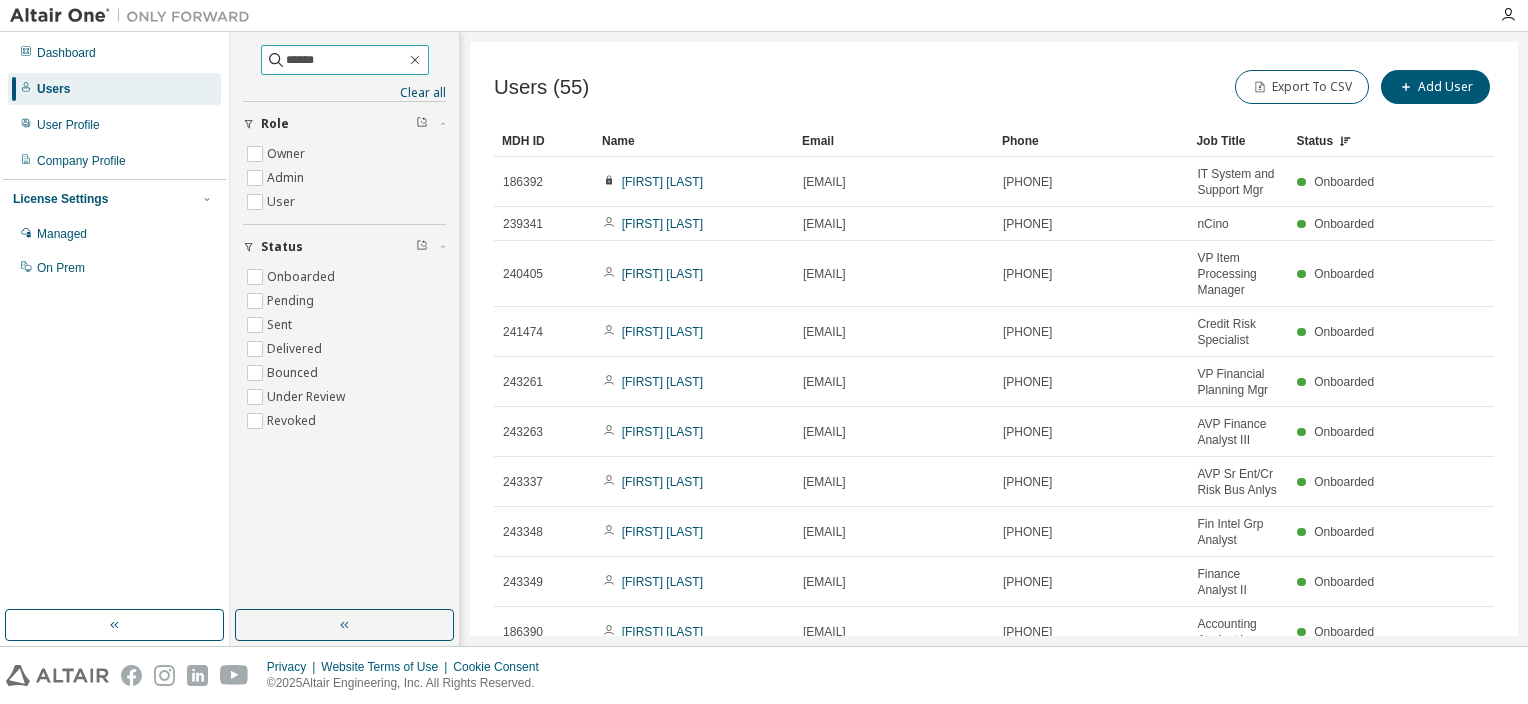 type on "******" 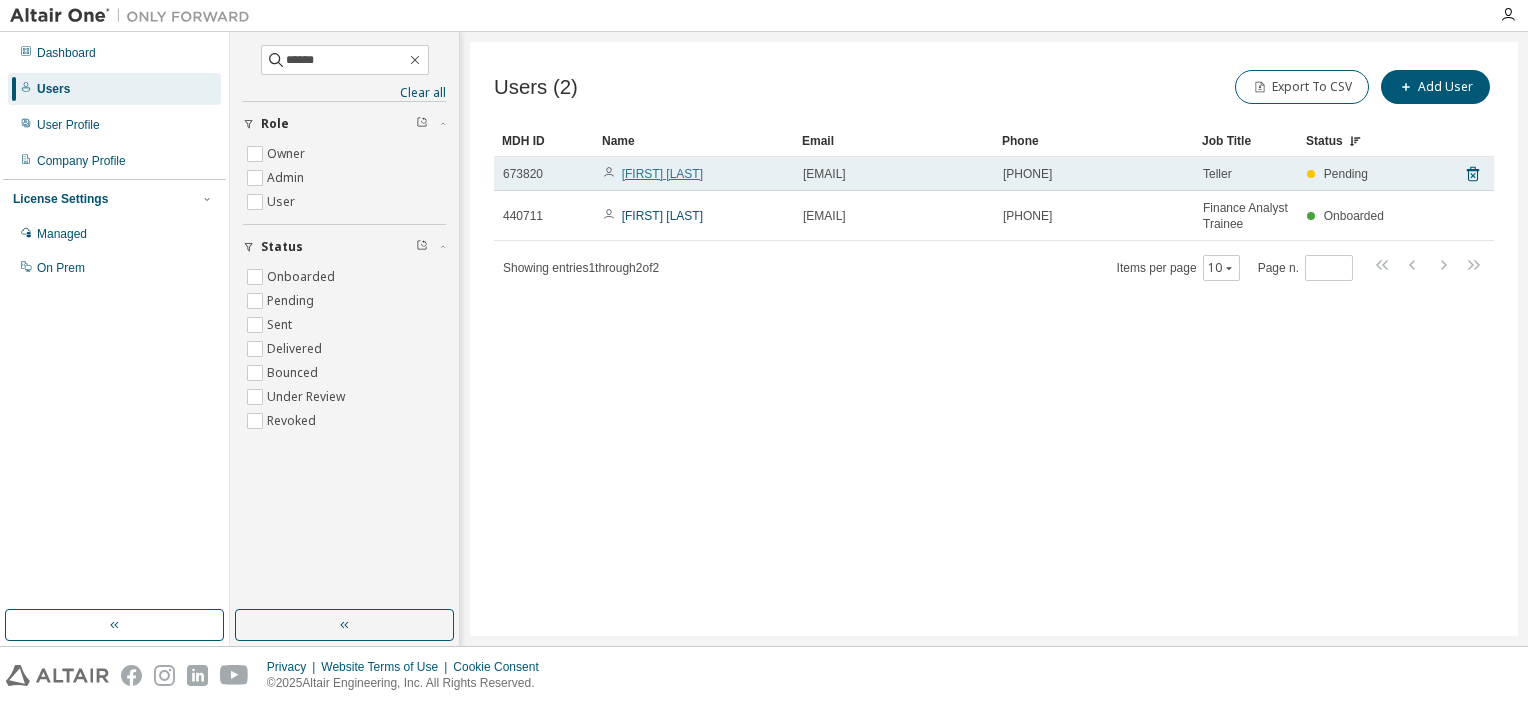click on "[FIRST] [LAST]" at bounding box center (662, 174) 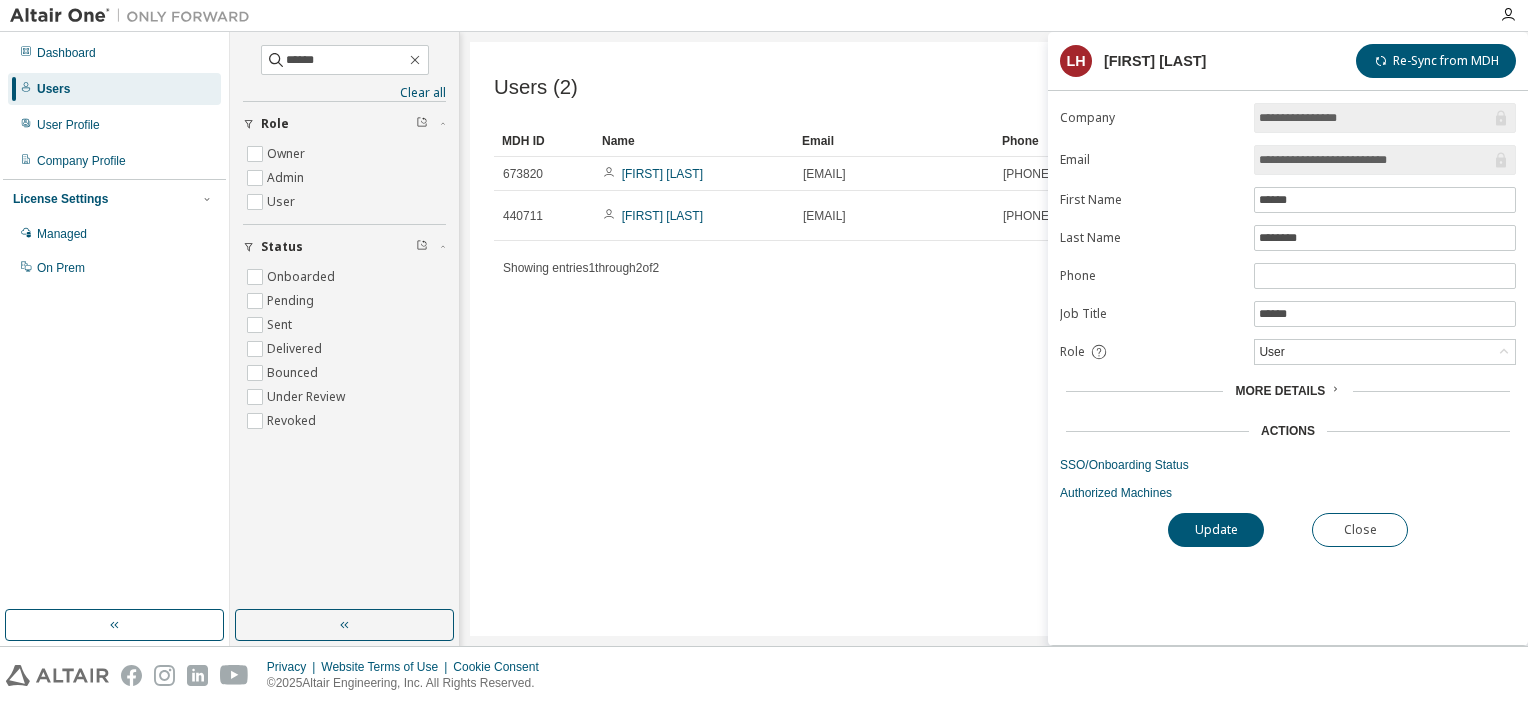 click on "Actions" at bounding box center (1288, 431) 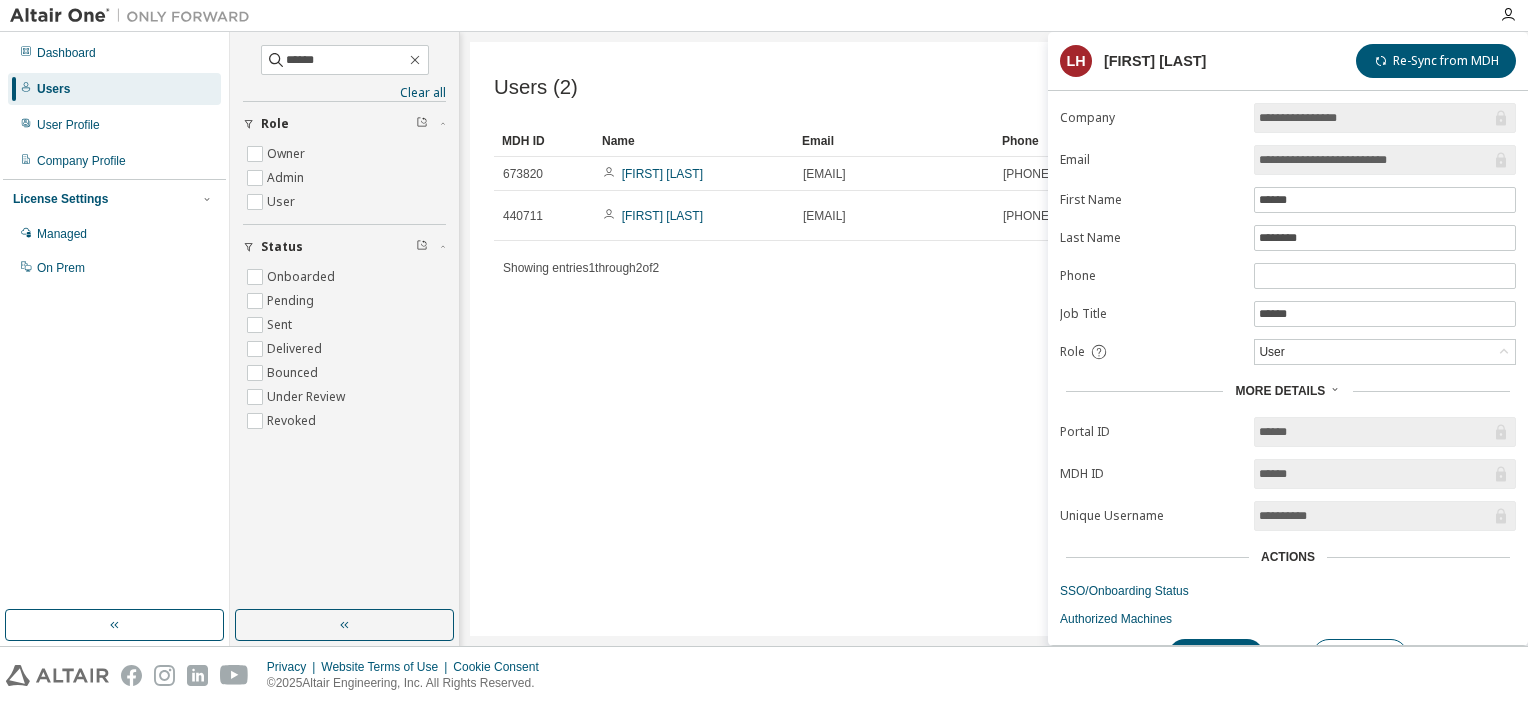 scroll, scrollTop: 32, scrollLeft: 0, axis: vertical 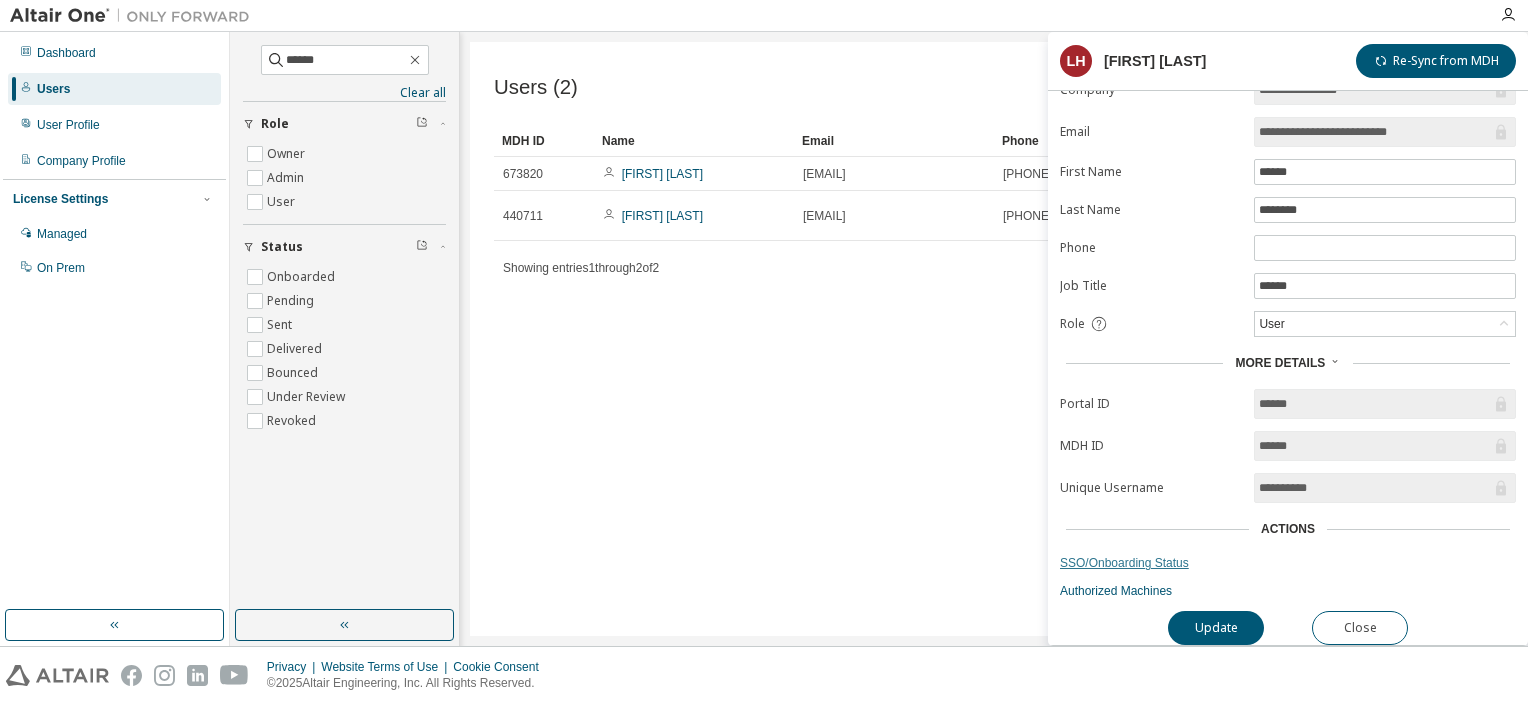 click on "SSO/Onboarding Status" at bounding box center [1288, 563] 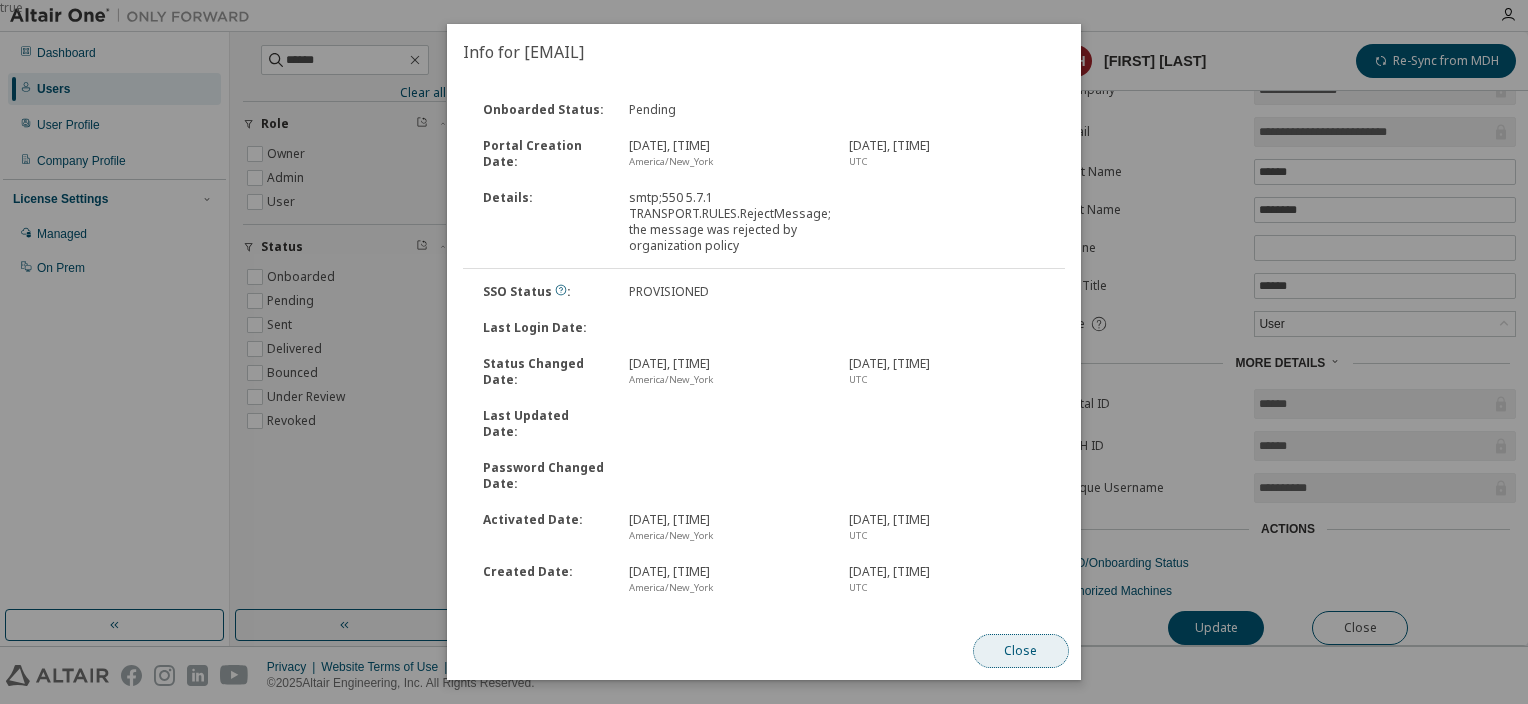 click on "Close" at bounding box center (1021, 651) 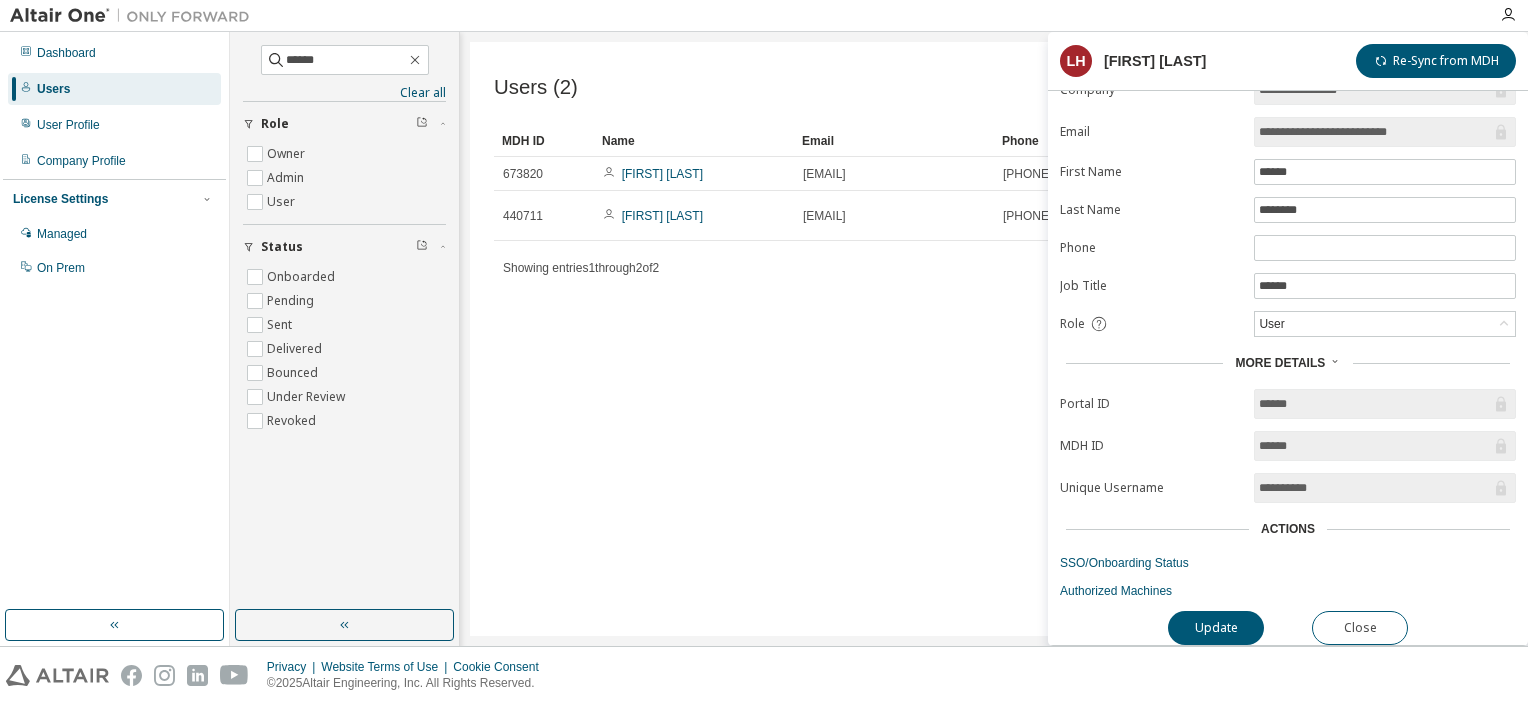 click on "Users (2) Export To CSV Add User Clear Load Save Save As Field Operator Value Select filter Select operand Add criteria Search MDH ID Name Email Phone Job Title Status 673820    Lauren Hartnett Lauren.Hartnett@stbank.com 724-465-4862 Teller Pending 440711    Lauren Berezansky Lauren.Berezansky@stbank.com 7247629792 Finance Analyst Trainee Onboarded Showing entries  1  through  2  of  2 Items per page 10 Page n. *" at bounding box center (994, 339) 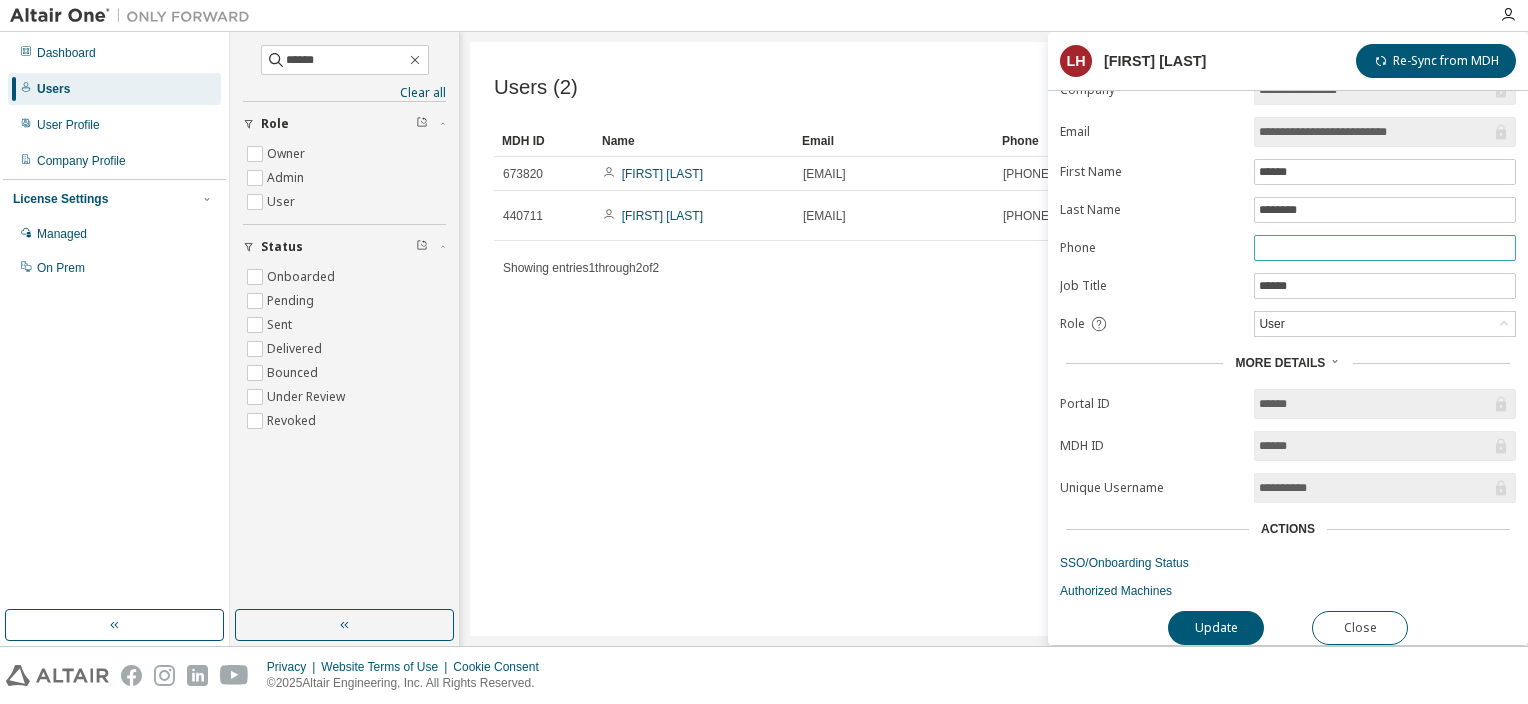 click at bounding box center (1385, 248) 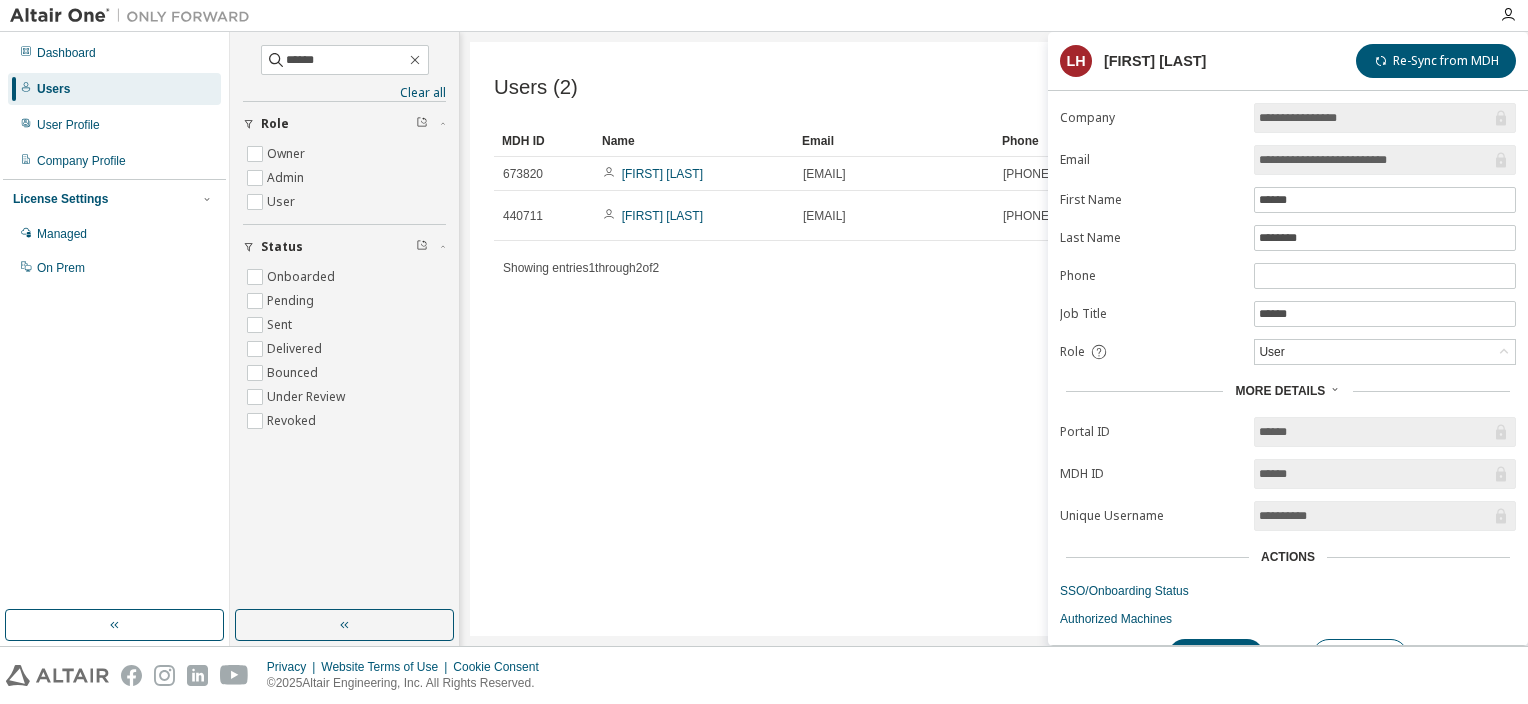 click on "Users (2) Export To CSV Add User Clear Load Save Save As Field Operator Value Select filter Select operand Add criteria Search MDH ID Name Email Phone Job Title Status 673820    Lauren Hartnett Lauren.Hartnett@stbank.com 724-465-4862 Teller Pending 440711    Lauren Berezansky Lauren.Berezansky@stbank.com 7247629792 Finance Analyst Trainee Onboarded Showing entries  1  through  2  of  2 Items per page 10 Page n. *" at bounding box center (994, 339) 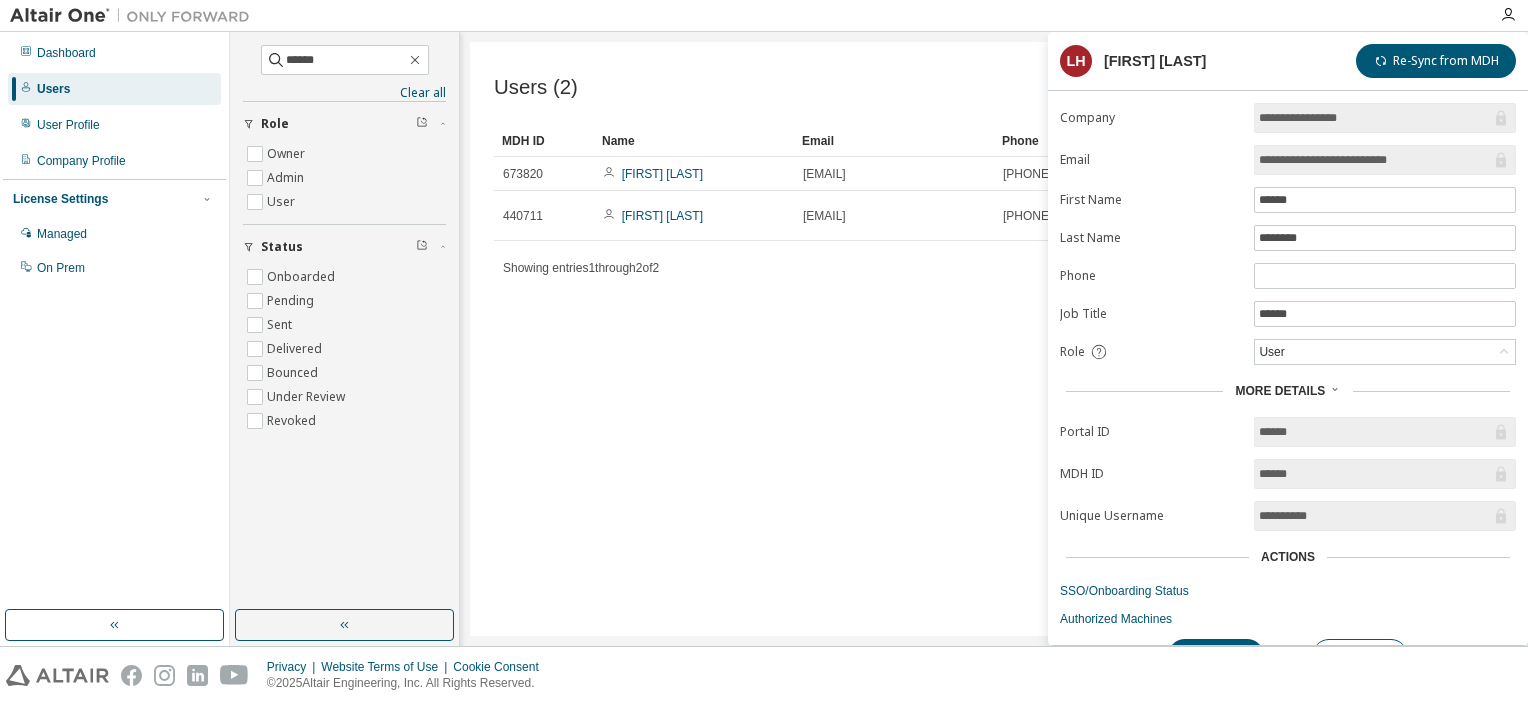 click on "Users (2) Export To CSV Add User Clear Load Save Save As Field Operator Value Select filter Select operand Add criteria Search MDH ID Name Email Phone Job Title Status 673820    Lauren Hartnett Lauren.Hartnett@stbank.com 724-465-4862 Teller Pending 440711    Lauren Berezansky Lauren.Berezansky@stbank.com 7247629792 Finance Analyst Trainee Onboarded Showing entries  1  through  2  of  2 Items per page 10 Page n. *" at bounding box center (994, 339) 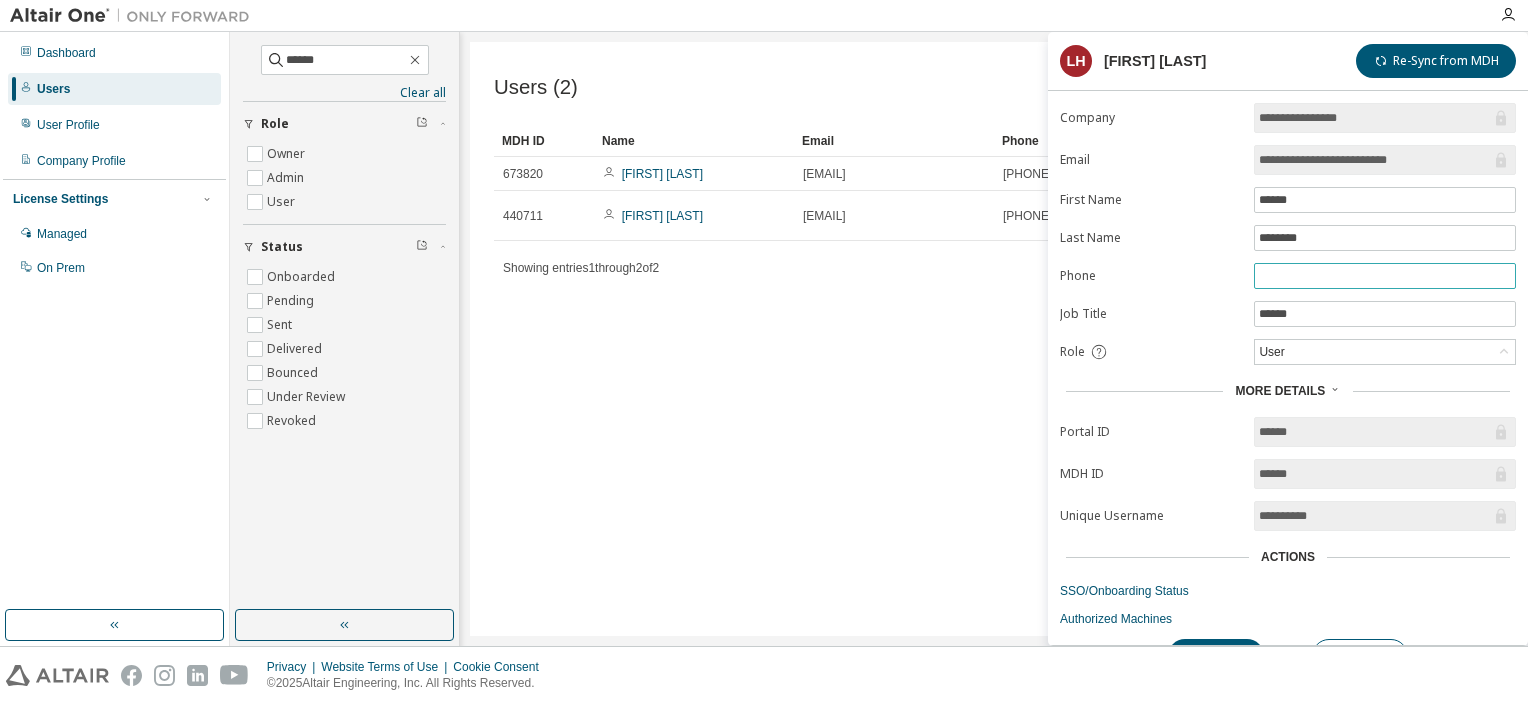 click at bounding box center [1385, 276] 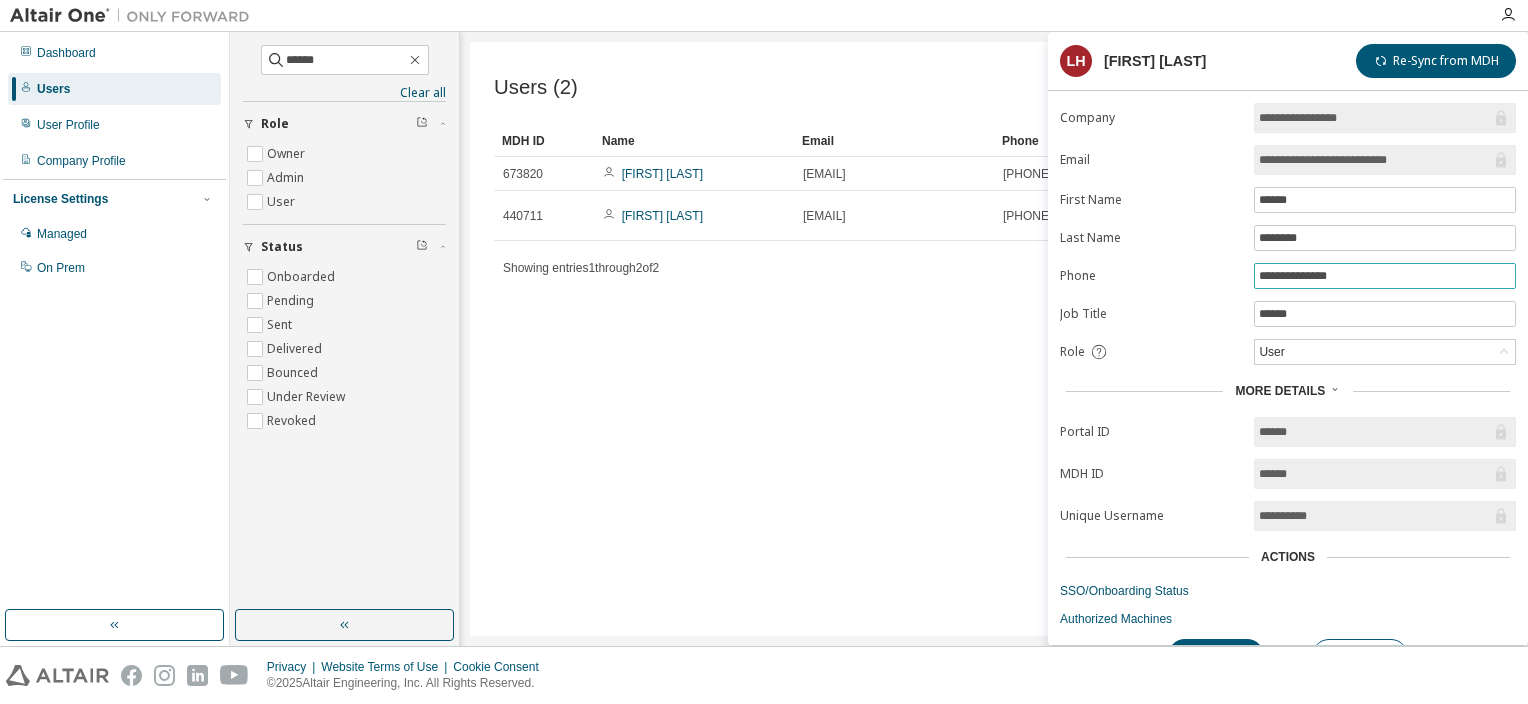 click on "**********" at bounding box center (1385, 276) 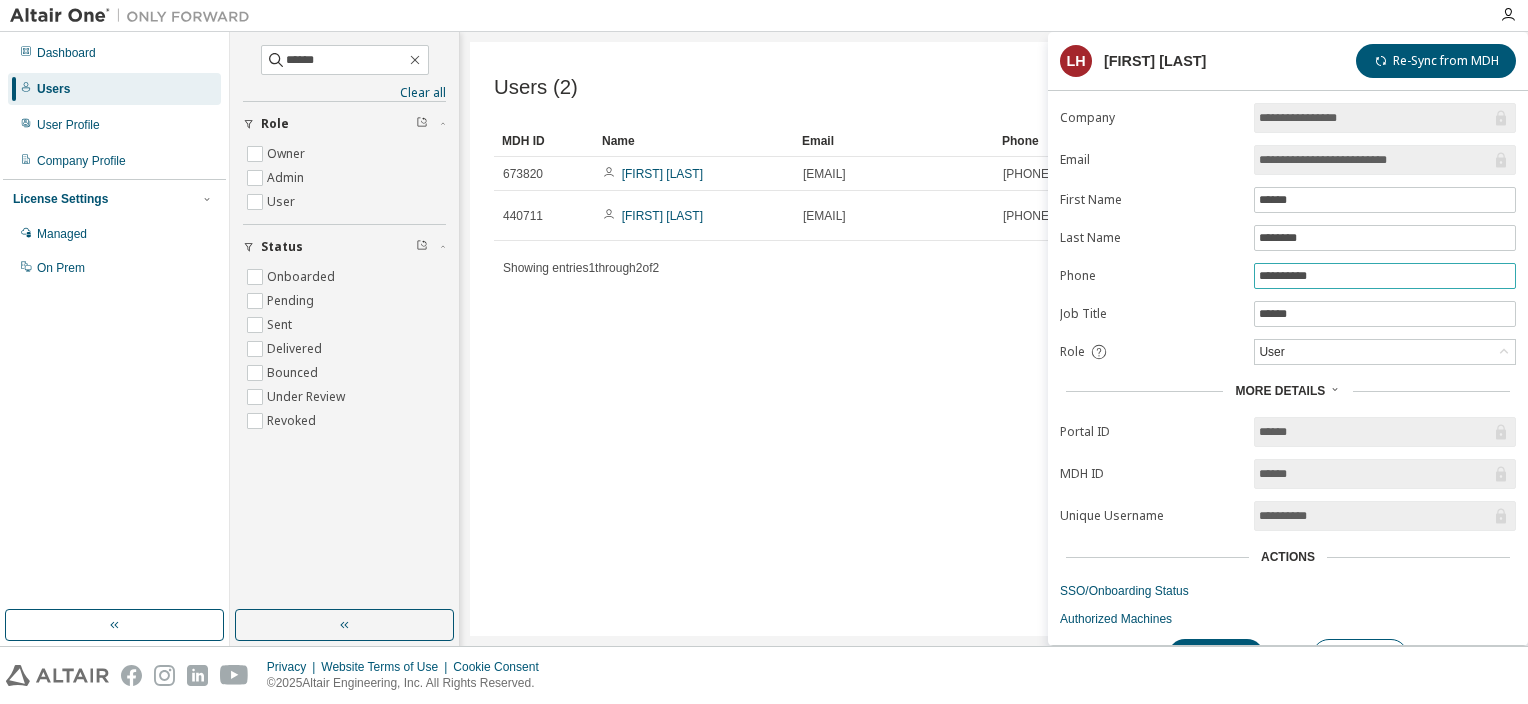 scroll, scrollTop: 32, scrollLeft: 0, axis: vertical 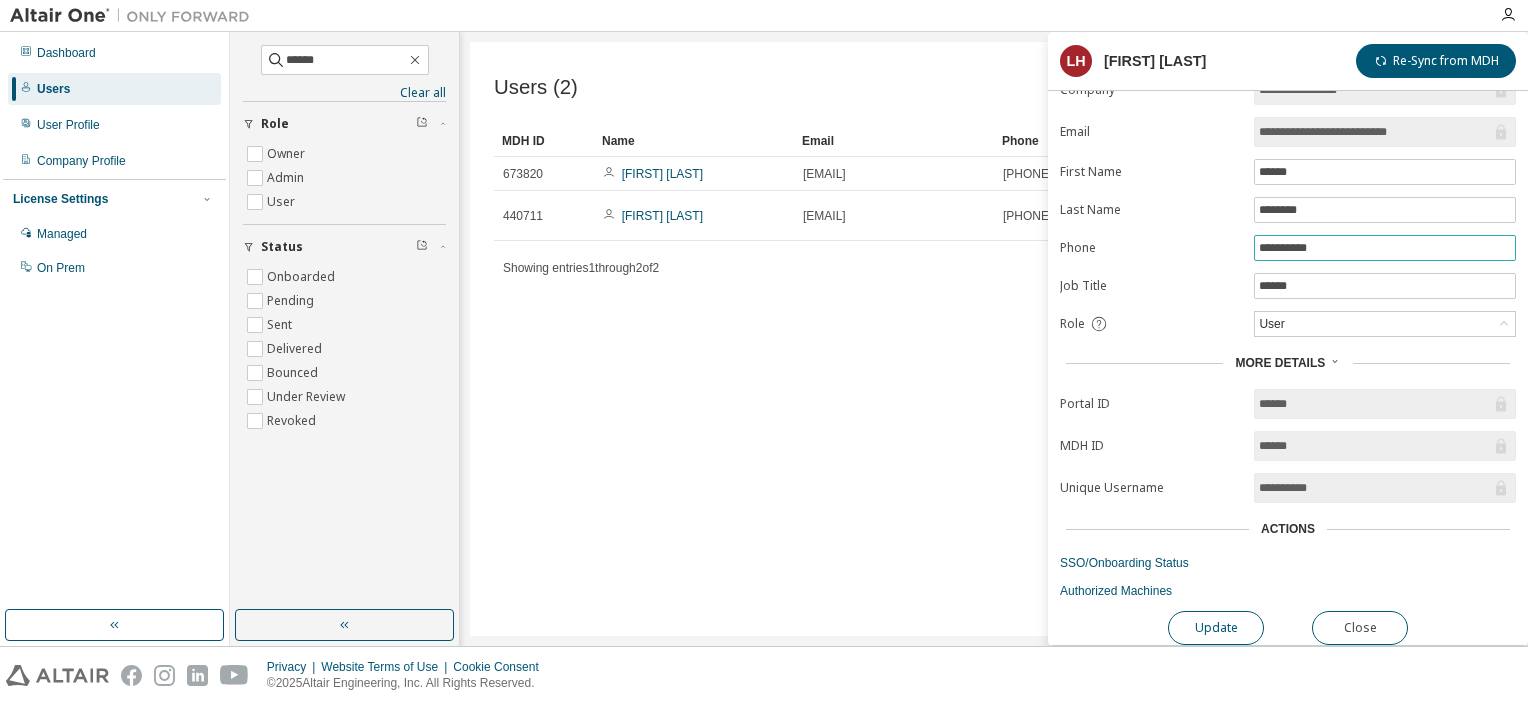 type on "**********" 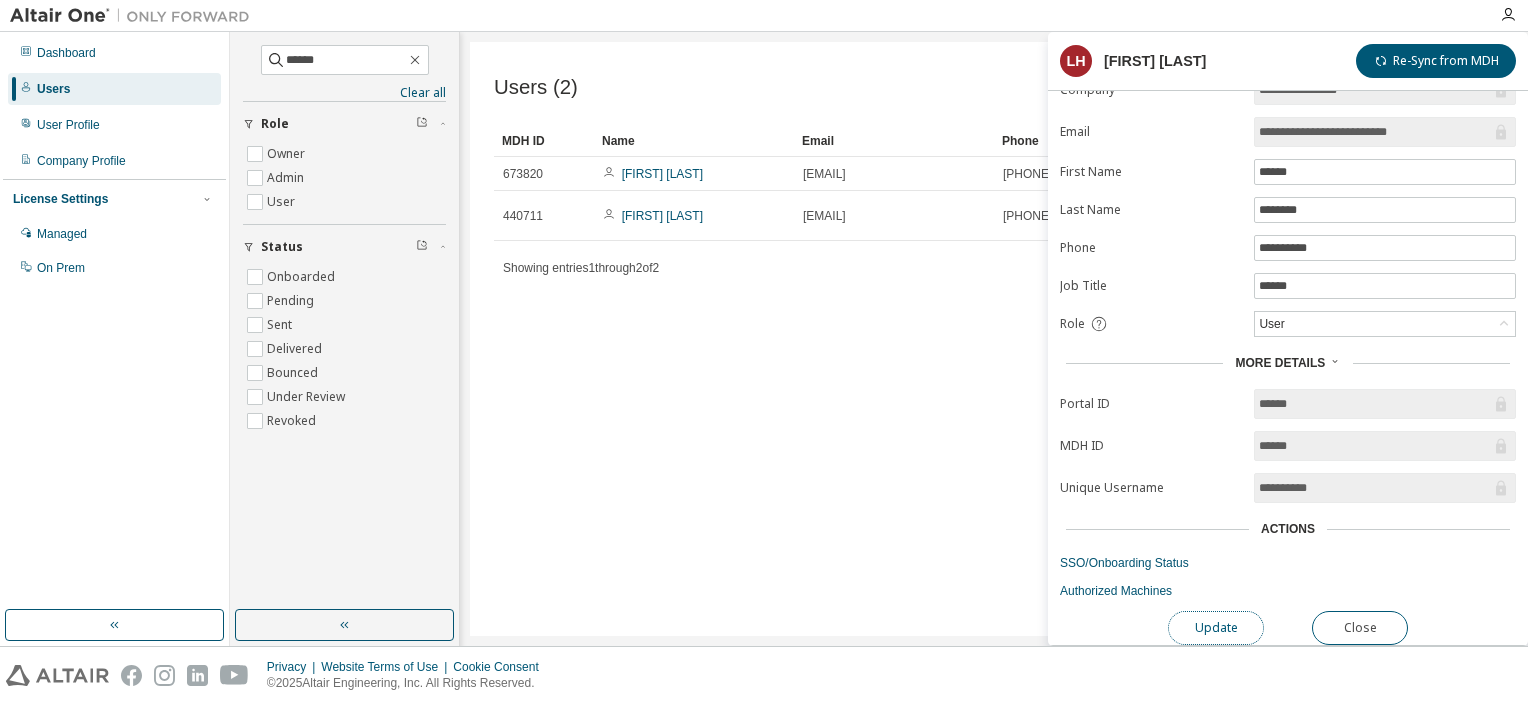 click on "Update" at bounding box center [1216, 628] 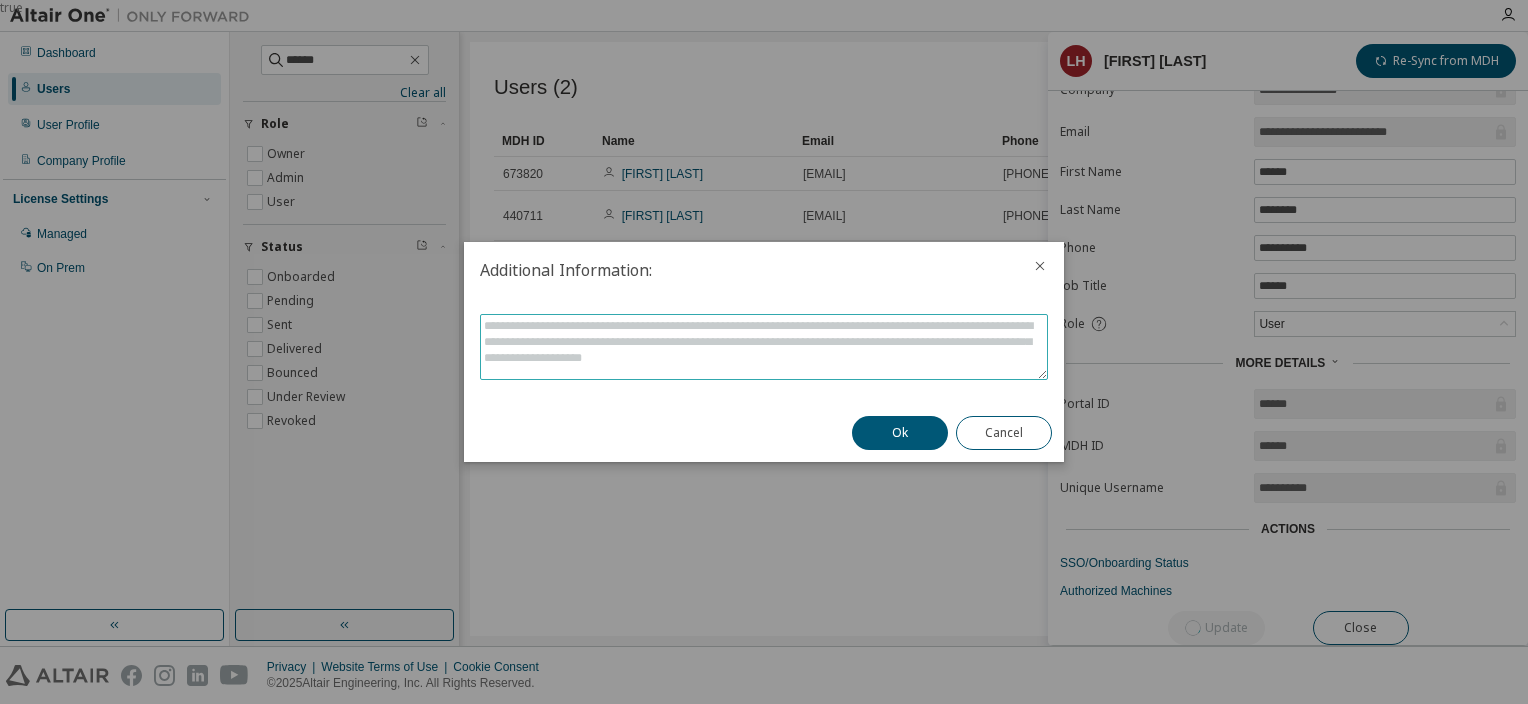 click at bounding box center [764, 347] 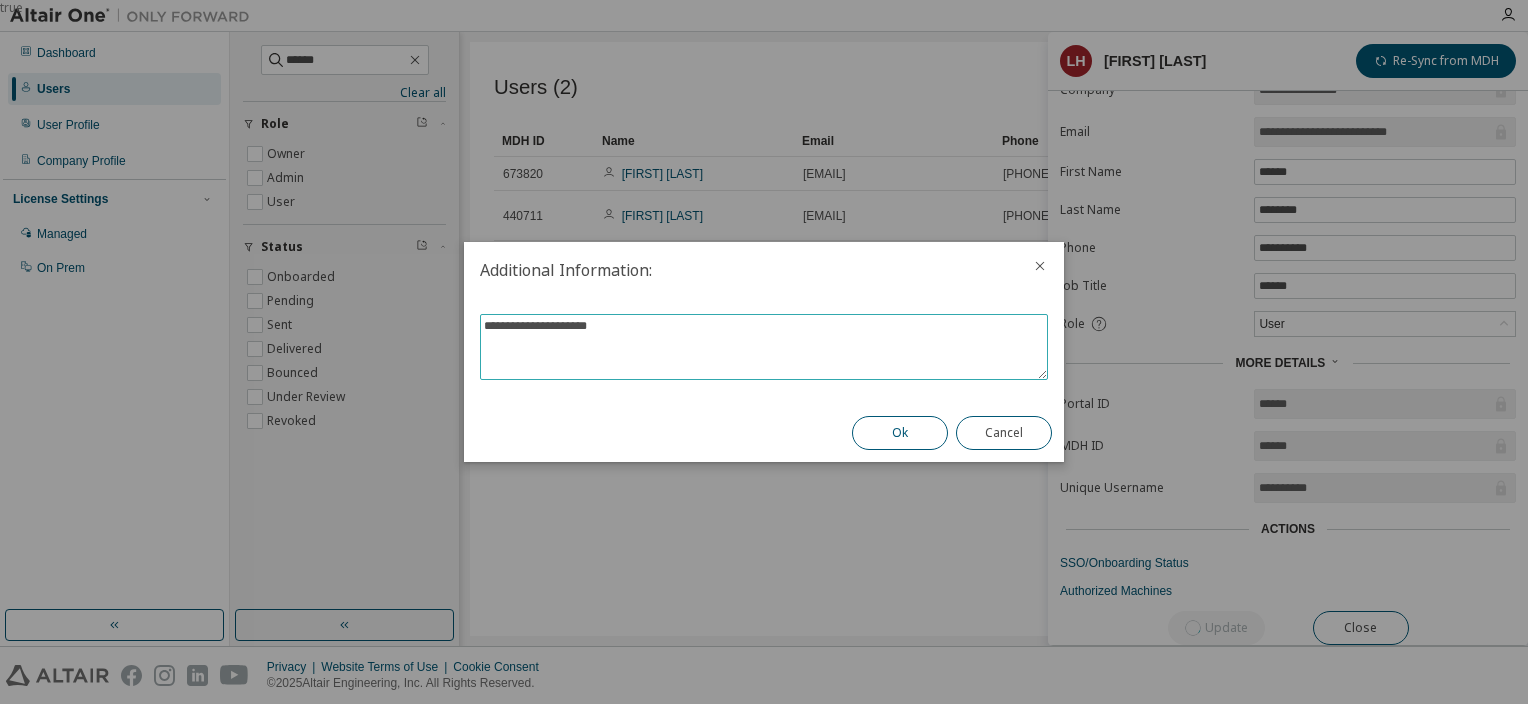 type on "**********" 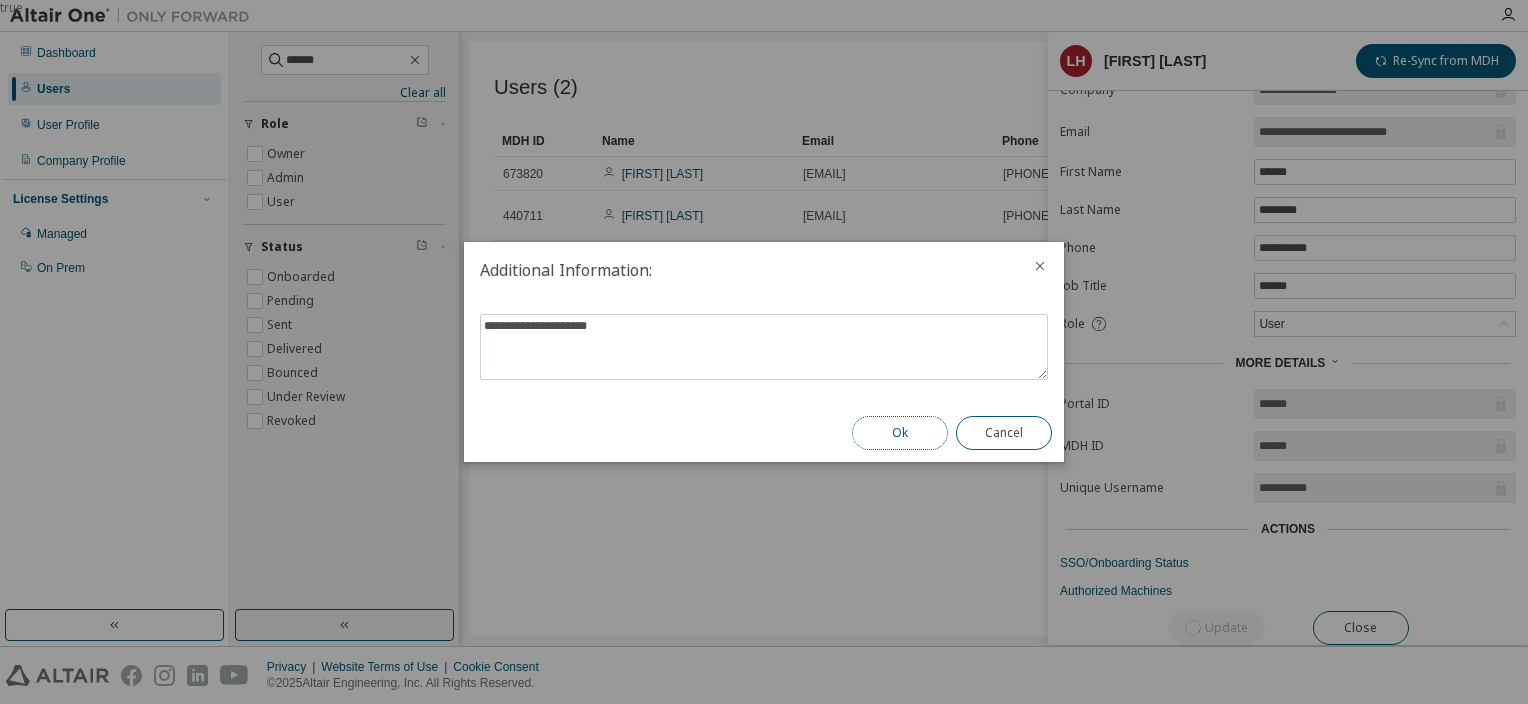 click on "Ok" at bounding box center (900, 433) 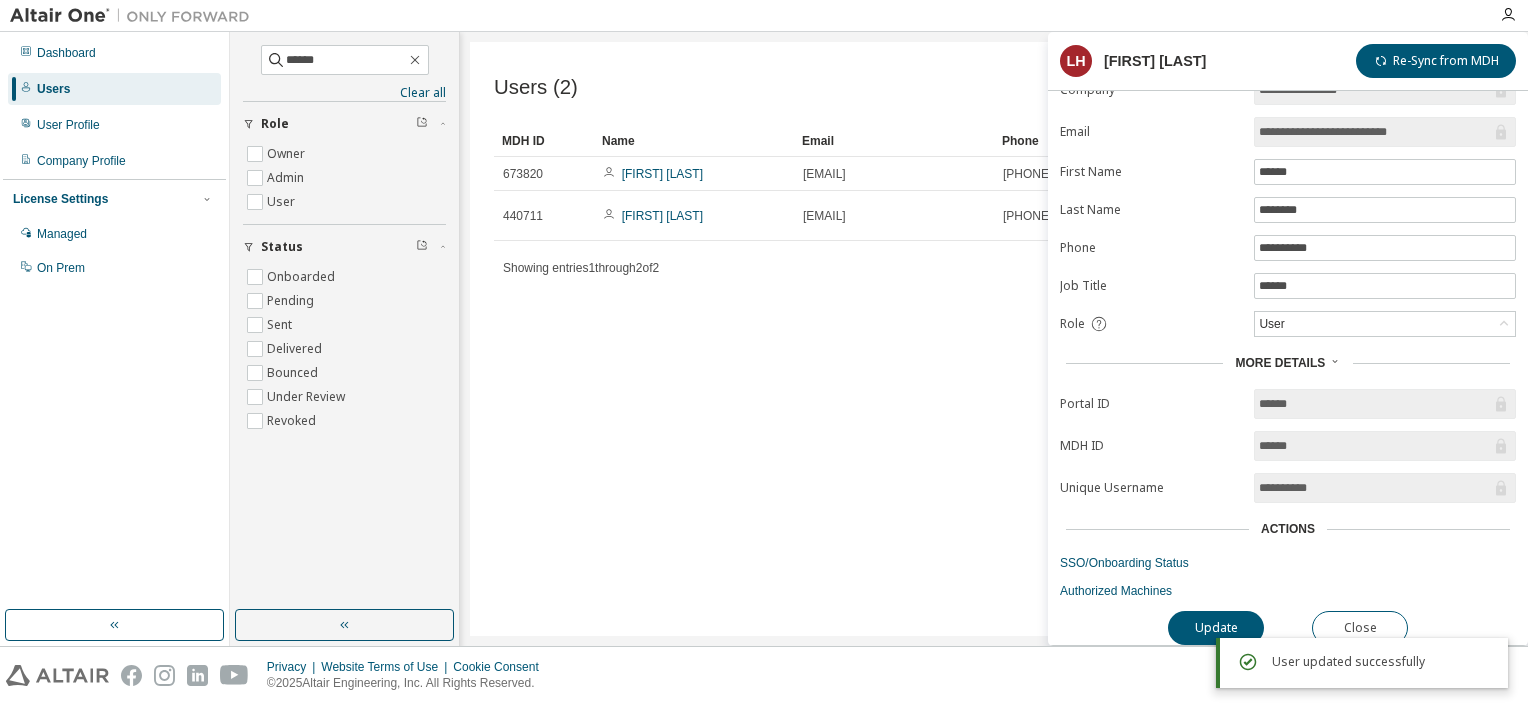 scroll, scrollTop: 0, scrollLeft: 0, axis: both 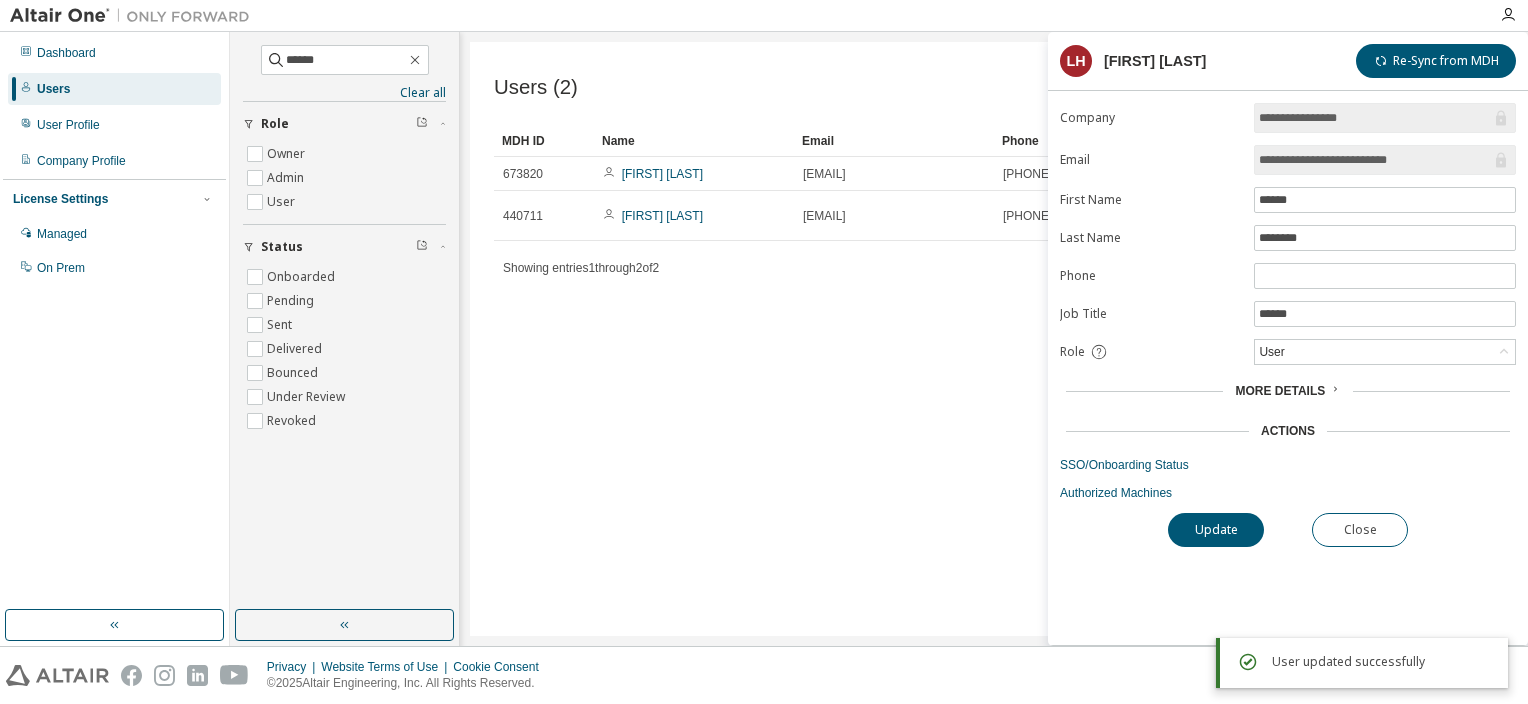 click on "Users (2) Export To CSV Add User Clear Load Save Save As Field Operator Value Select filter Select operand Add criteria Search MDH ID Name Email Phone Job Title Status 673820    Lauren Hartnett Lauren.Hartnett@stbank.com 724-465-4862 Teller Pending 440711    Lauren Berezansky Lauren.Berezansky@stbank.com 7247629792 Finance Analyst Trainee Onboarded Showing entries  1  through  2  of  2 Items per page 10 Page n. *" at bounding box center [994, 339] 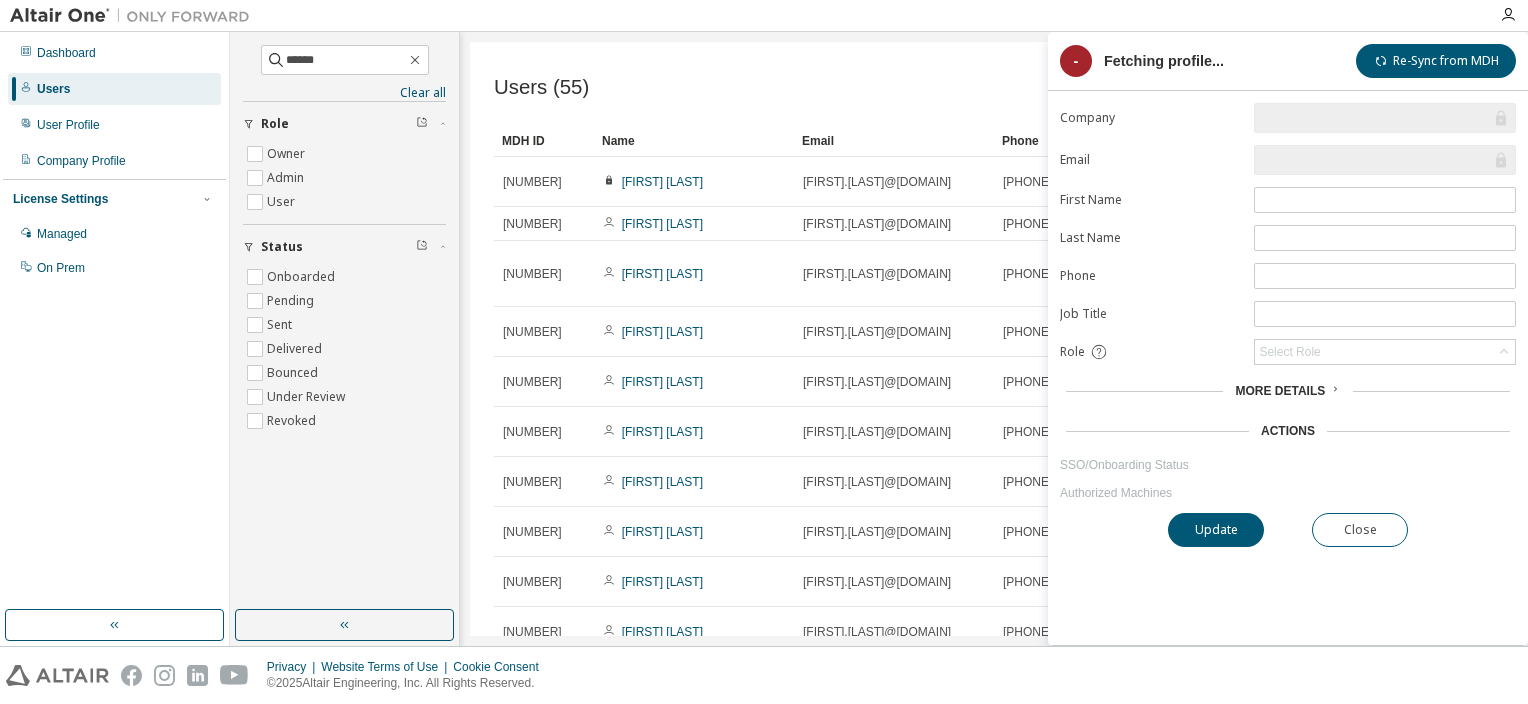 scroll, scrollTop: 0, scrollLeft: 0, axis: both 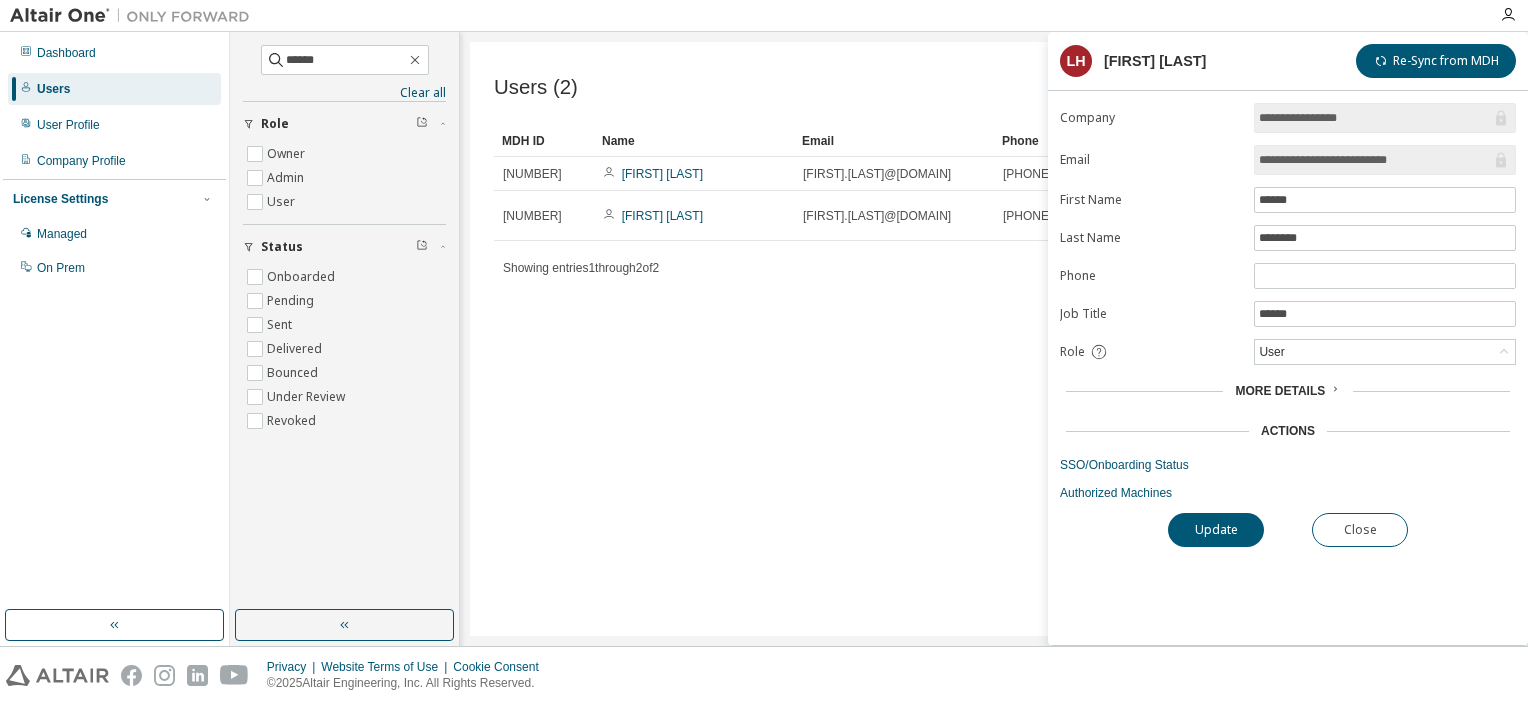 click on "Users (2) Export To CSV Add User Clear Load Save Save As Field Operator Value Select filter Select operand Add criteria Search MDH ID Name Email Phone Job Title Status 673820    Lauren Hartnett Lauren.Hartnett@stbank.com 7244654862 Teller Pending 440711    Lauren Berezansky Lauren.Berezansky@stbank.com 7247629792 Finance Analyst Trainee Onboarded Showing entries  1  through  2  of  2 Items per page 10 Page n. *" at bounding box center [994, 339] 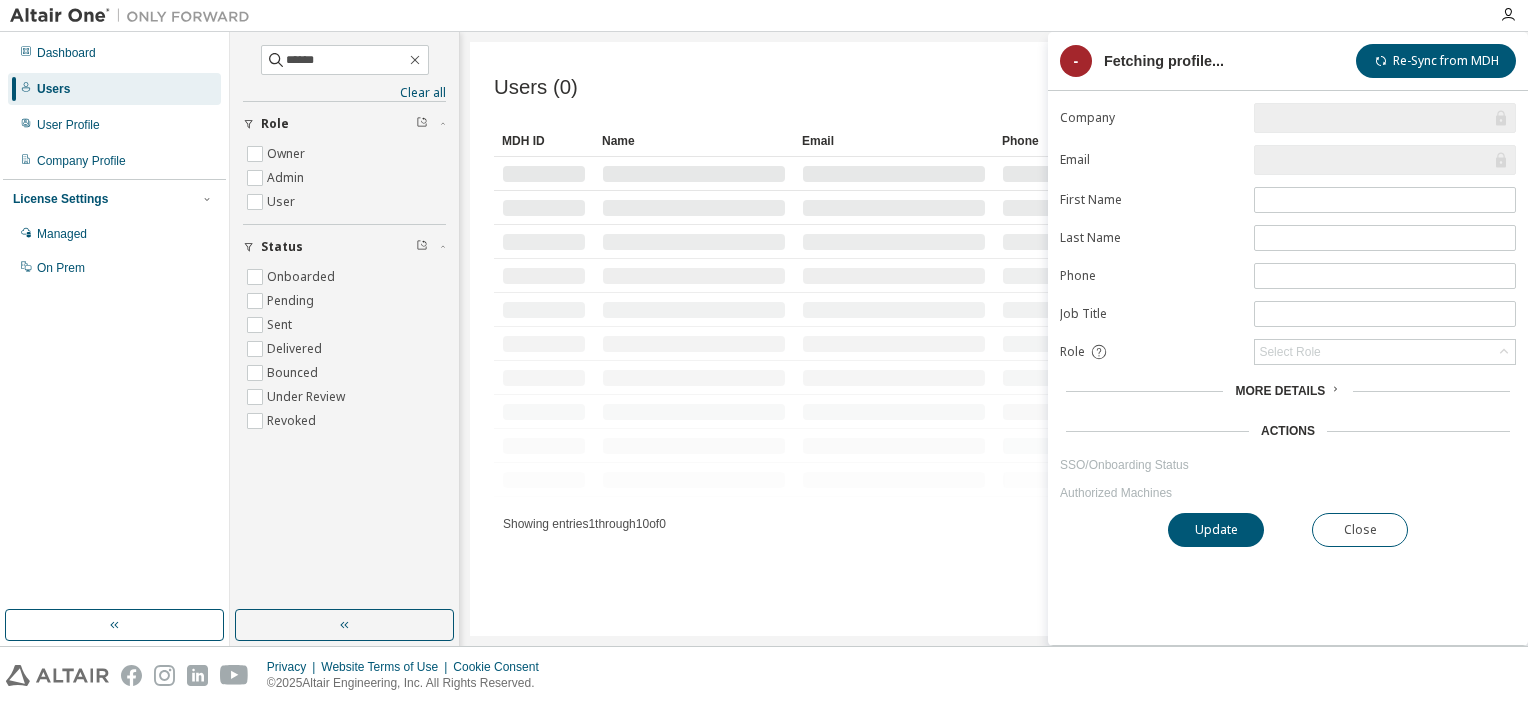 scroll, scrollTop: 0, scrollLeft: 0, axis: both 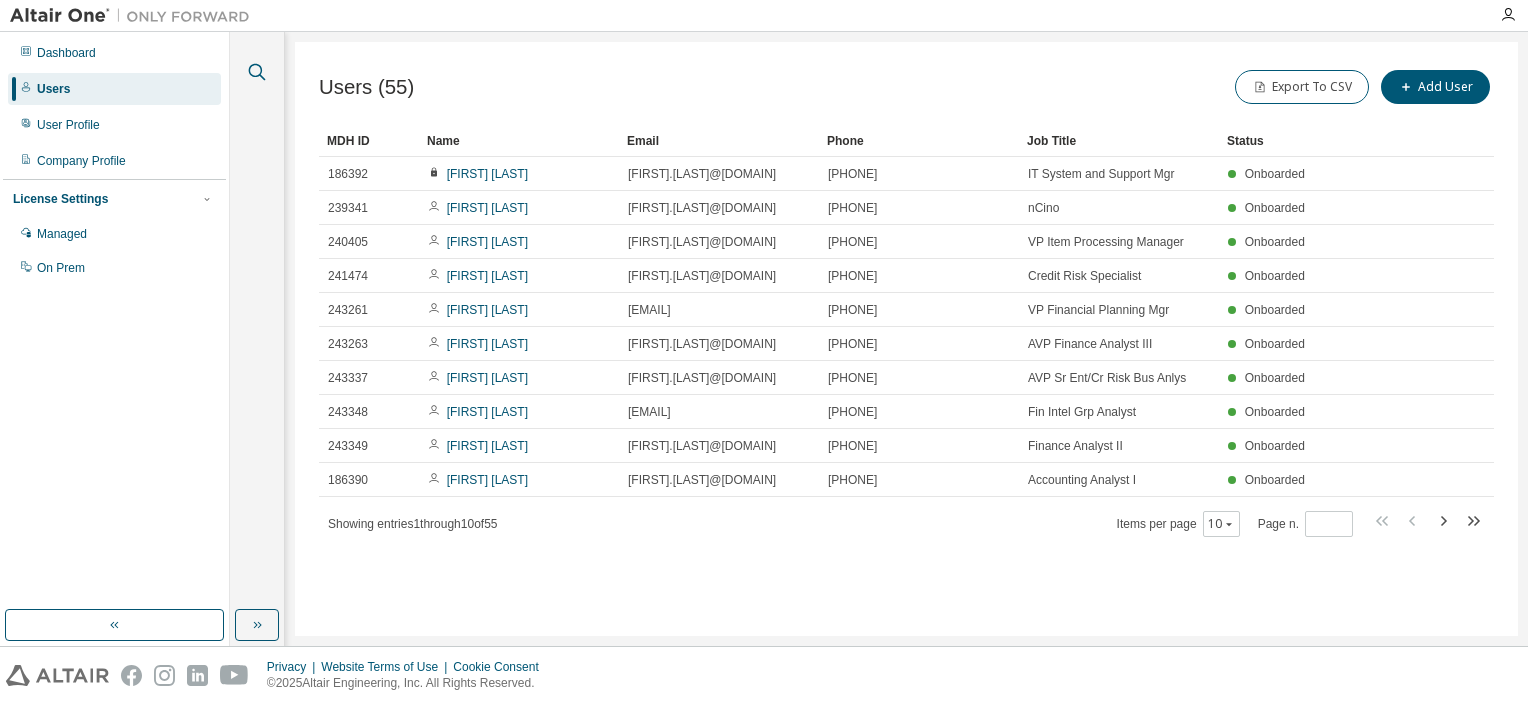 click 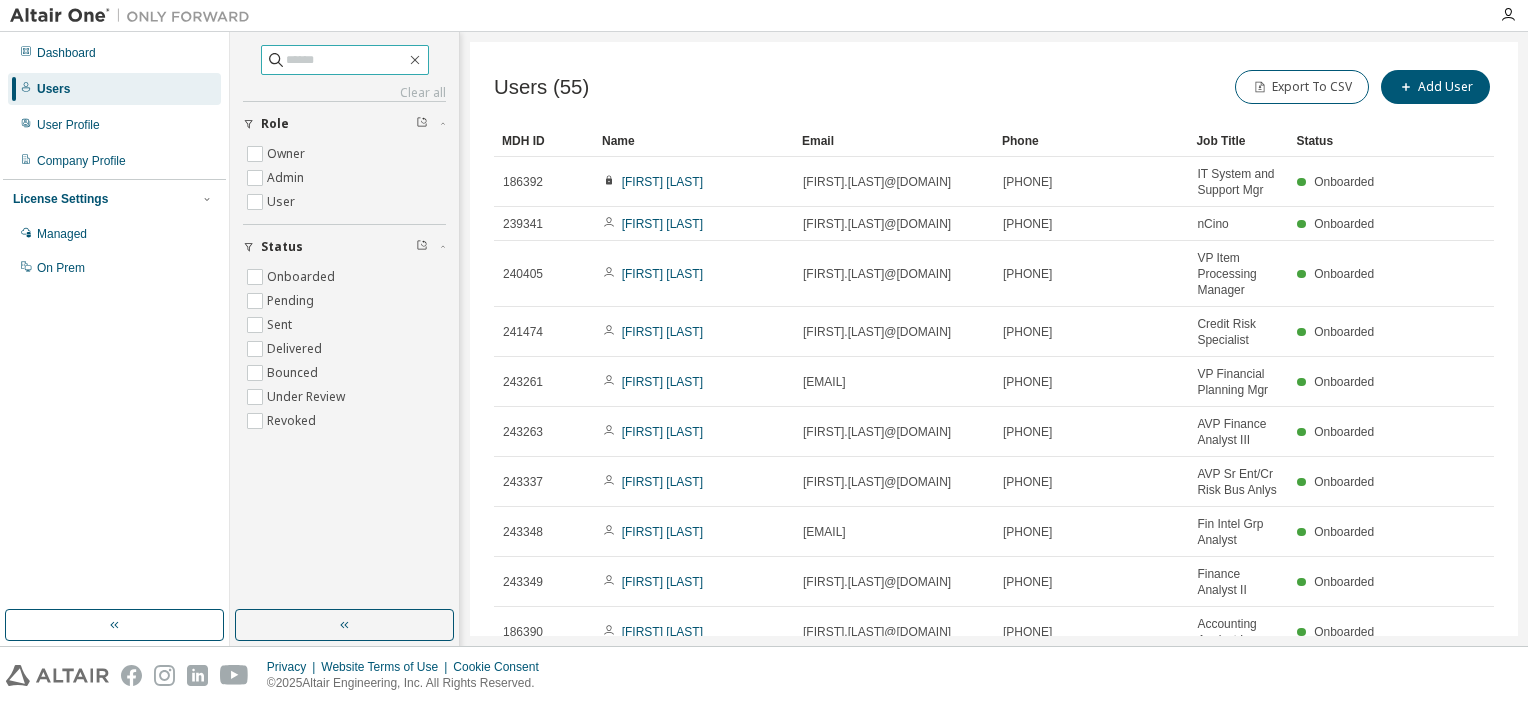 click at bounding box center (346, 60) 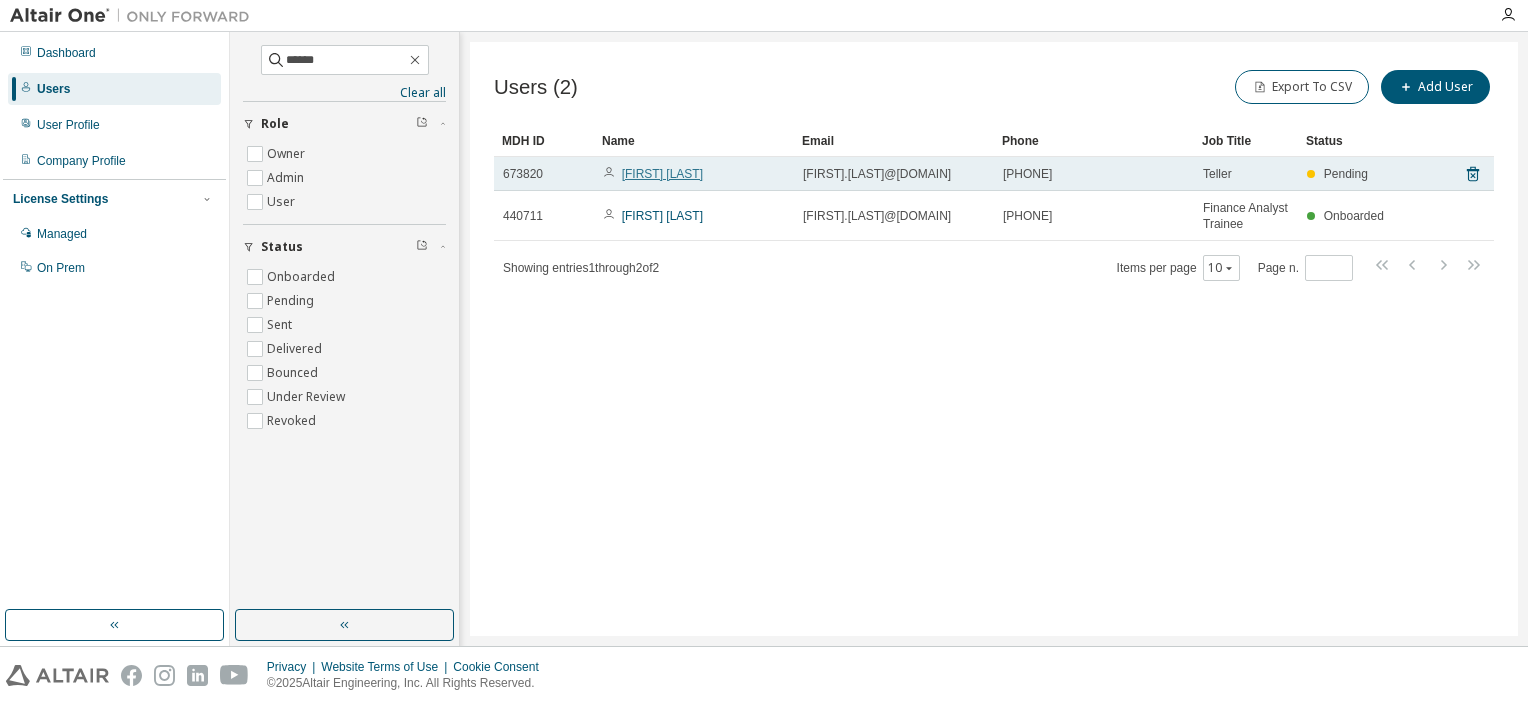 click on "[FIRST] [LAST]" at bounding box center (662, 174) 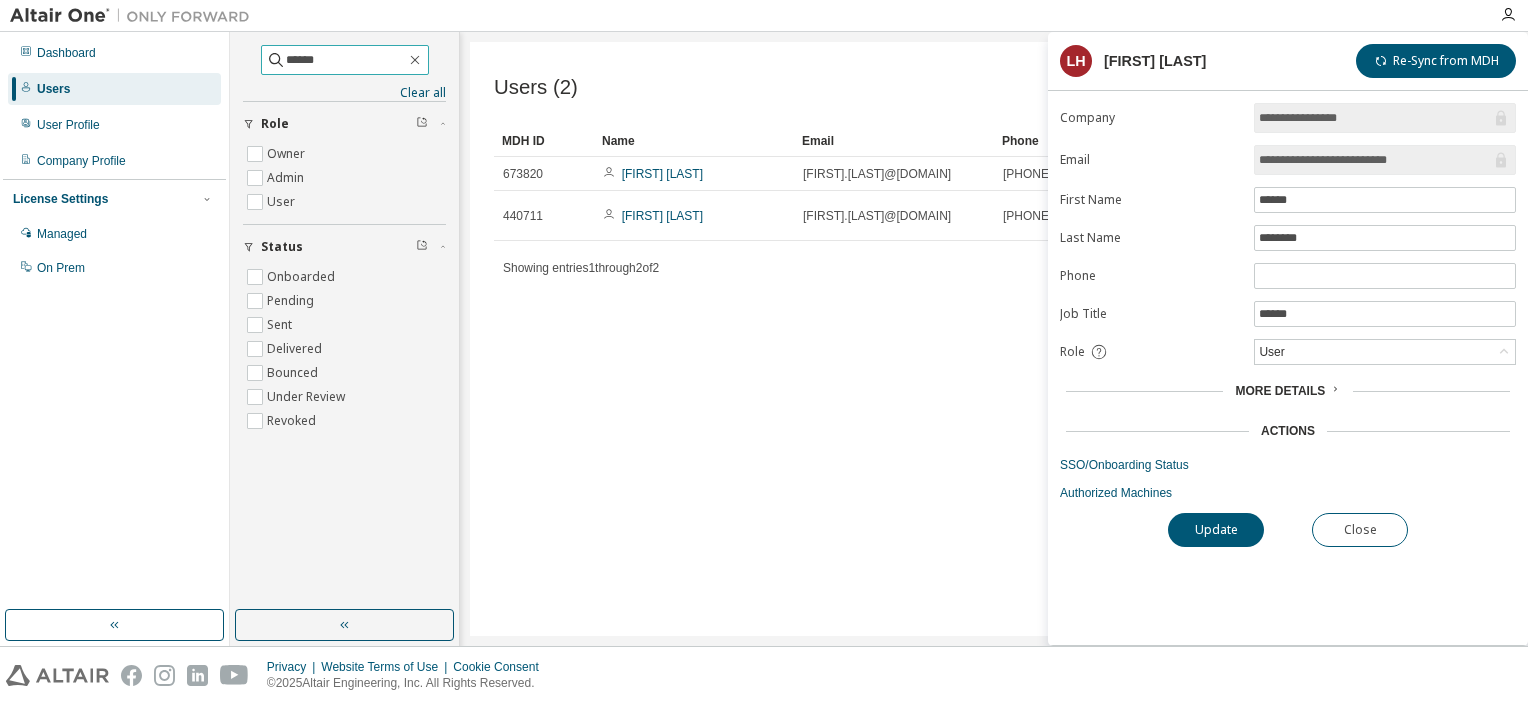 click on "******" at bounding box center [345, 60] 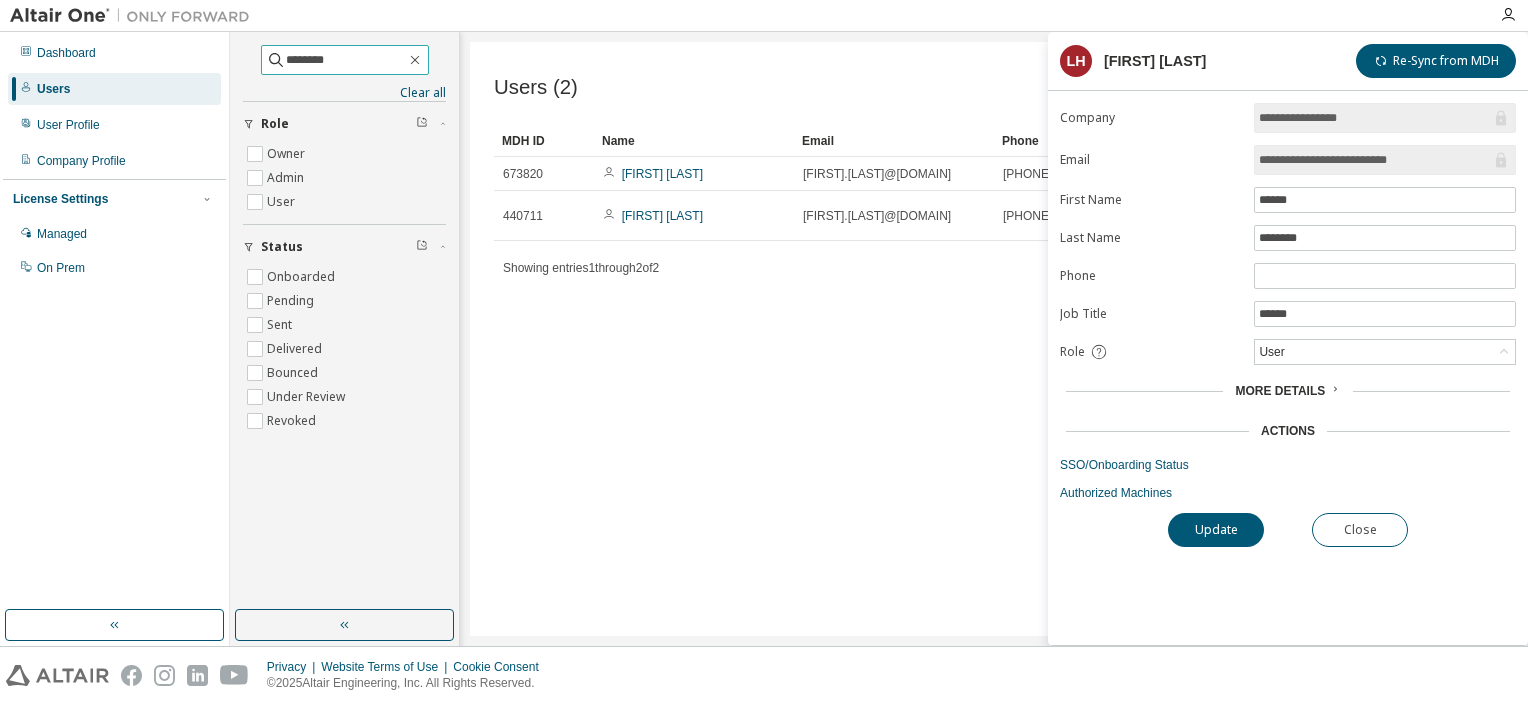 type on "********" 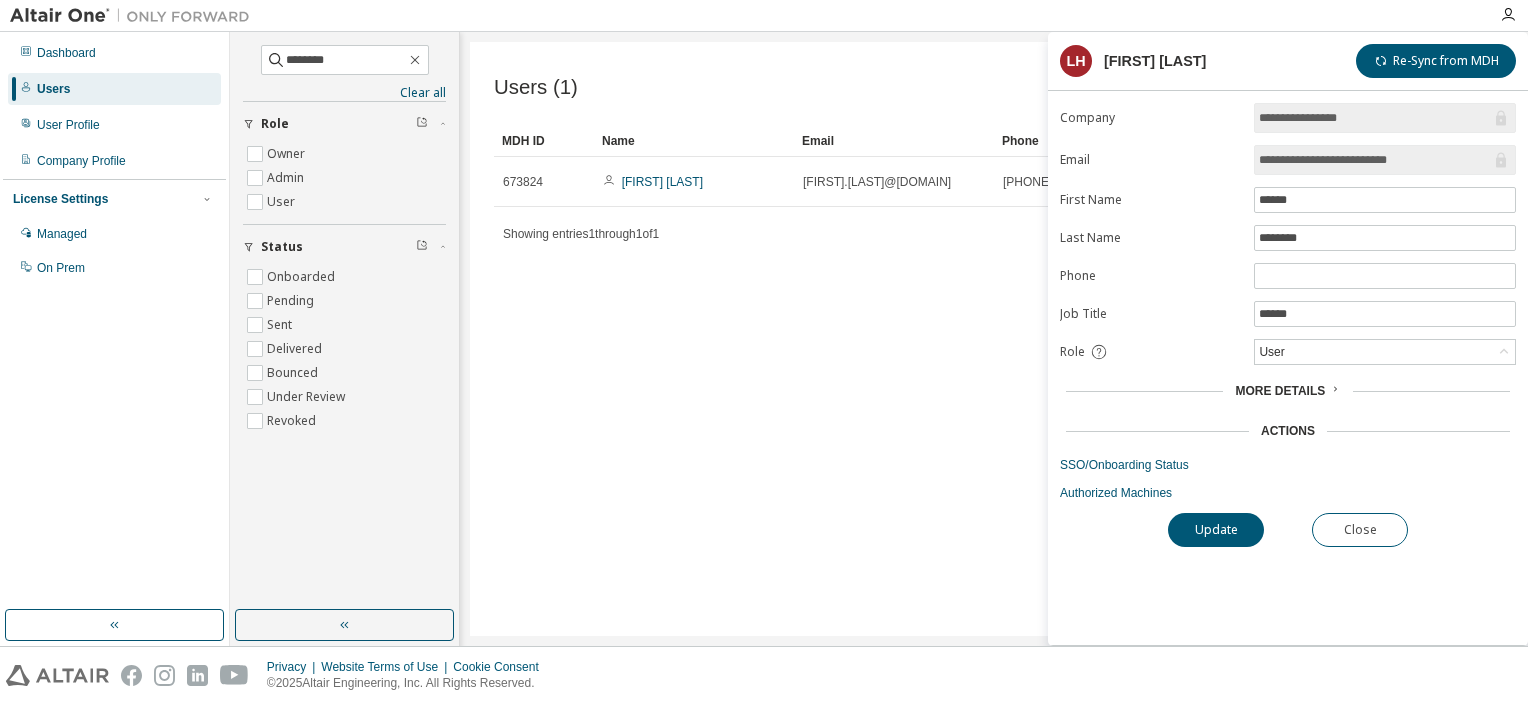 click on "MDH ID Name Email Phone Job Title Status 673824    [FIRST] [LAST] [FIRST].[LAST]@[DOMAIN] [PHONE] Credit Systems Administrator I Onboarded Showing entries  1  through  1  of  1 Items per page 10 Page n. *" at bounding box center [994, 186] 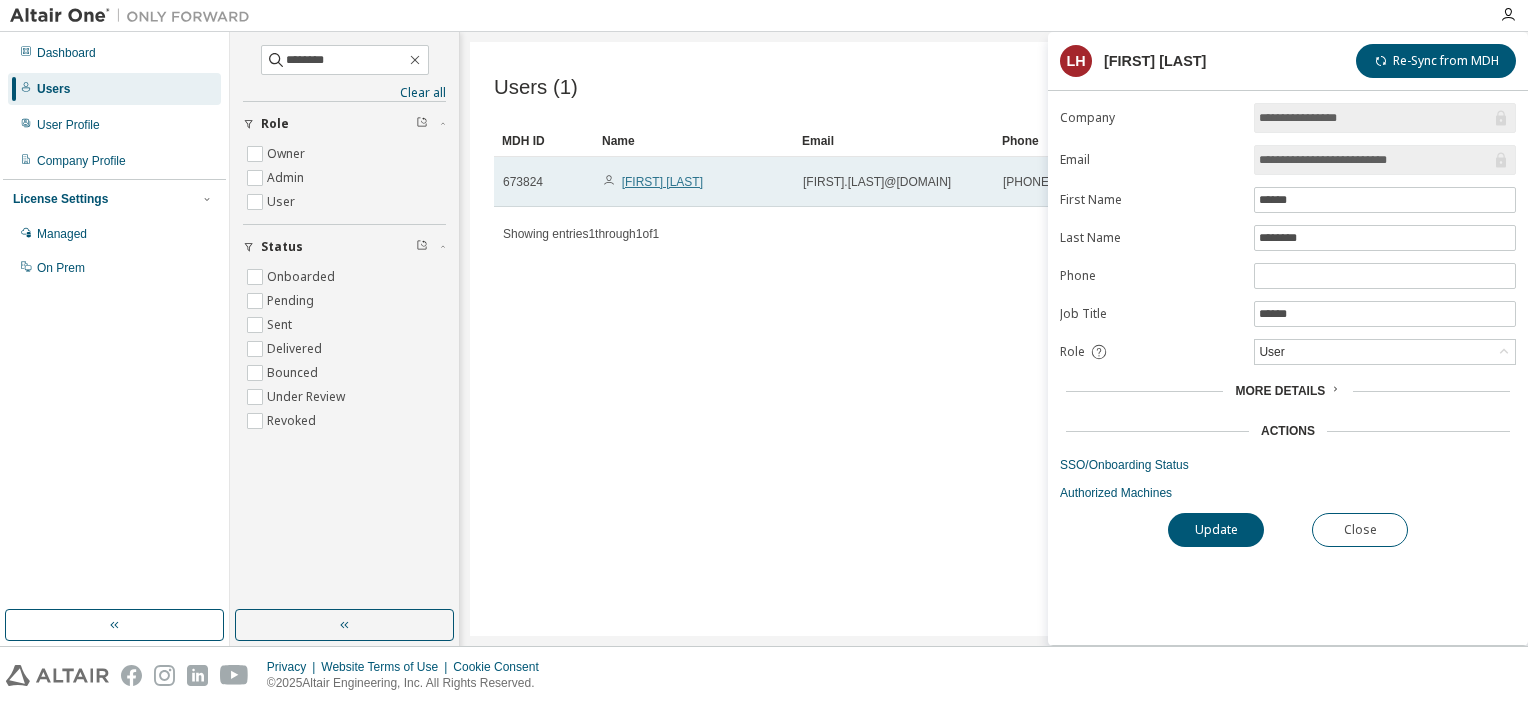 click on "[FIRST] [LAST]" at bounding box center (662, 182) 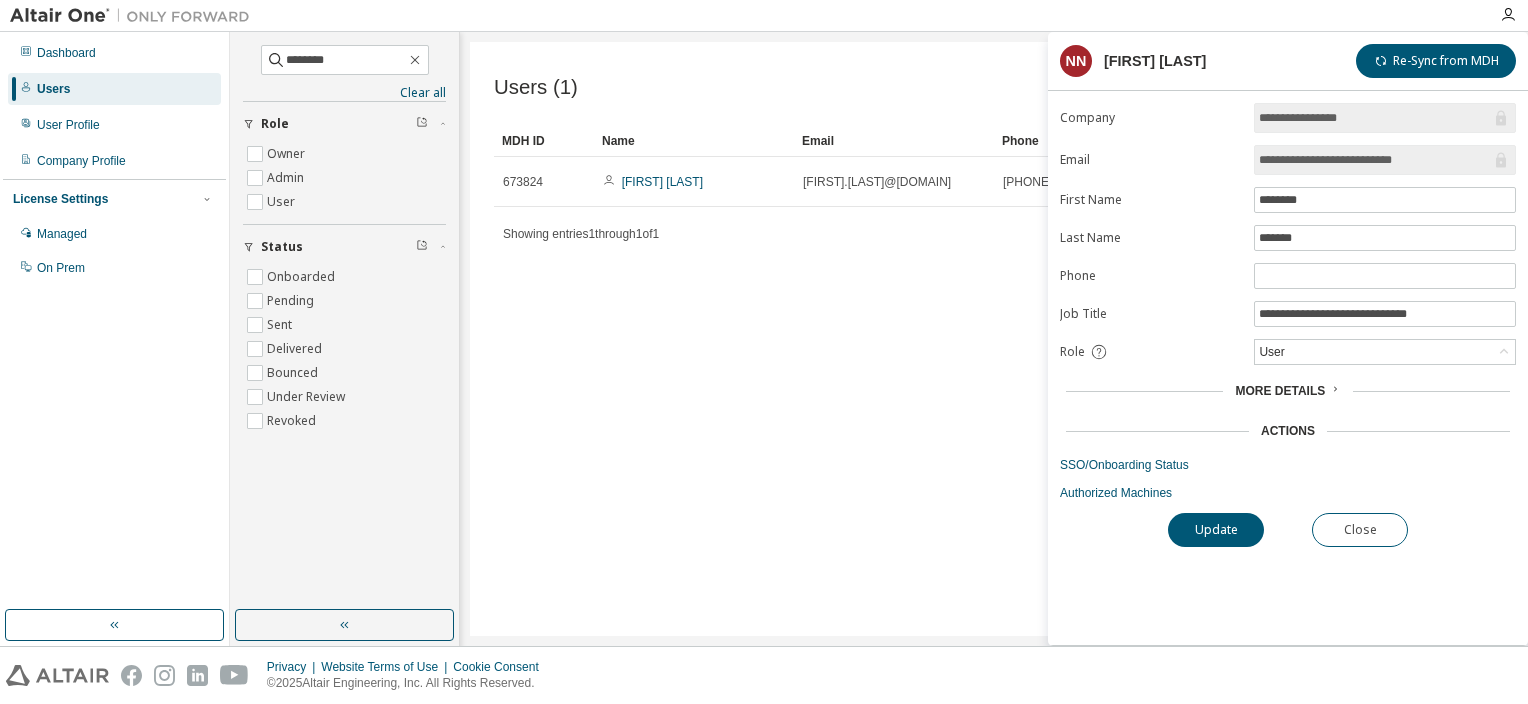click on "Users (1) Export To CSV Add User Clear Load Save Save As Field Operator Value Select filter Select operand Add criteria Search MDH ID Name Email Phone Job Title Status 673824    [FIRST] [LAST] [FIRST].[LAST]@[DOMAIN] [PHONE] Credit Systems Administrator I Onboarded Showing entries  1  through  1  of  1 Items per page 10 Page n. *" at bounding box center [994, 339] 